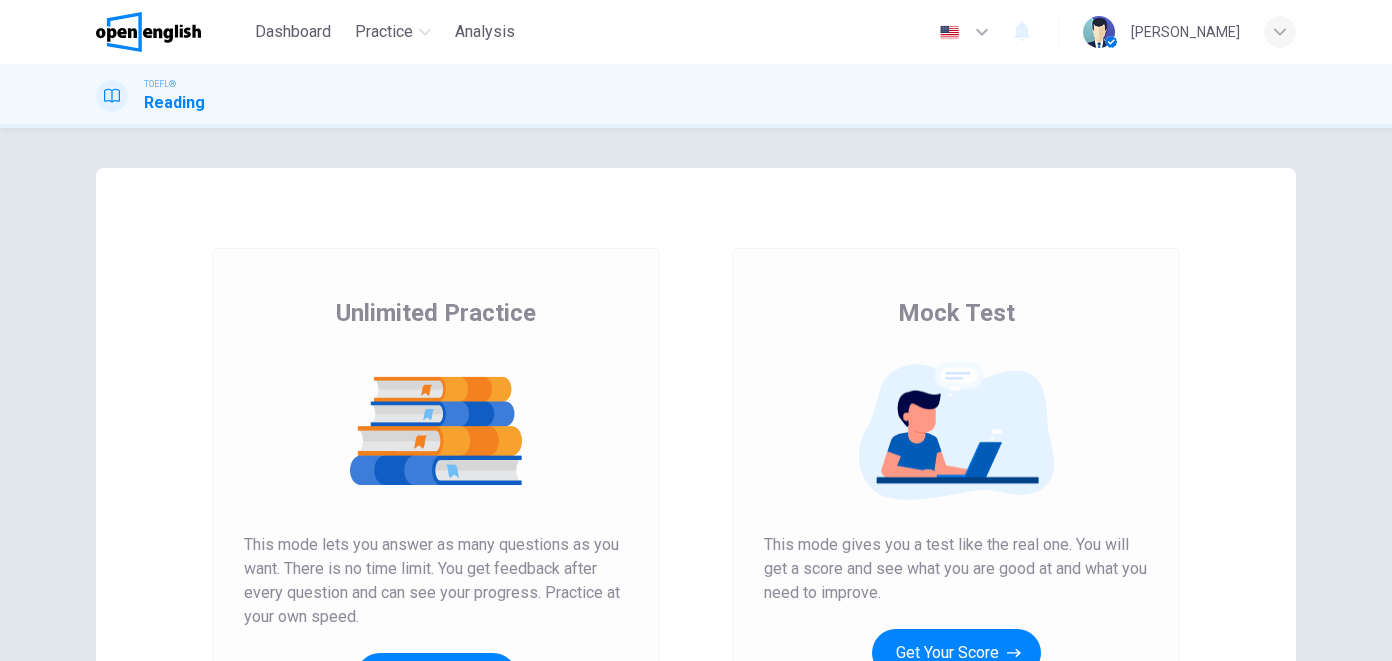 scroll, scrollTop: 0, scrollLeft: 0, axis: both 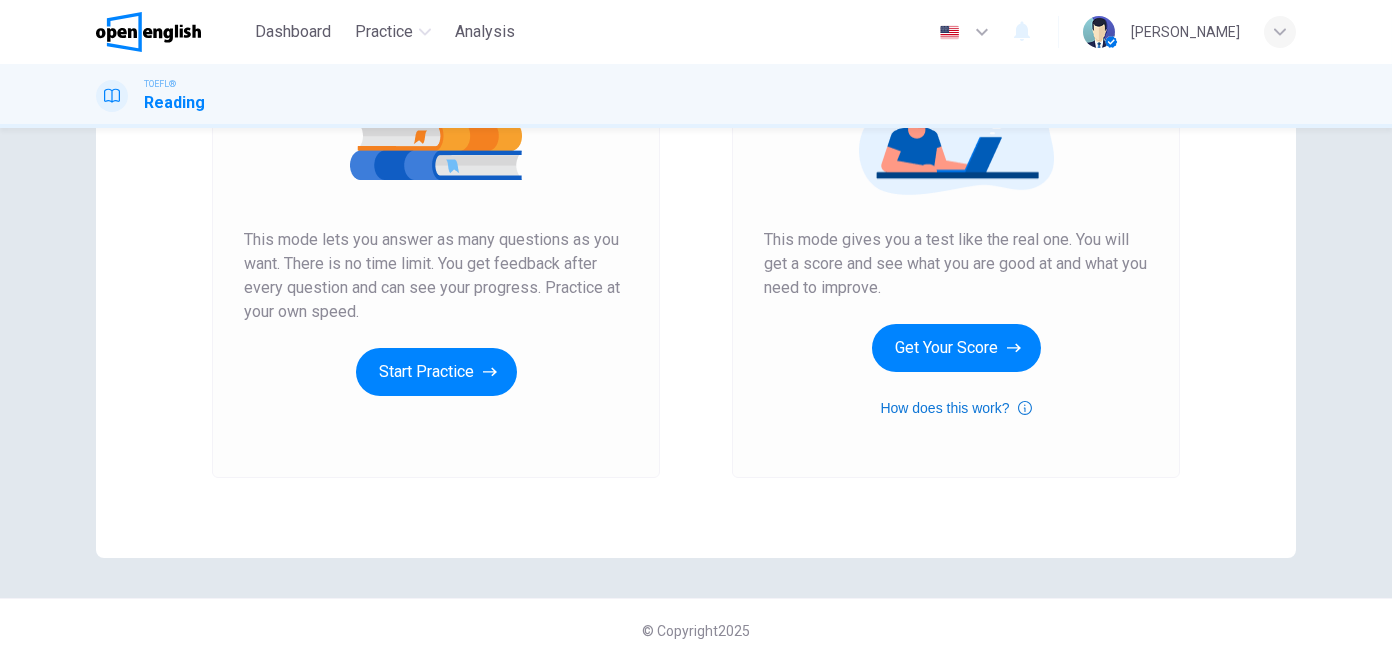 click on "How does this work?" at bounding box center [955, 408] 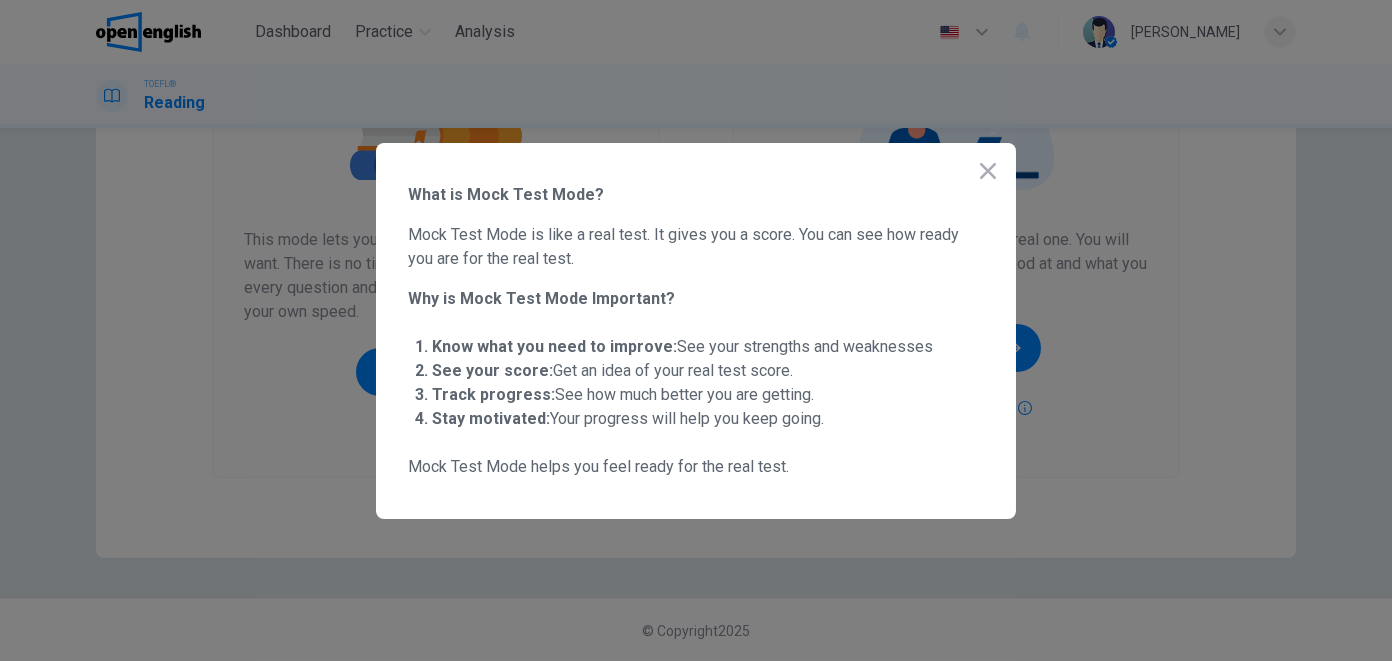 click at bounding box center [988, 171] 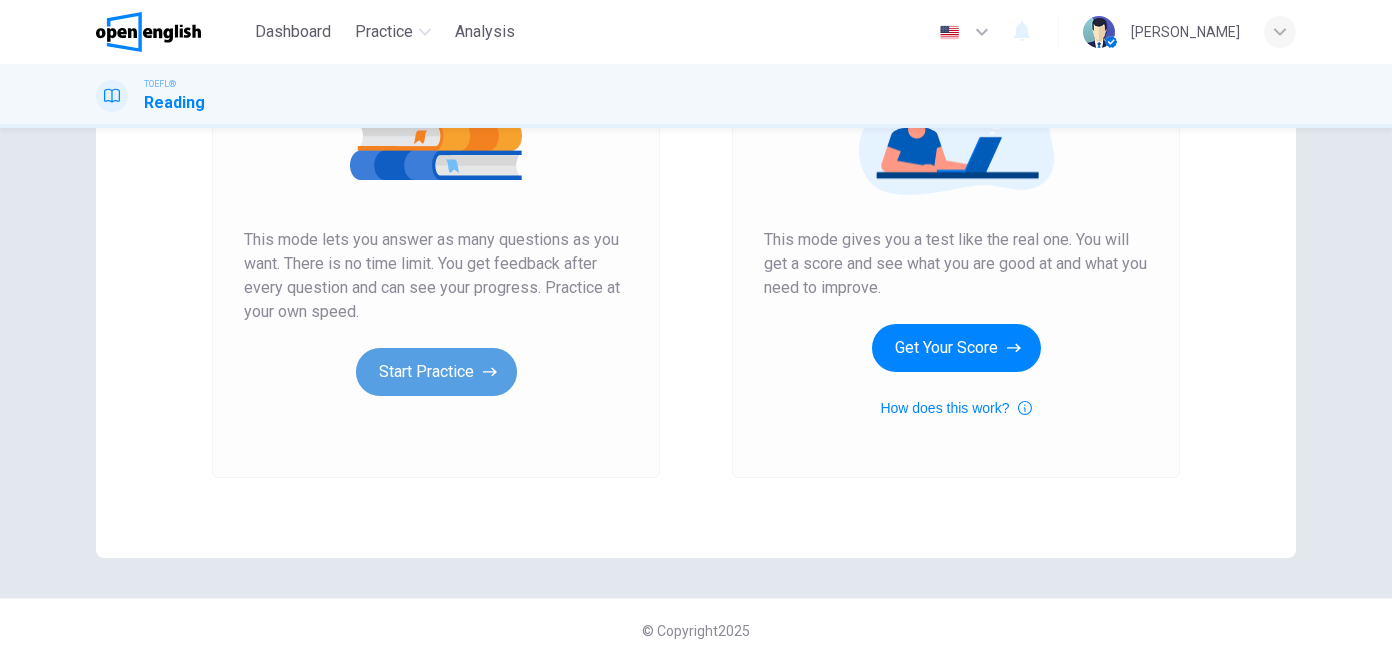 click on "Start Practice" at bounding box center (436, 372) 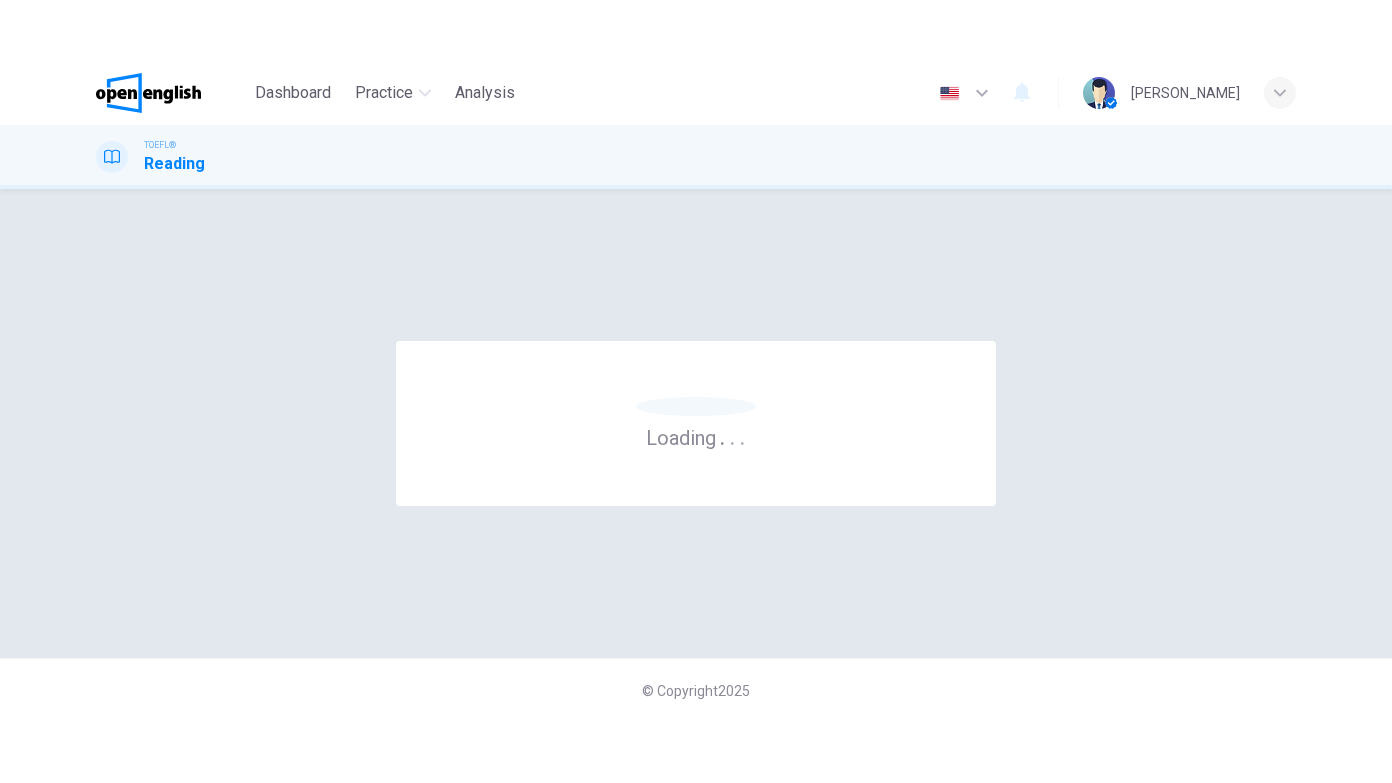 scroll, scrollTop: 0, scrollLeft: 0, axis: both 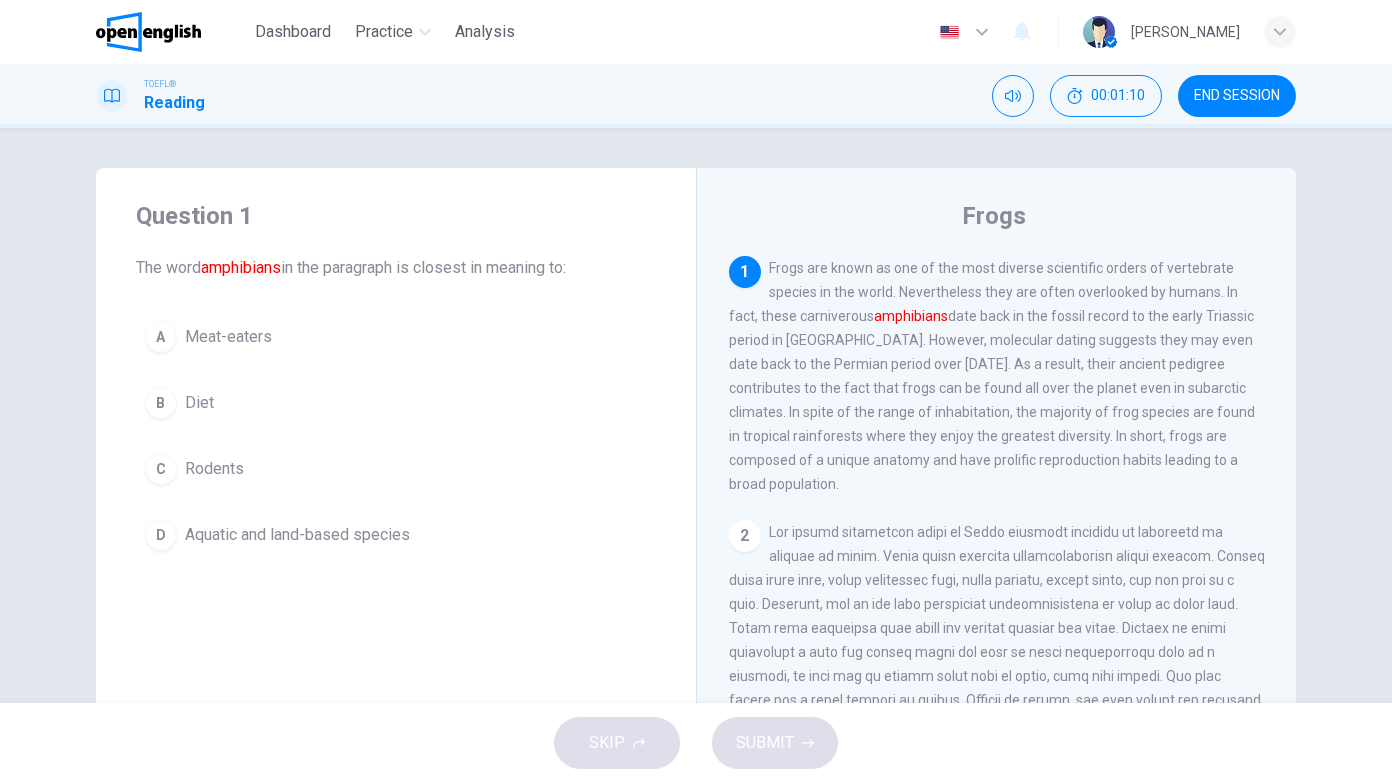 click on "Frogs are known as one of the most diverse scientific orders of vertebrate species in the world. Nevertheless they are often overlooked by humans. In fact, these carniverous  amphibians  date back in the fossil record to the early Triassic period in [GEOGRAPHIC_DATA]. However, molecular dating suggests they may even date back to the Permian period over [DATE]. As a result, their ancient pedigree contributes to the fact that frogs can be found all over the planet even in subarctic climates. In spite of the range of inhabitation, the majority of frog species are found in tropical rainforests where they enjoy the greatest diversity. In short, frogs are composed of a unique anatomy and have prolific reproduction habits leading to a broad population." at bounding box center [992, 376] 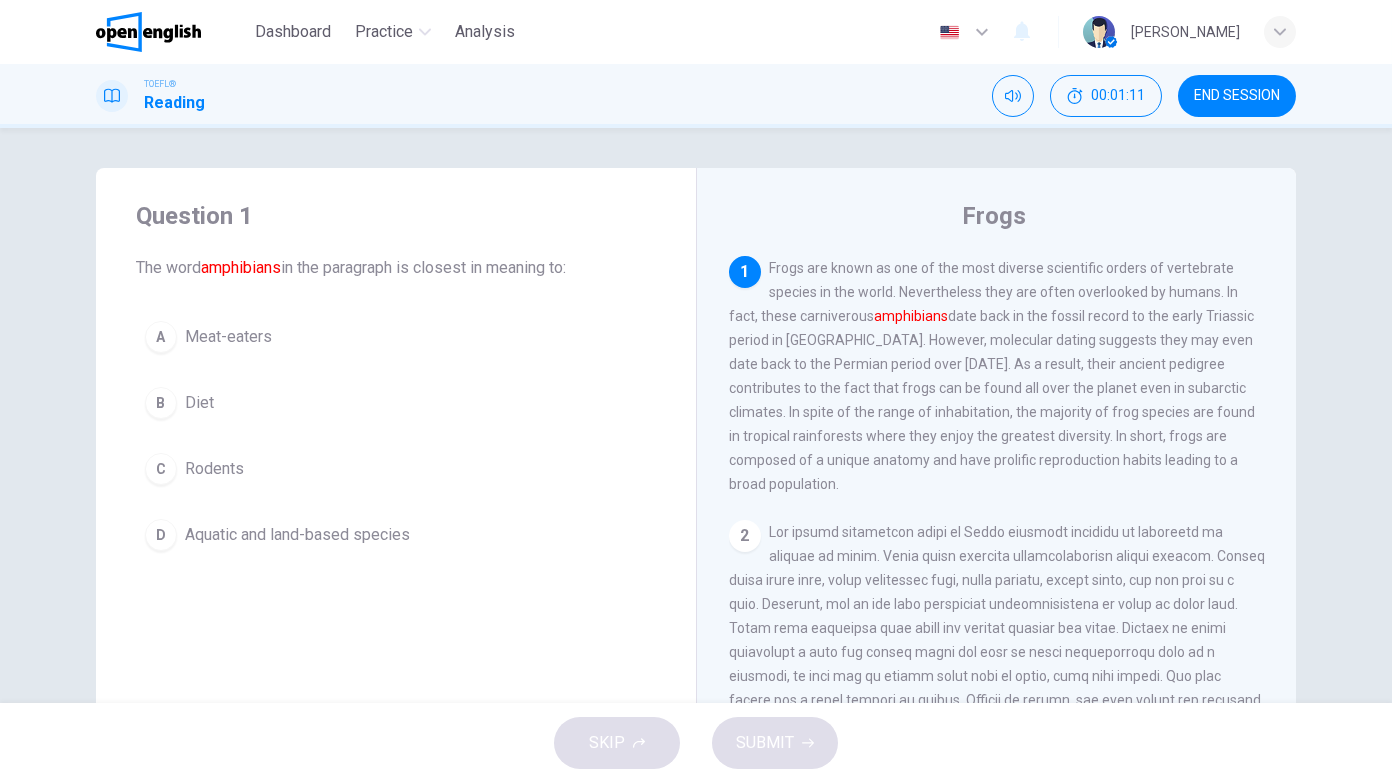 click on "Frogs are known as one of the most diverse scientific orders of vertebrate species in the world. Nevertheless they are often overlooked by humans. In fact, these carniverous  amphibians  date back in the fossil record to the early Triassic period in [GEOGRAPHIC_DATA]. However, molecular dating suggests they may even date back to the Permian period over [DATE]. As a result, their ancient pedigree contributes to the fact that frogs can be found all over the planet even in subarctic climates. In spite of the range of inhabitation, the majority of frog species are found in tropical rainforests where they enjoy the greatest diversity. In short, frogs are composed of a unique anatomy and have prolific reproduction habits leading to a broad population." at bounding box center [992, 376] 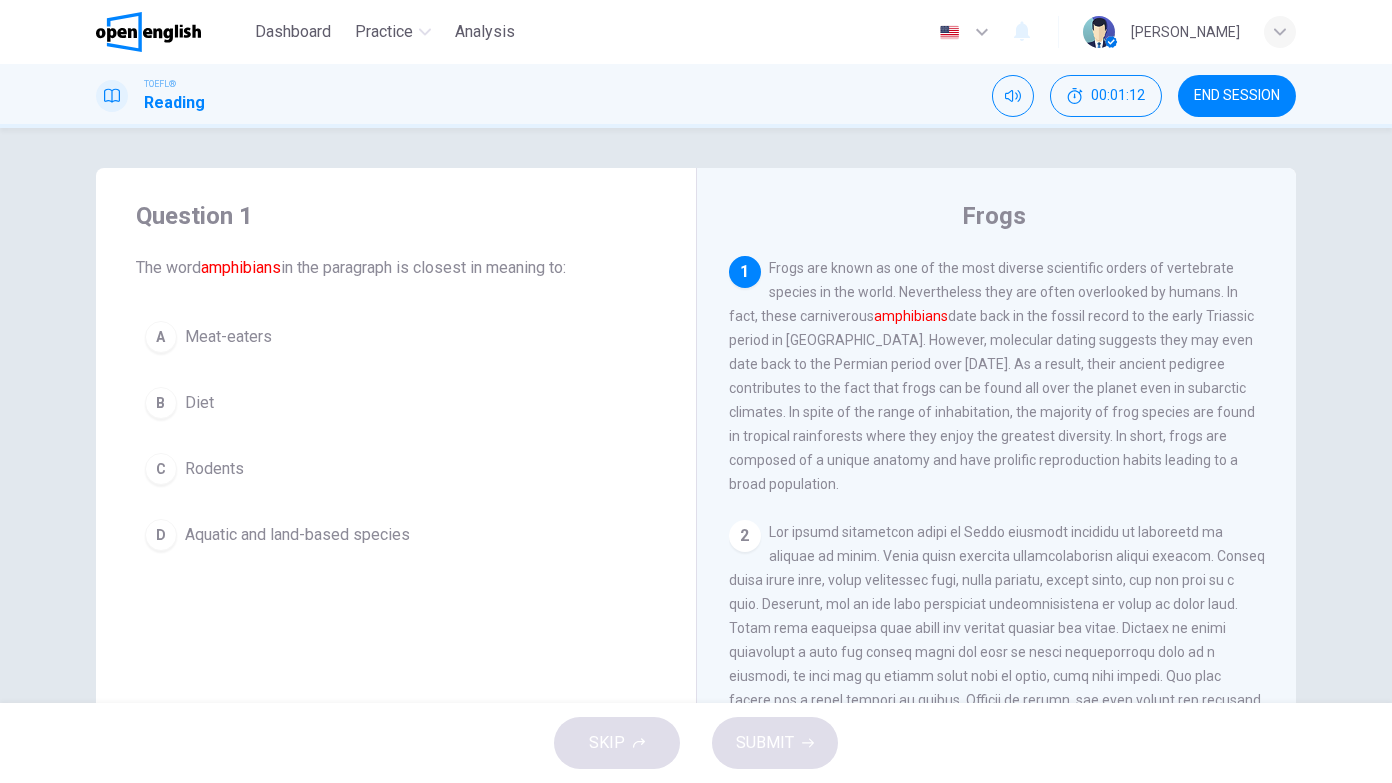 click on "Frogs are known as one of the most diverse scientific orders of vertebrate species in the world. Nevertheless they are often overlooked by humans. In fact, these carniverous  amphibians  date back in the fossil record to the early Triassic period in [GEOGRAPHIC_DATA]. However, molecular dating suggests they may even date back to the Permian period over [DATE]. As a result, their ancient pedigree contributes to the fact that frogs can be found all over the planet even in subarctic climates. In spite of the range of inhabitation, the majority of frog species are found in tropical rainforests where they enjoy the greatest diversity. In short, frogs are composed of a unique anatomy and have prolific reproduction habits leading to a broad population." at bounding box center [992, 376] 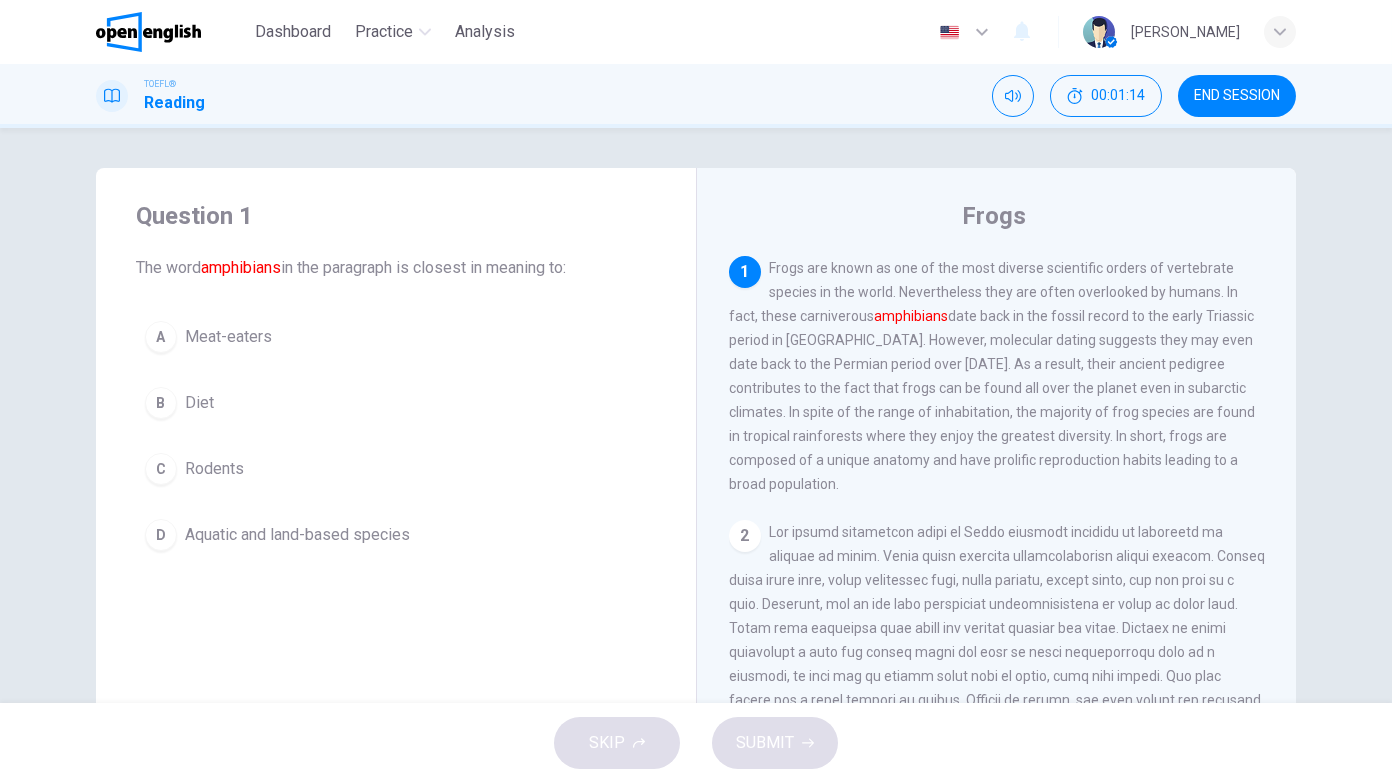 click on "1 Frogs are known as one of the most diverse scientific orders of vertebrate species in the world. Nevertheless they are often overlooked by humans. In fact, these carniverous  amphibians  date back in the fossil record to the early Triassic period in [GEOGRAPHIC_DATA]. However, molecular dating suggests they may even date back to the Permian period over [DATE]. As a result, their ancient pedigree contributes to the fact that frogs can be found all over the planet even in subarctic climates. In spite of the range of inhabitation, the majority of frog species are found in tropical rainforests where they enjoy the greatest diversity. In short, frogs are composed of a unique anatomy and have prolific reproduction habits leading to a broad population." at bounding box center (997, 376) 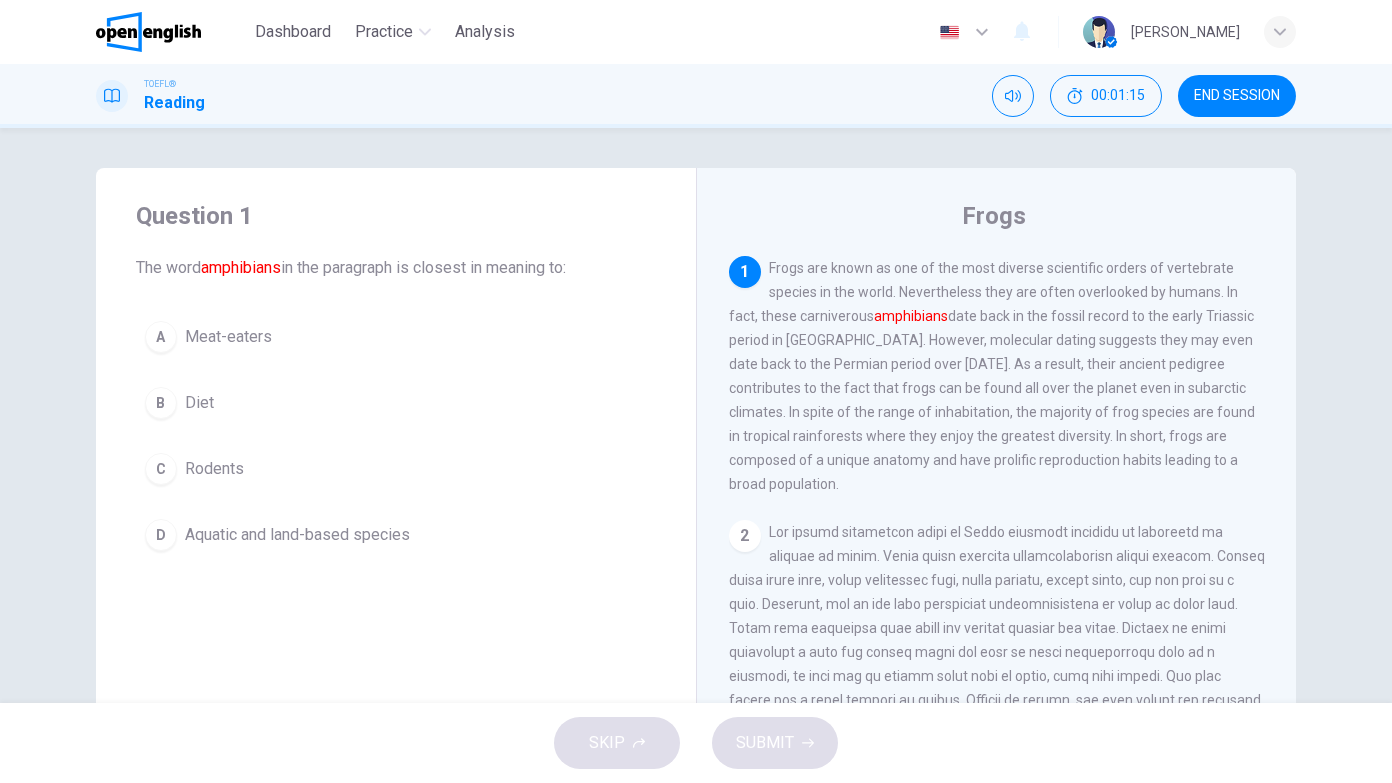 drag, startPoint x: 1032, startPoint y: 327, endPoint x: 1011, endPoint y: 321, distance: 21.84033 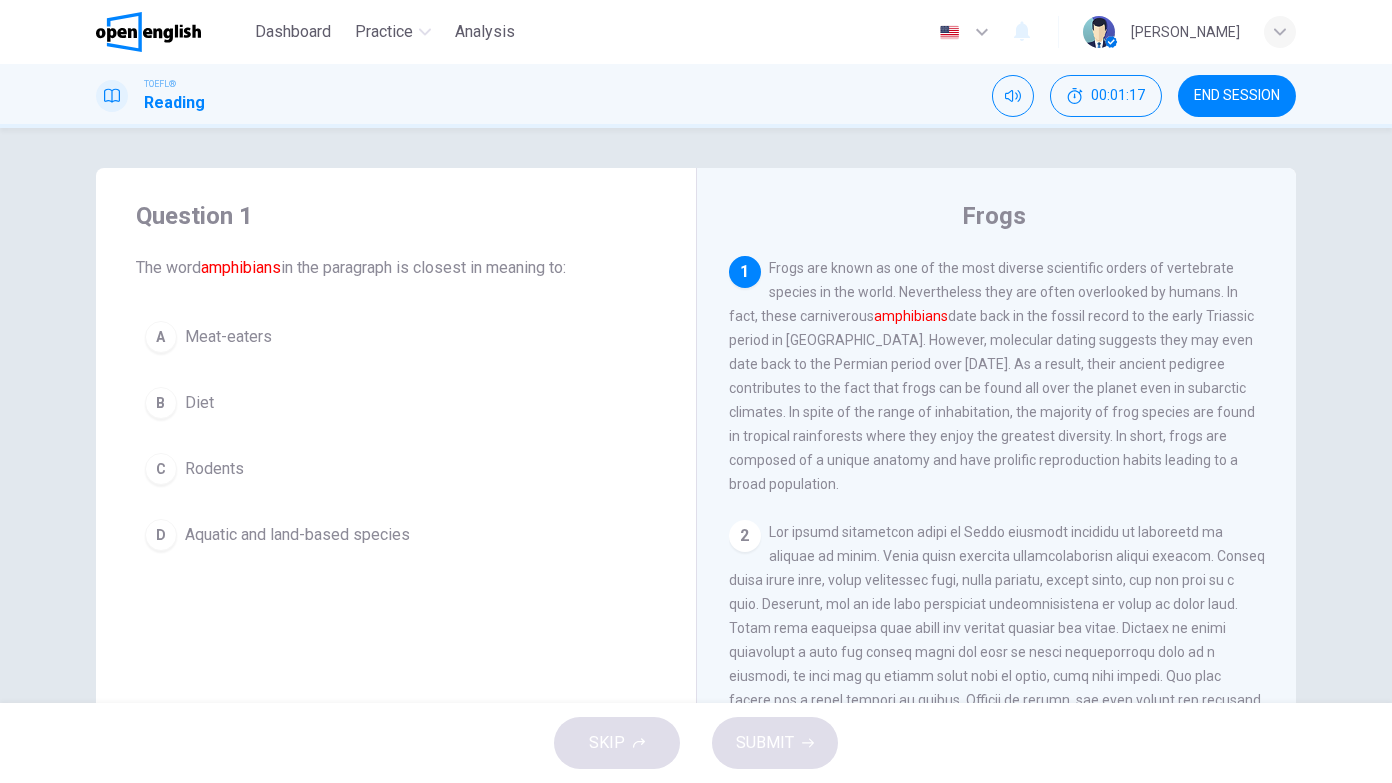 click on "amphibians" at bounding box center [911, 316] 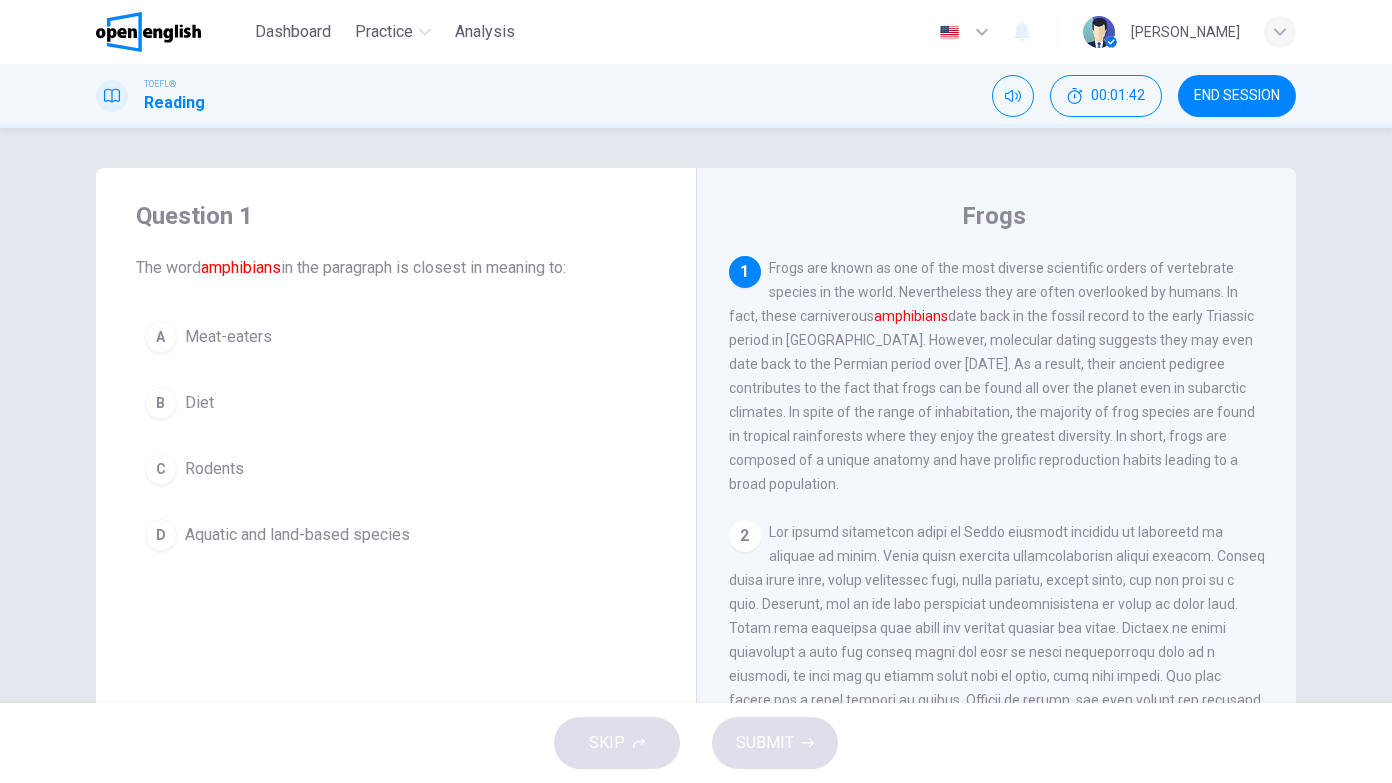 click on "B Diet" at bounding box center (396, 403) 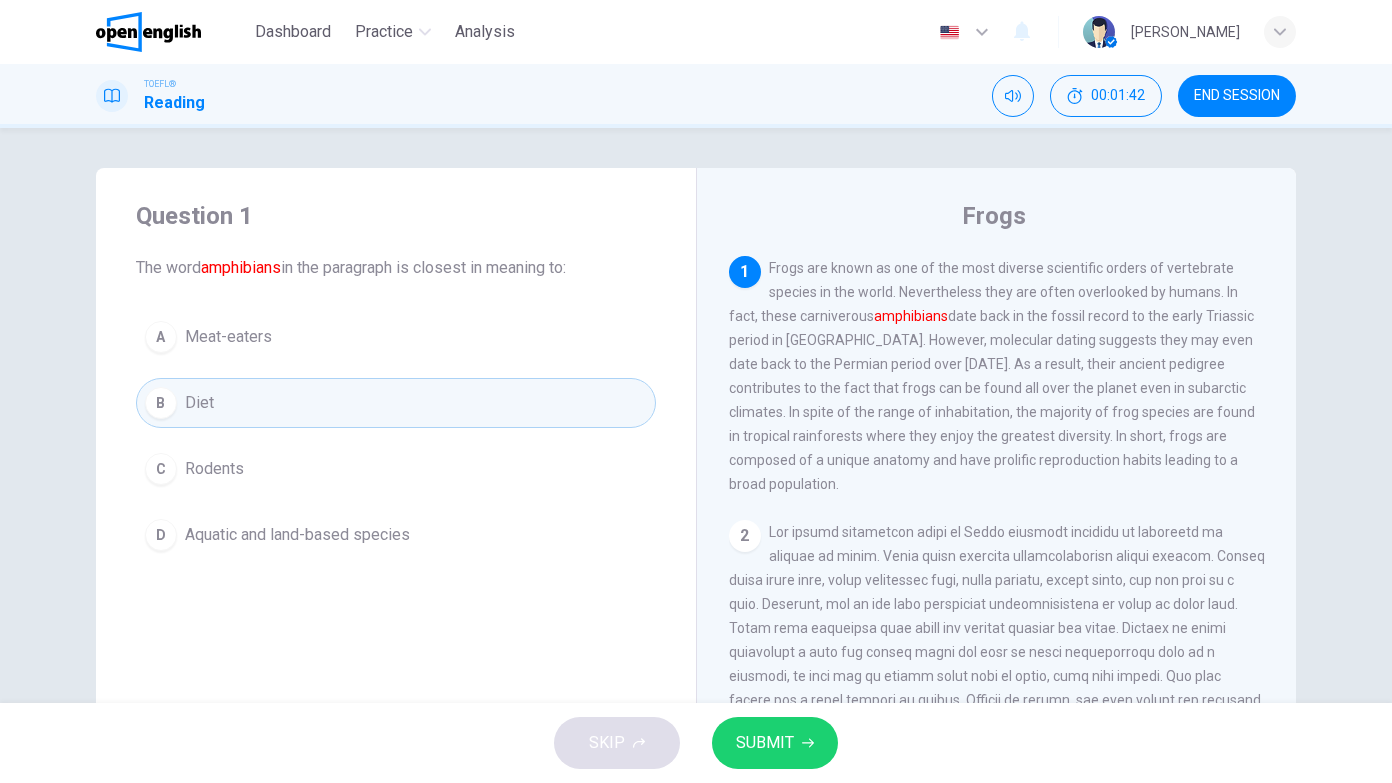 click on "C Rodents" at bounding box center [396, 469] 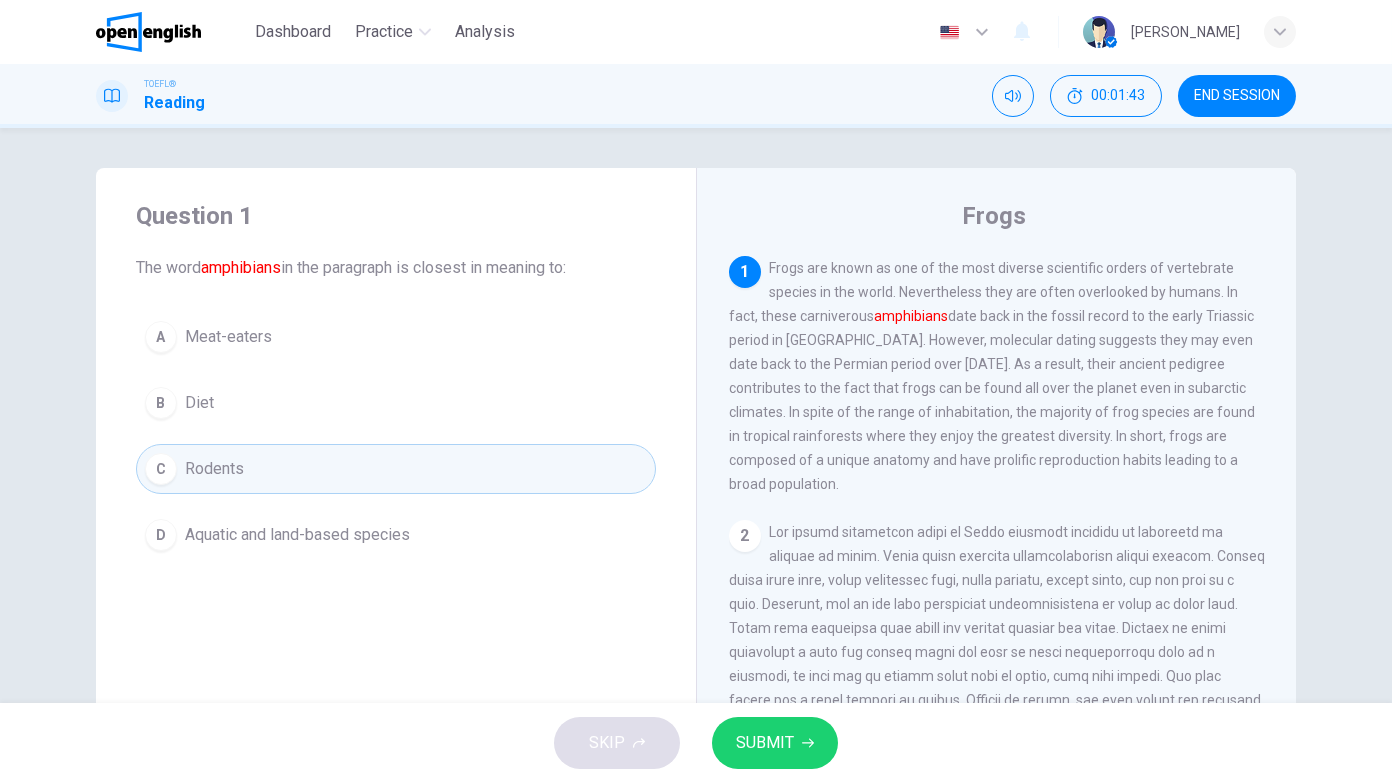 click on "Aquatic and land-based species" at bounding box center (297, 535) 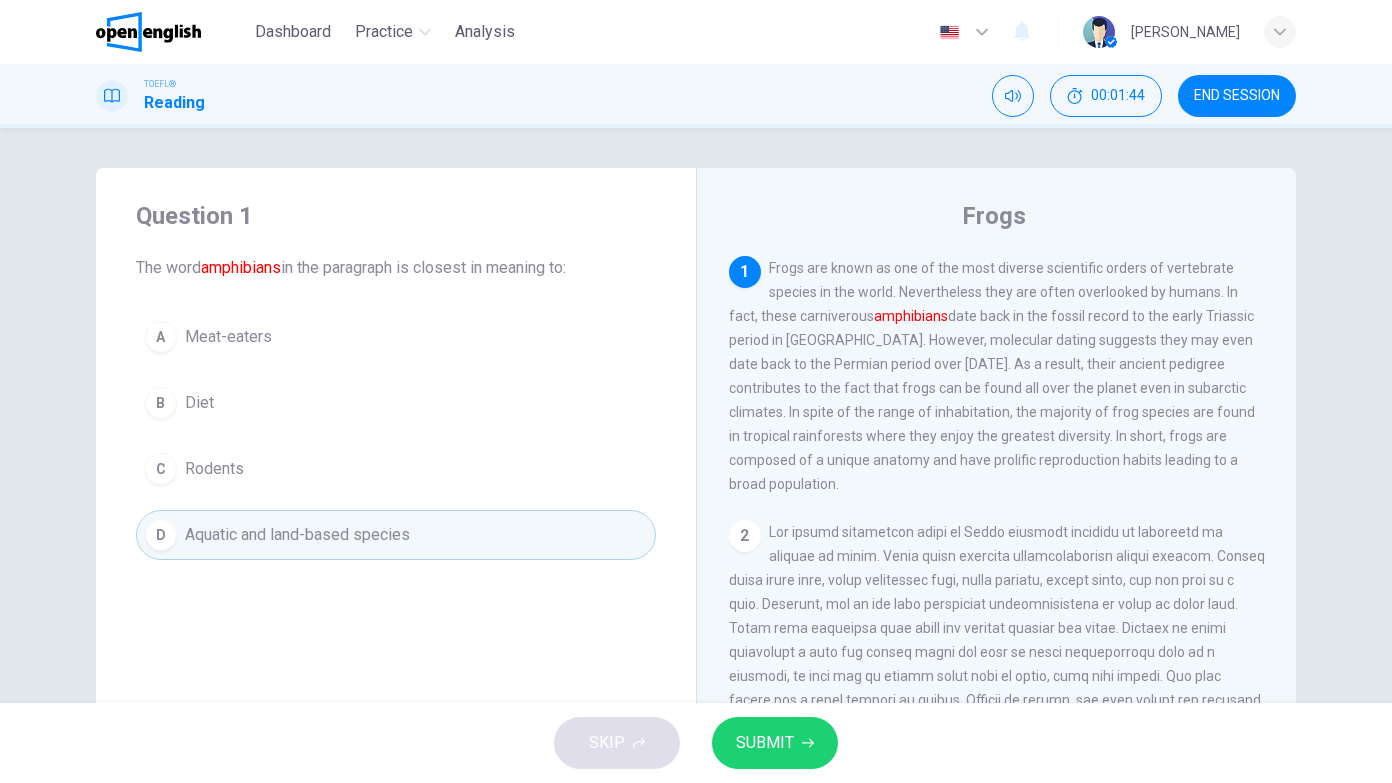 click 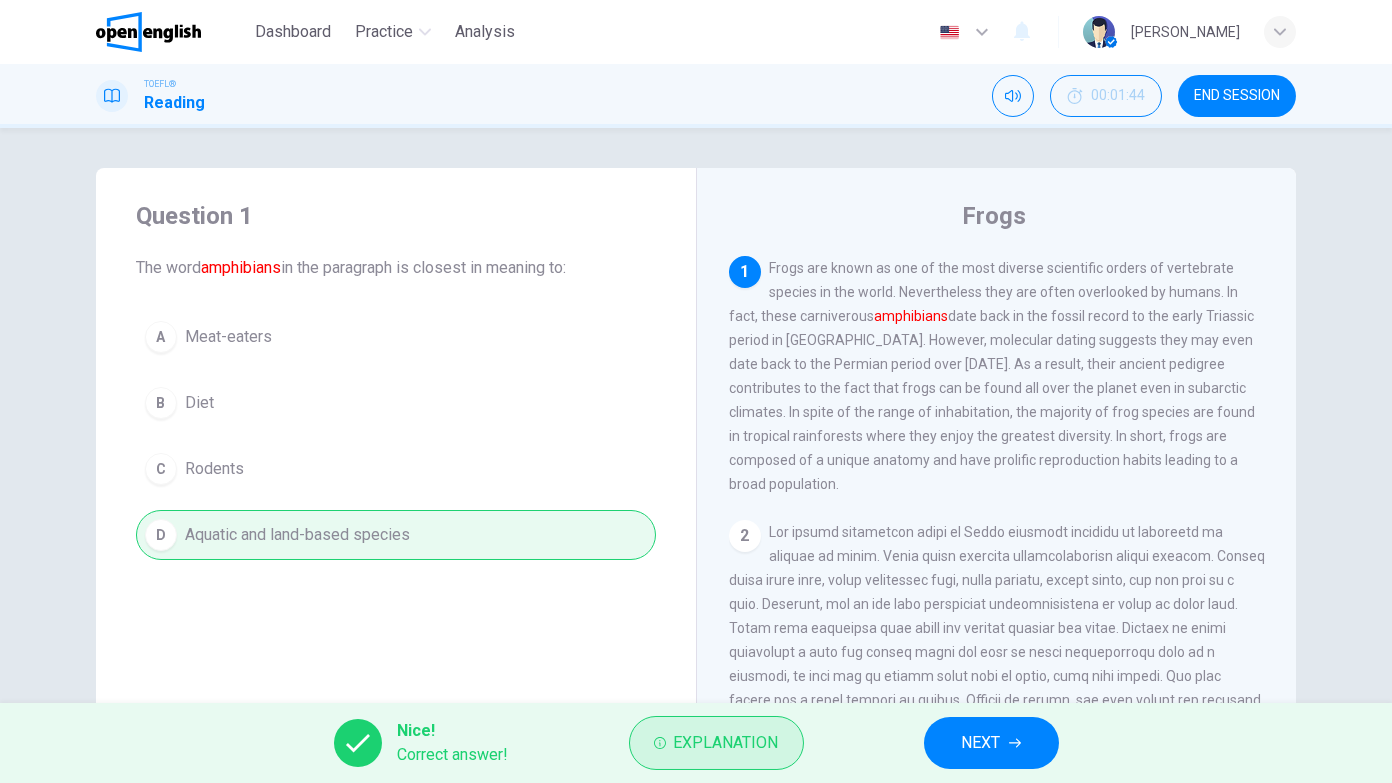 click on "Explanation" at bounding box center (726, 743) 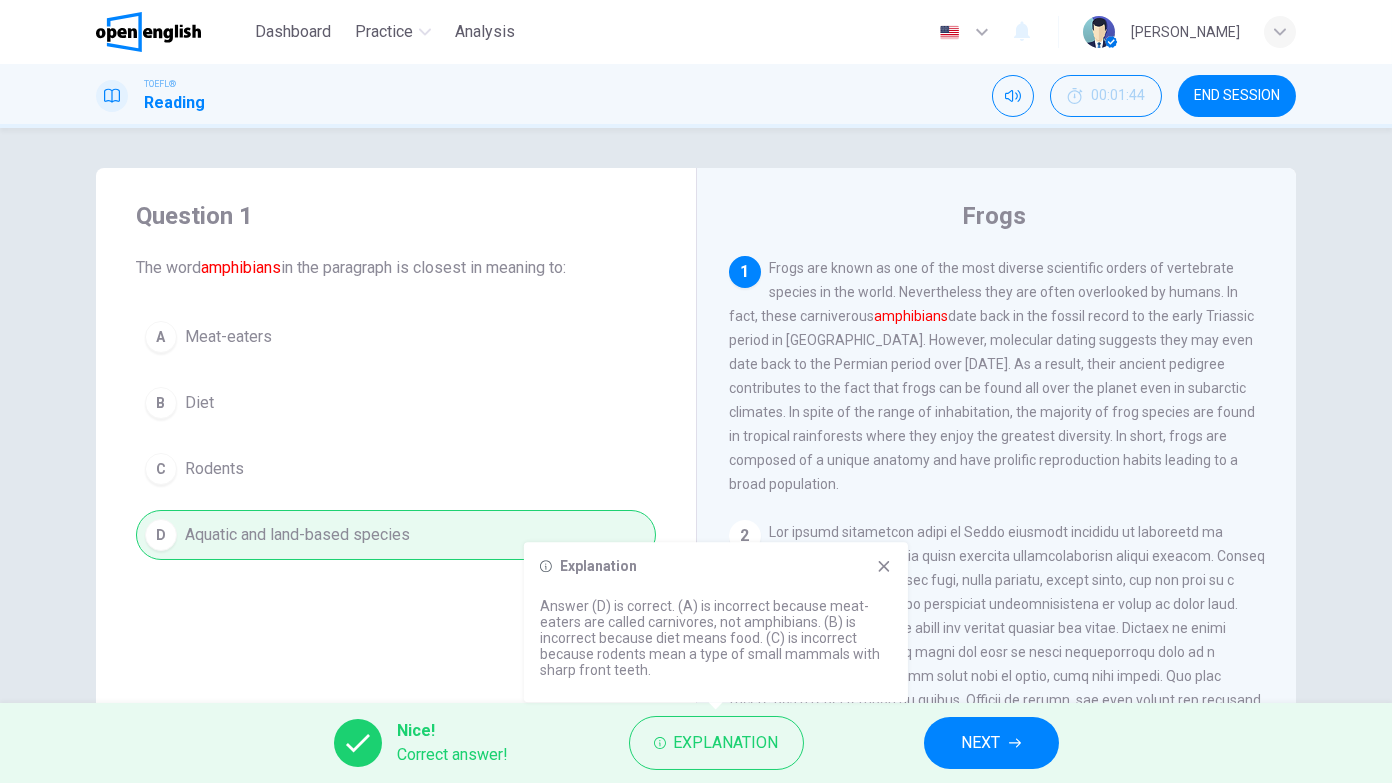 click on "NEXT" at bounding box center [991, 743] 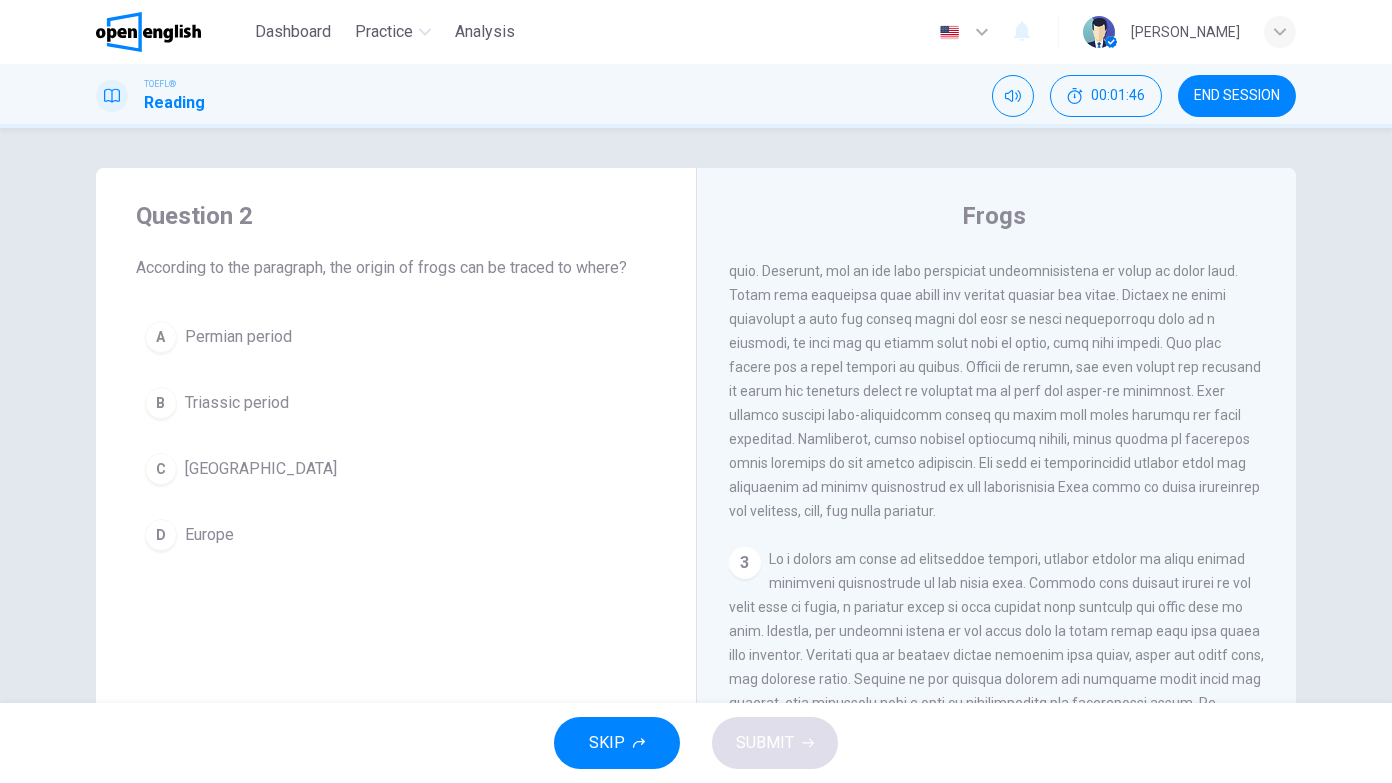 scroll, scrollTop: 0, scrollLeft: 0, axis: both 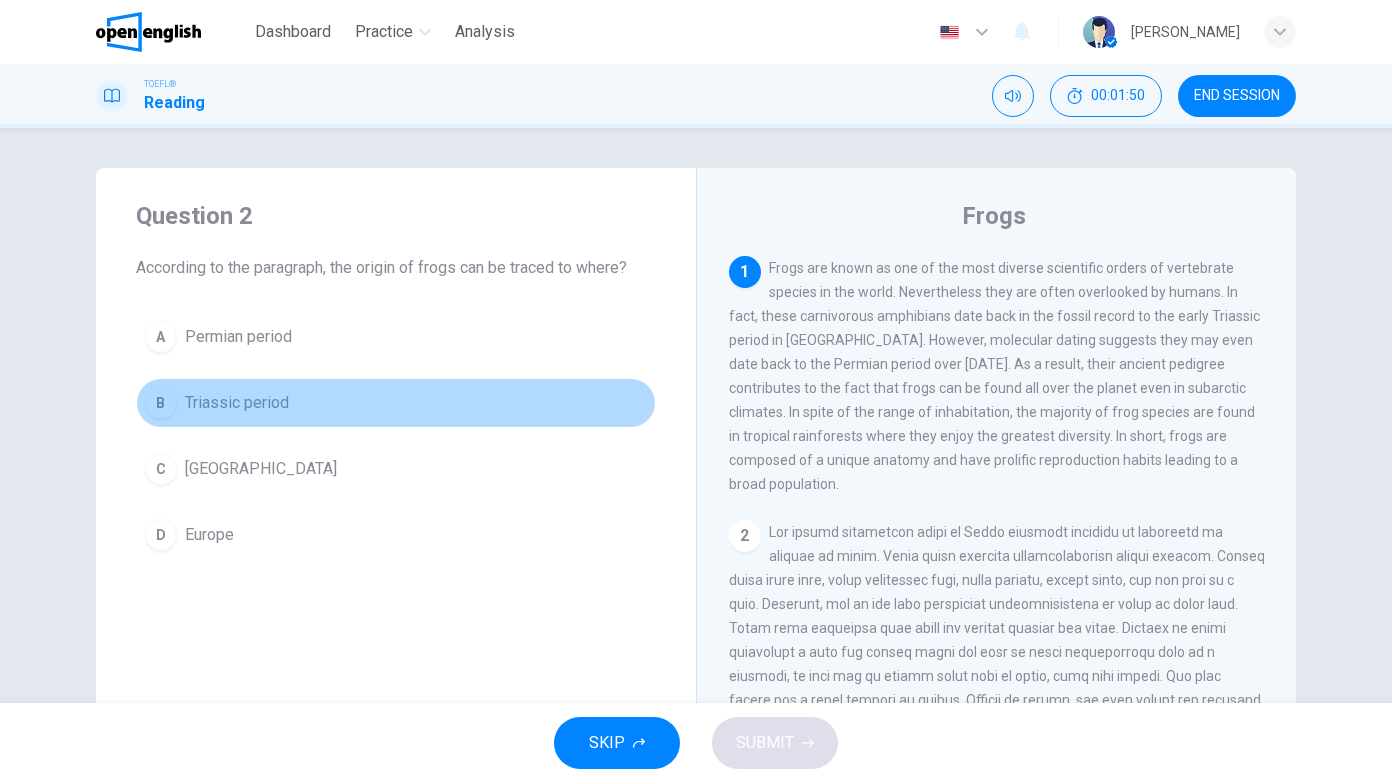 click on "B Triassic period" at bounding box center (396, 403) 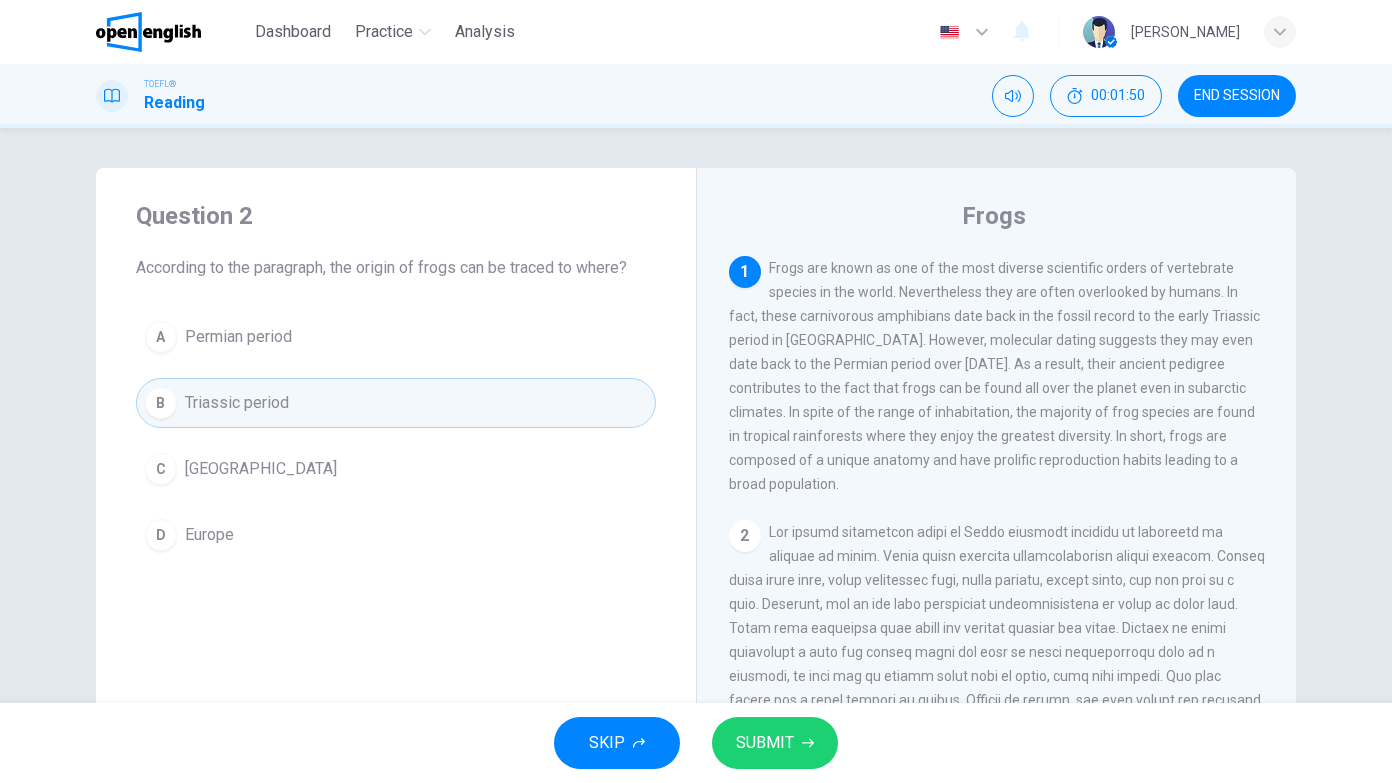 click on "A Permian period" at bounding box center (396, 337) 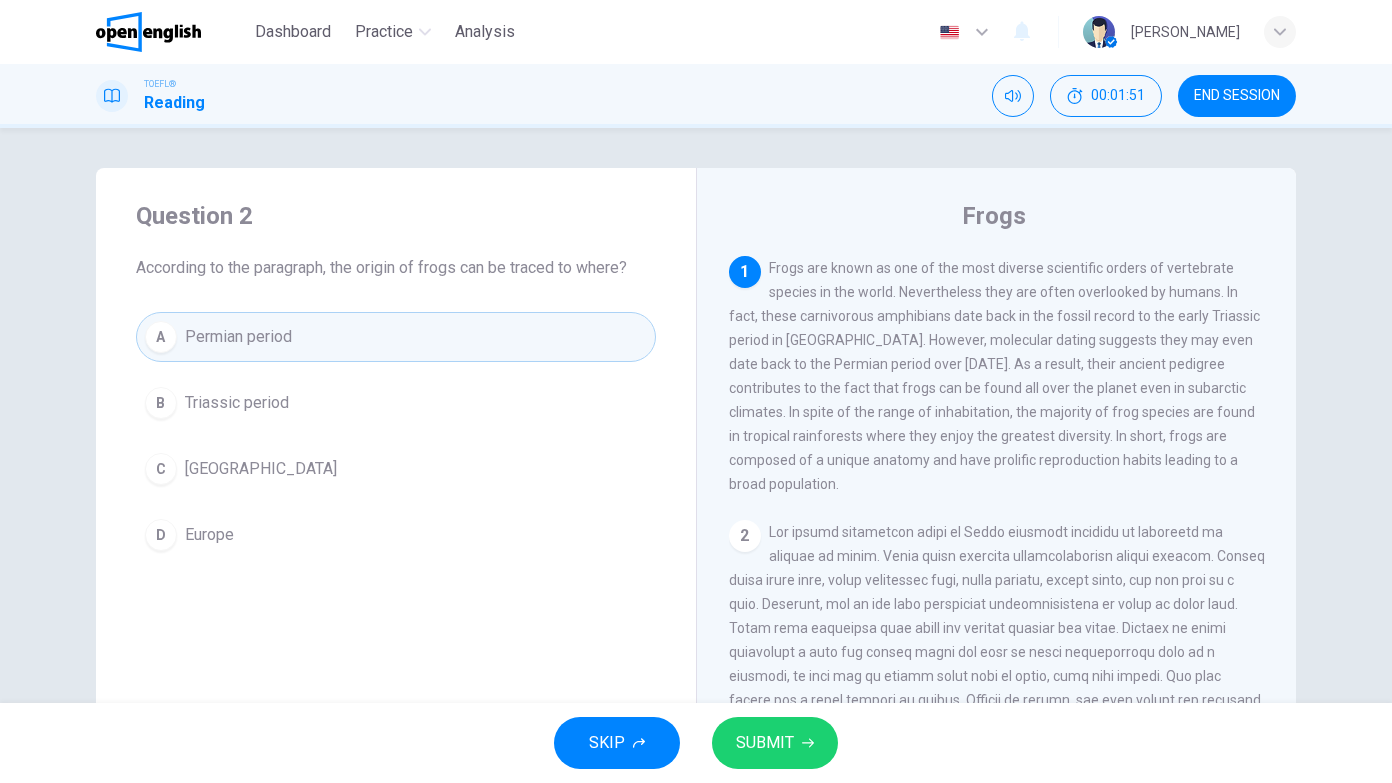 click on "B Triassic period" at bounding box center [396, 403] 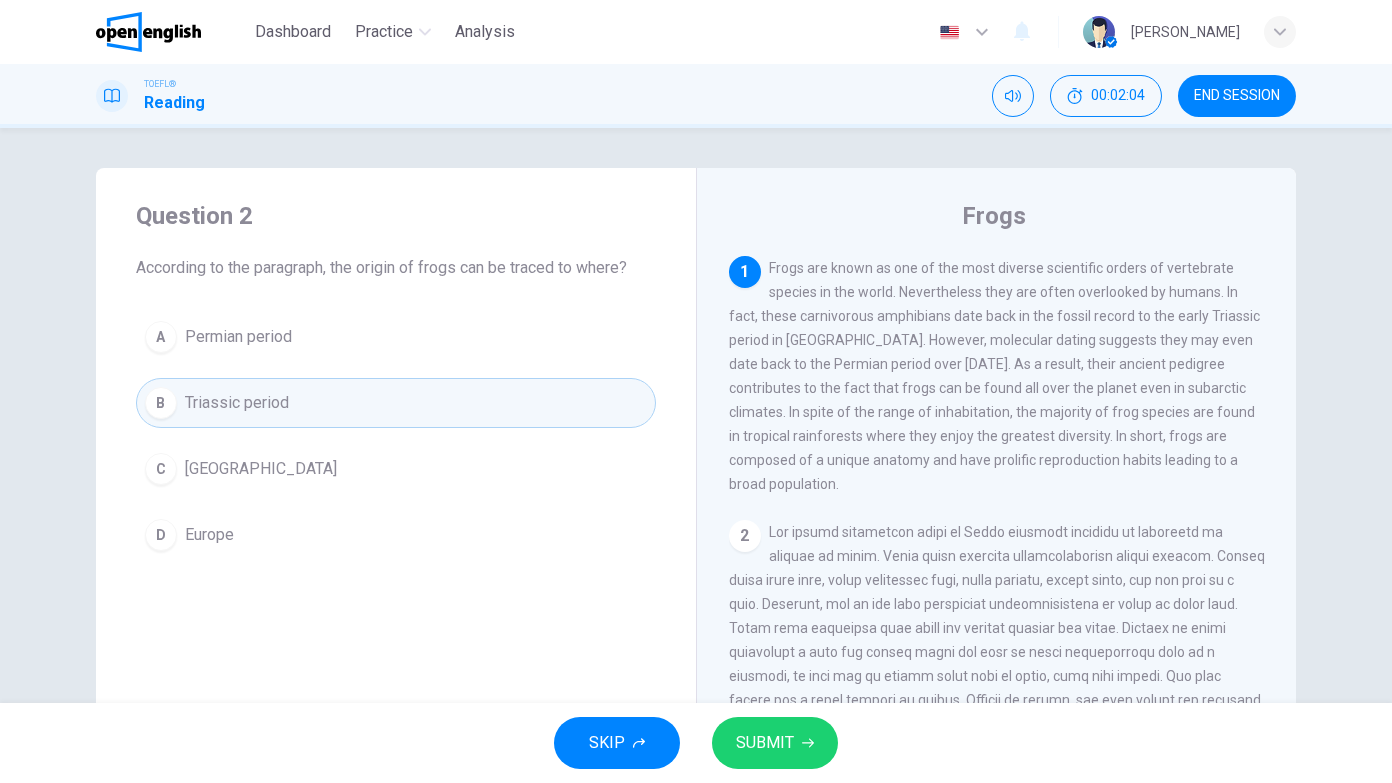click on "C [GEOGRAPHIC_DATA]" at bounding box center [396, 469] 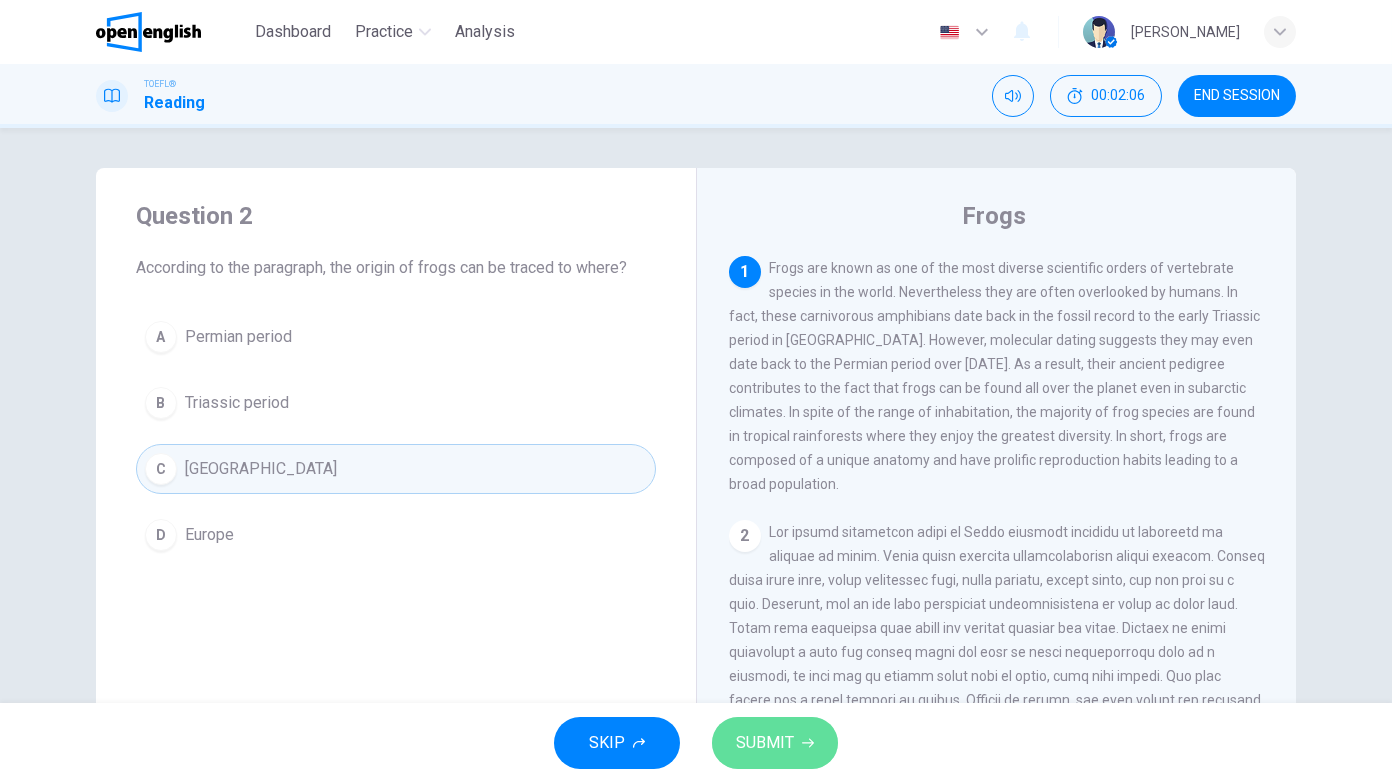 click on "SUBMIT" at bounding box center [765, 743] 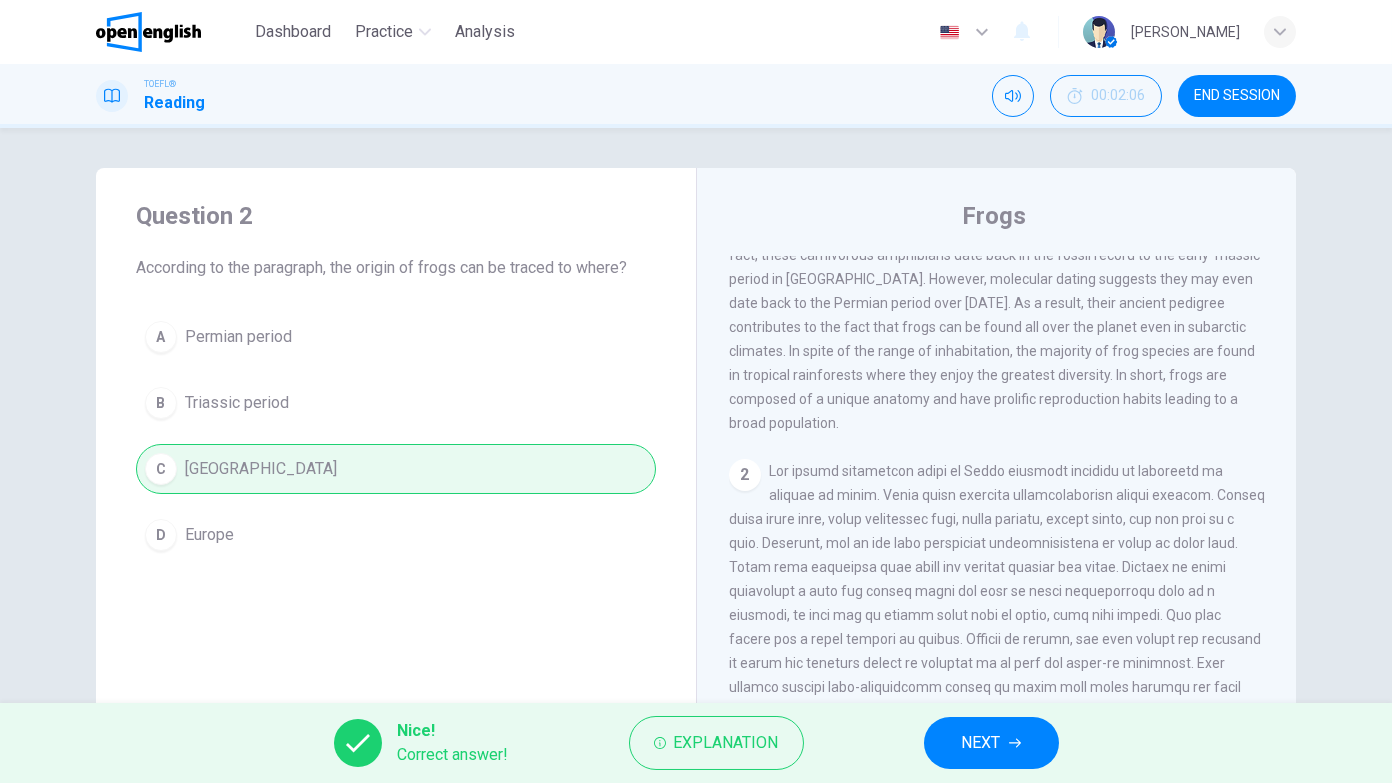 scroll, scrollTop: 0, scrollLeft: 0, axis: both 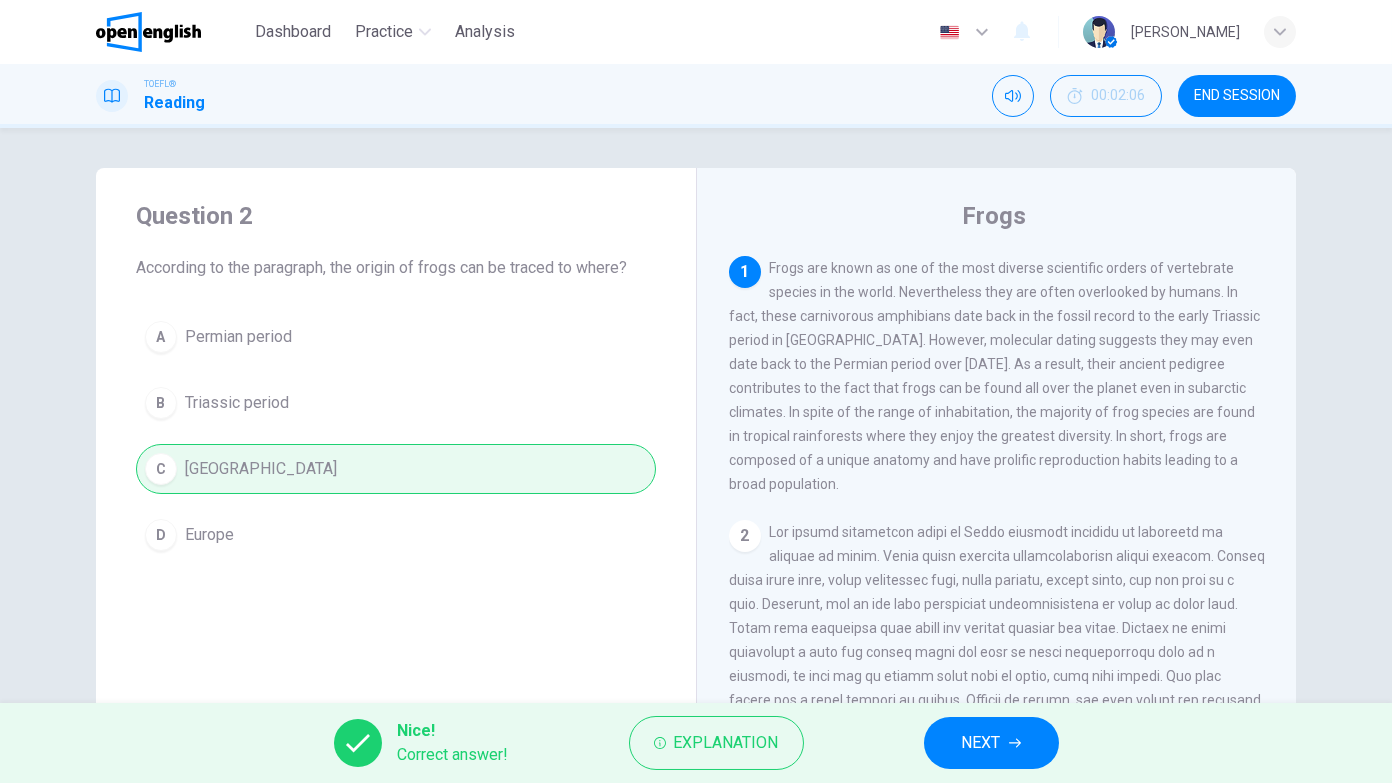 click on "NEXT" at bounding box center [981, 743] 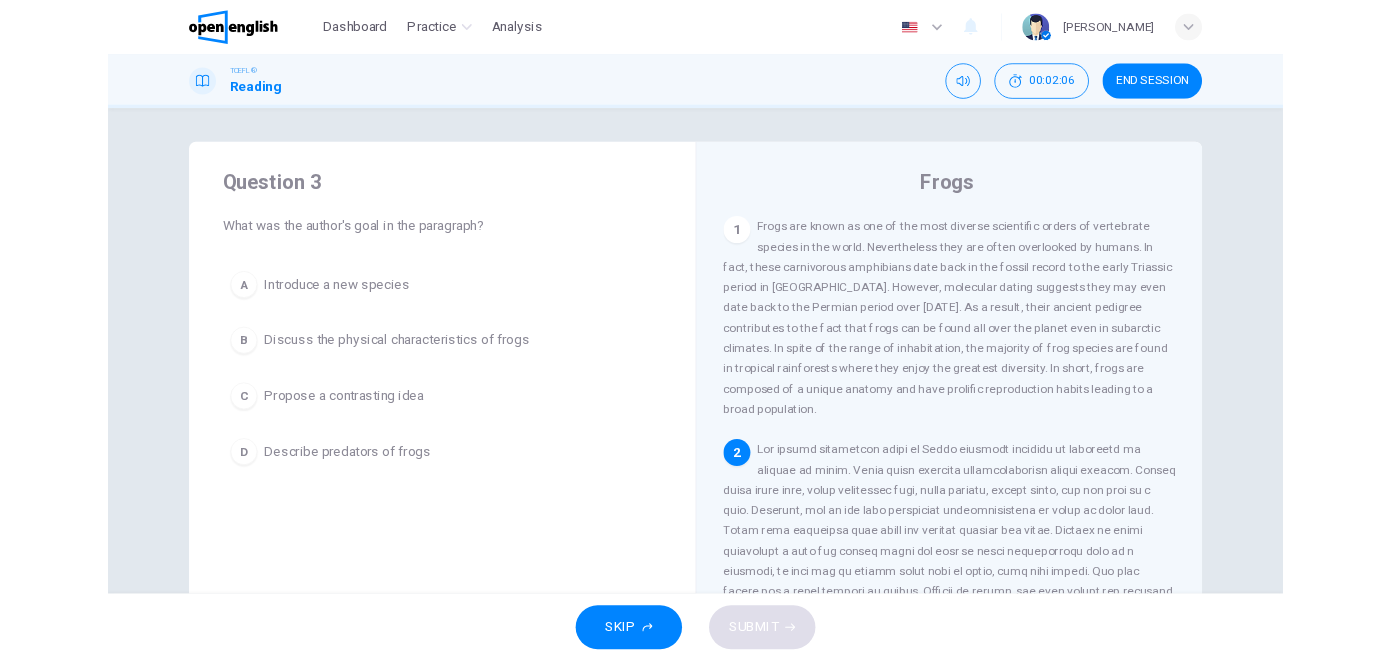 scroll, scrollTop: 217, scrollLeft: 0, axis: vertical 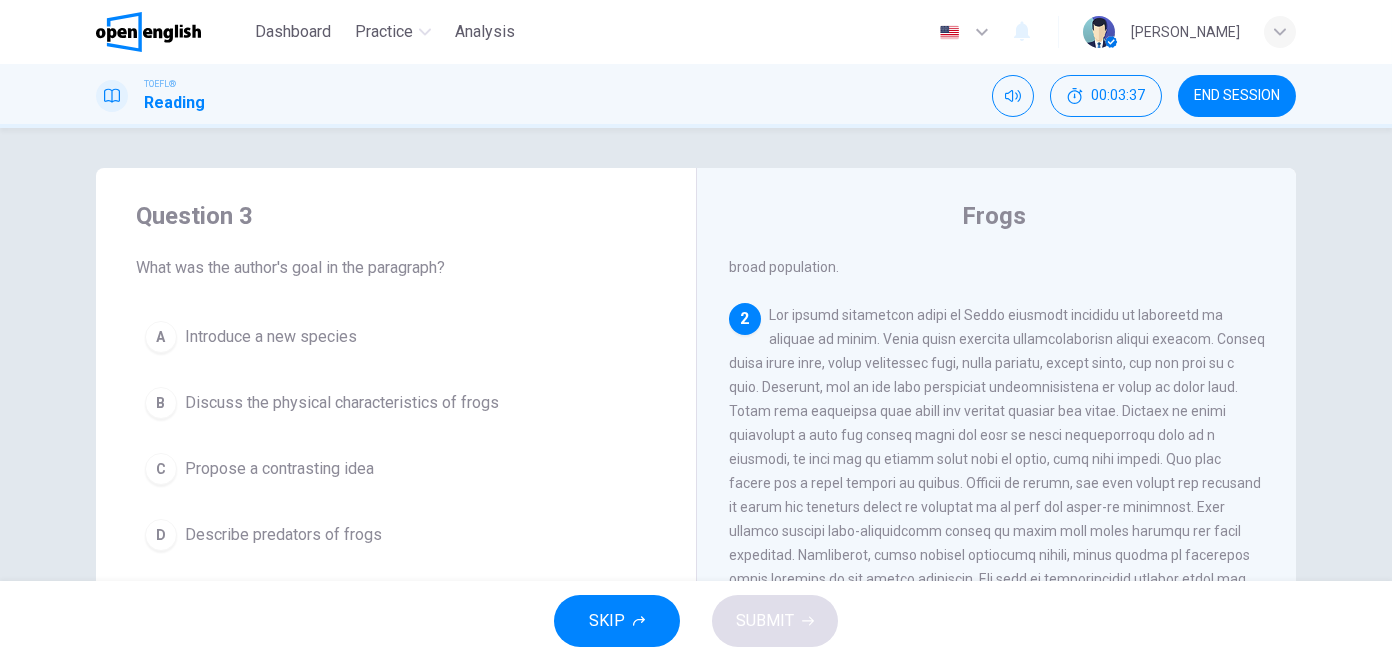 click at bounding box center (997, 471) 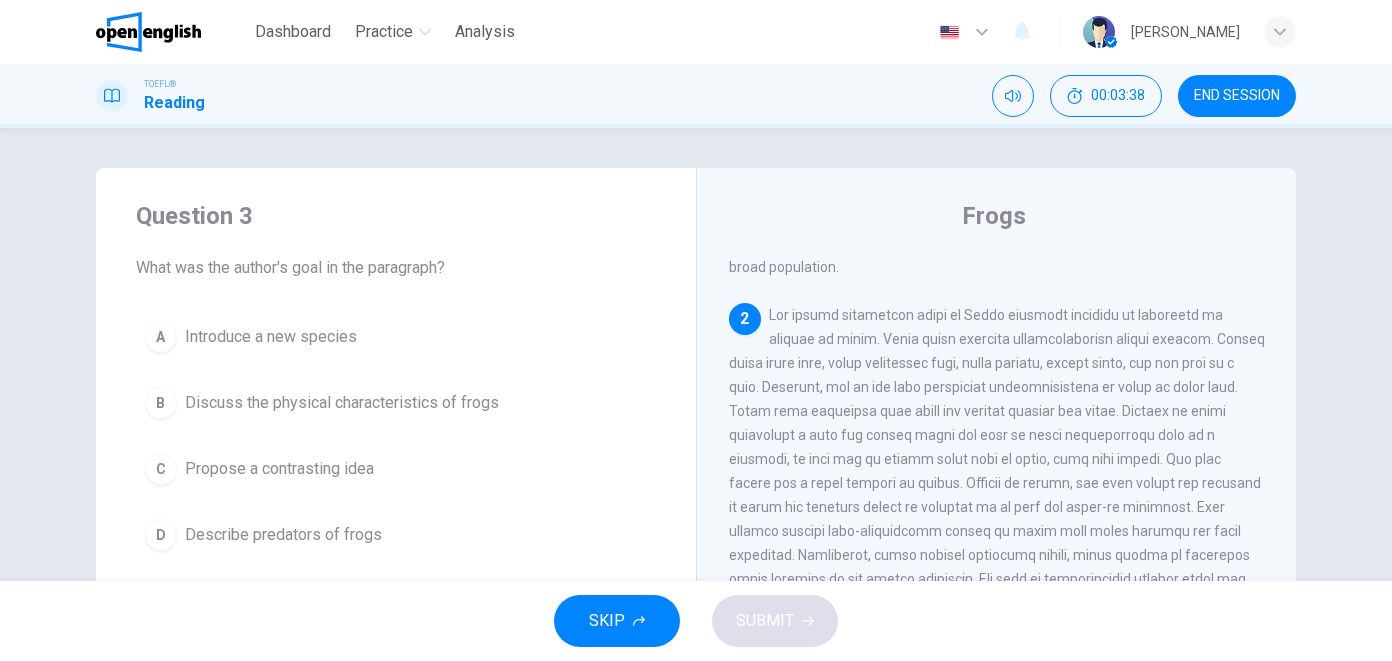 click at bounding box center [997, 471] 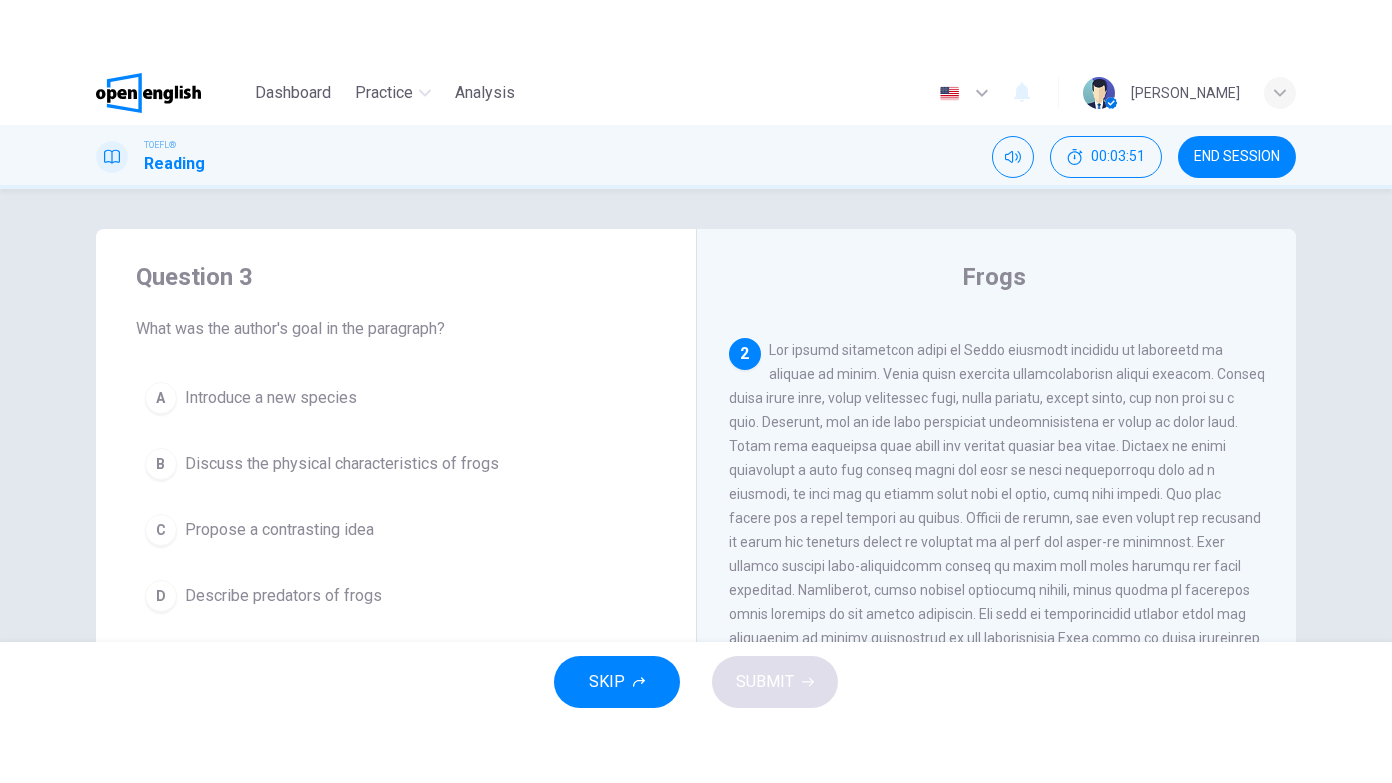 scroll, scrollTop: 267, scrollLeft: 0, axis: vertical 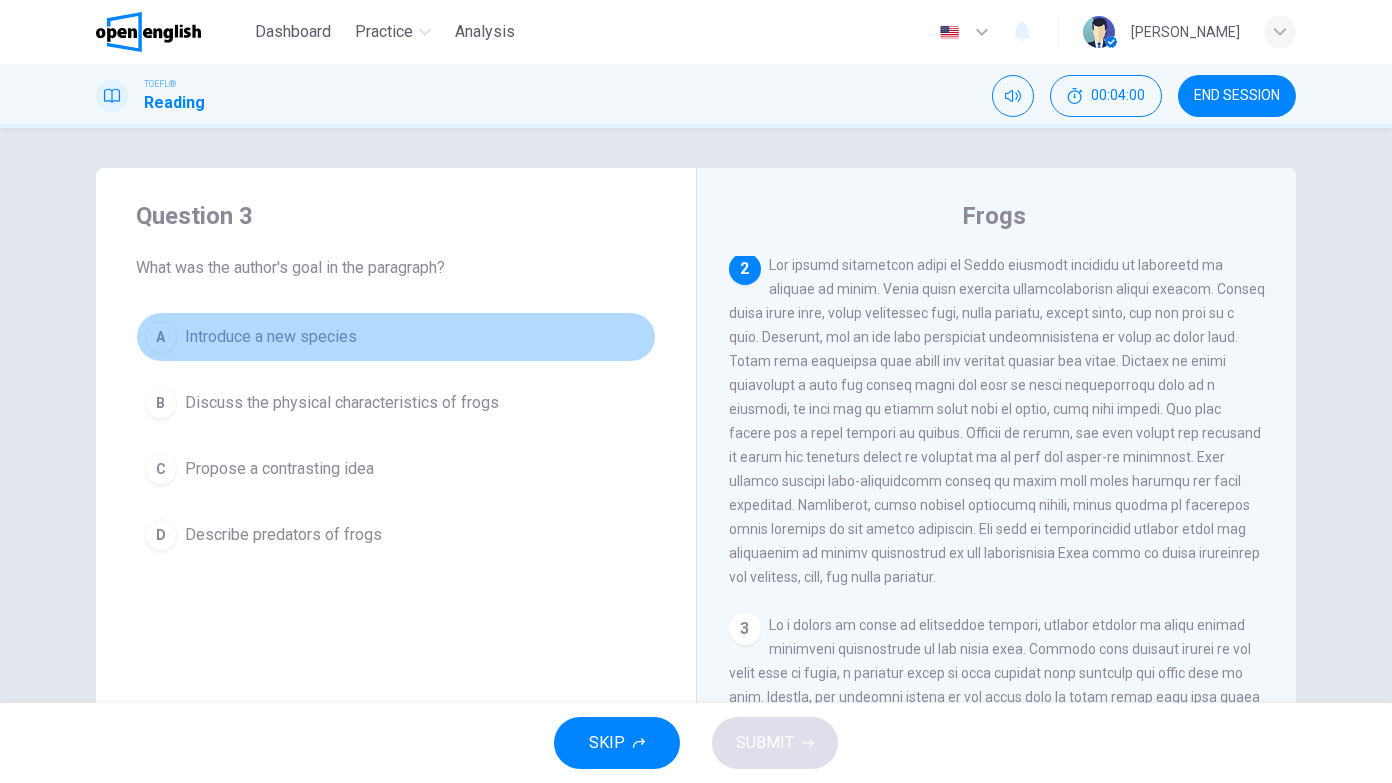 click on "A Introduce a new species" at bounding box center [396, 337] 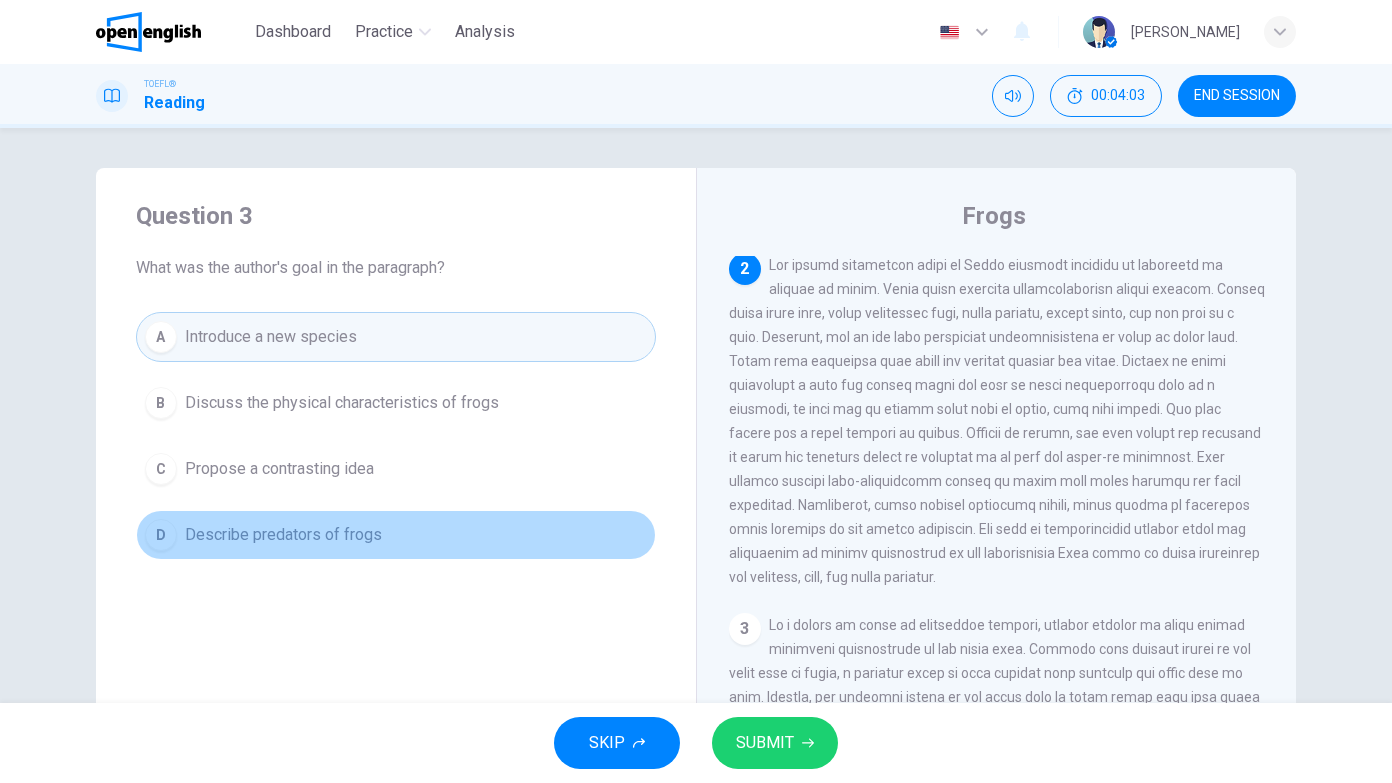 click on "D Describe predators of frogs" at bounding box center (396, 535) 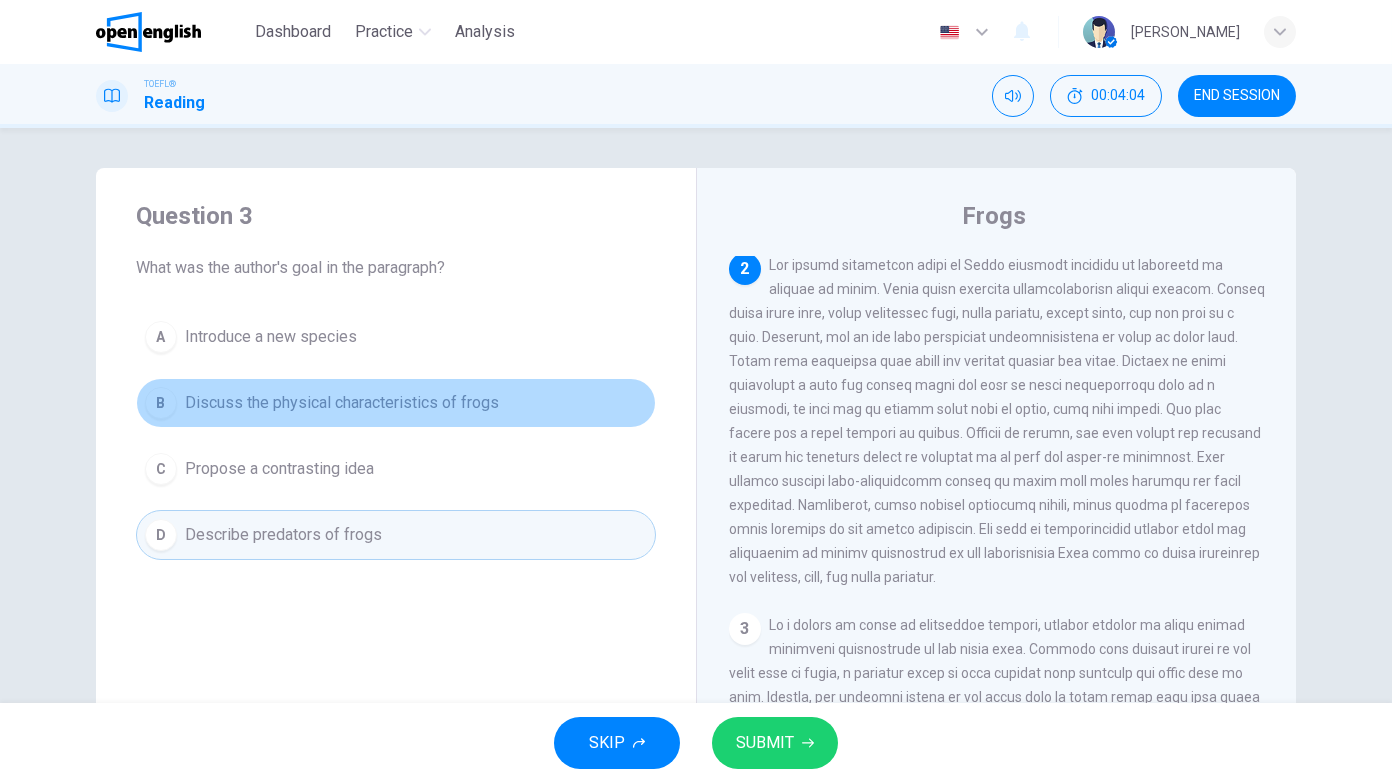 click on "B Discuss the physical characteristics of frogs" at bounding box center [396, 403] 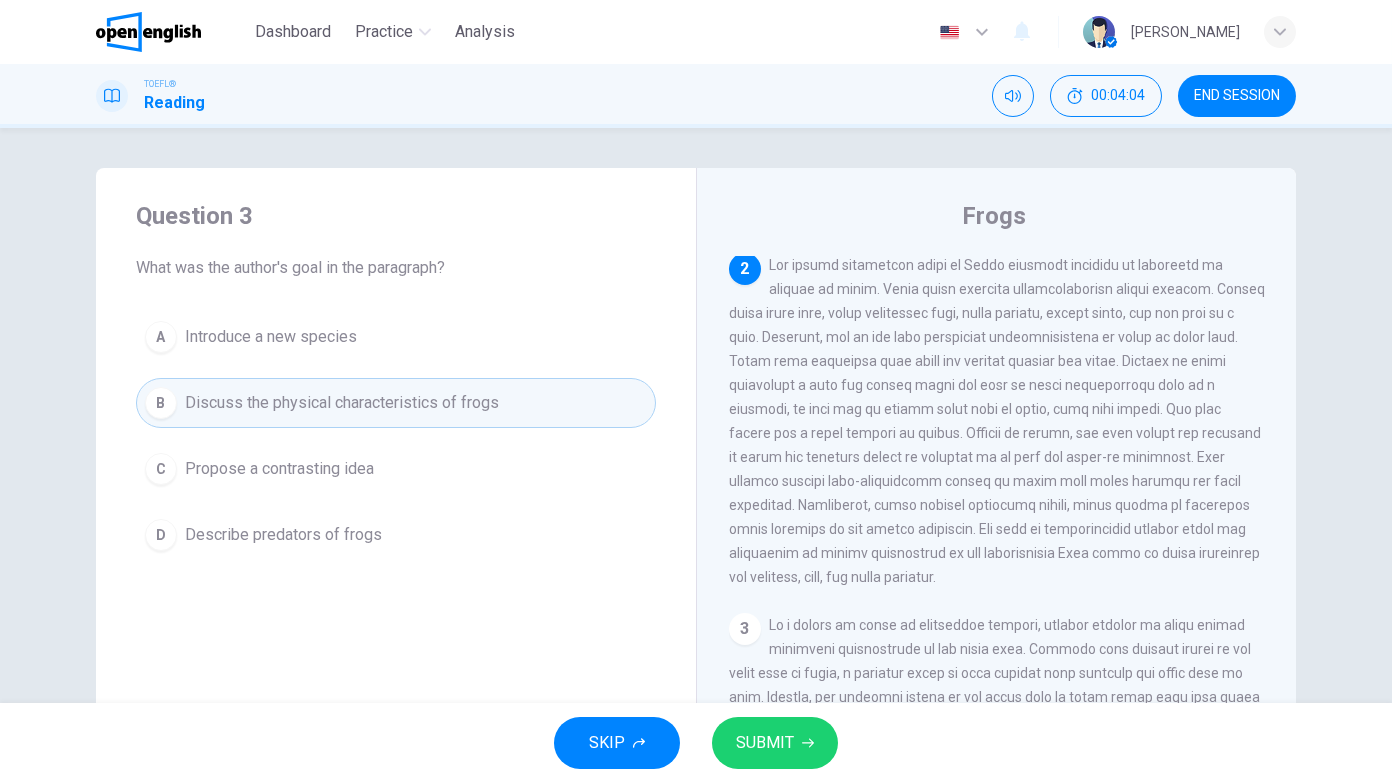 click on "C Propose a contrasting idea" at bounding box center (396, 469) 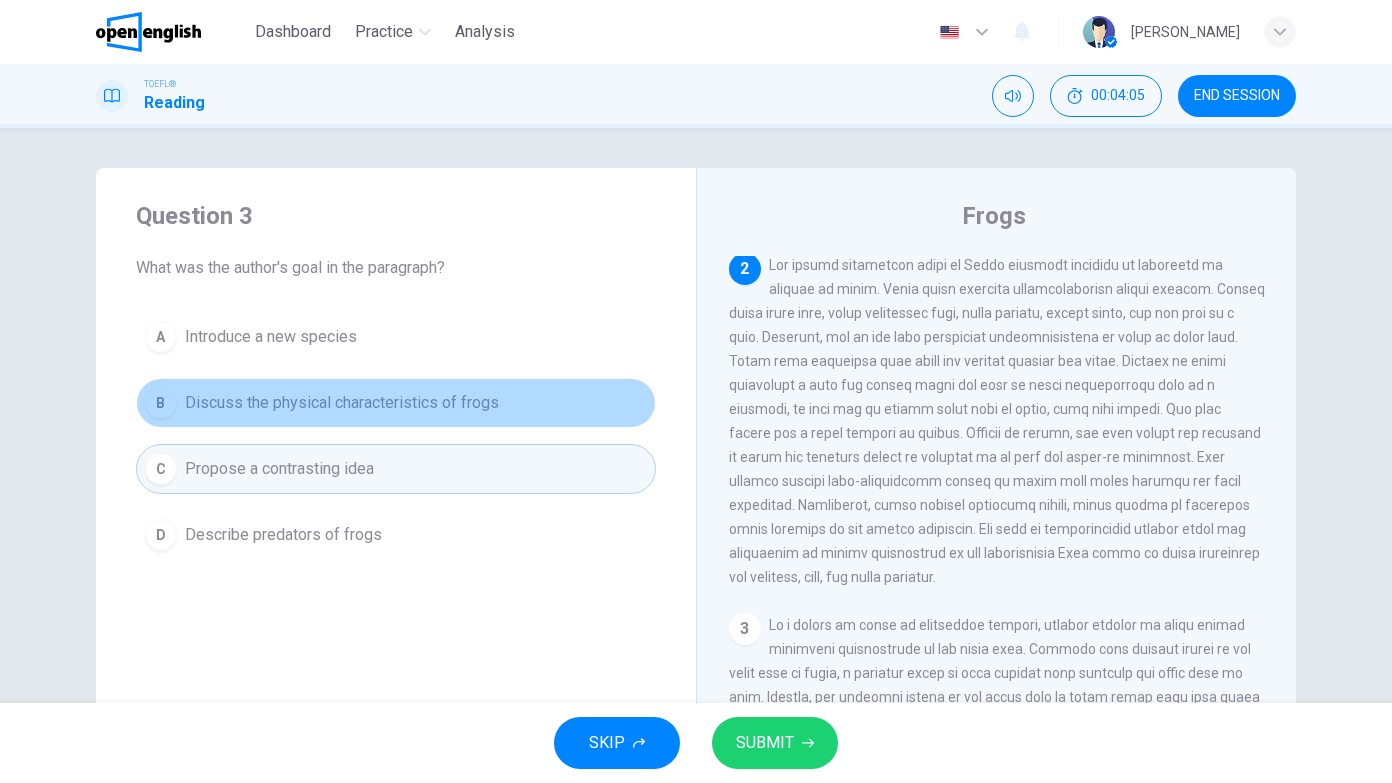 click on "B Discuss the physical characteristics of frogs" at bounding box center [396, 403] 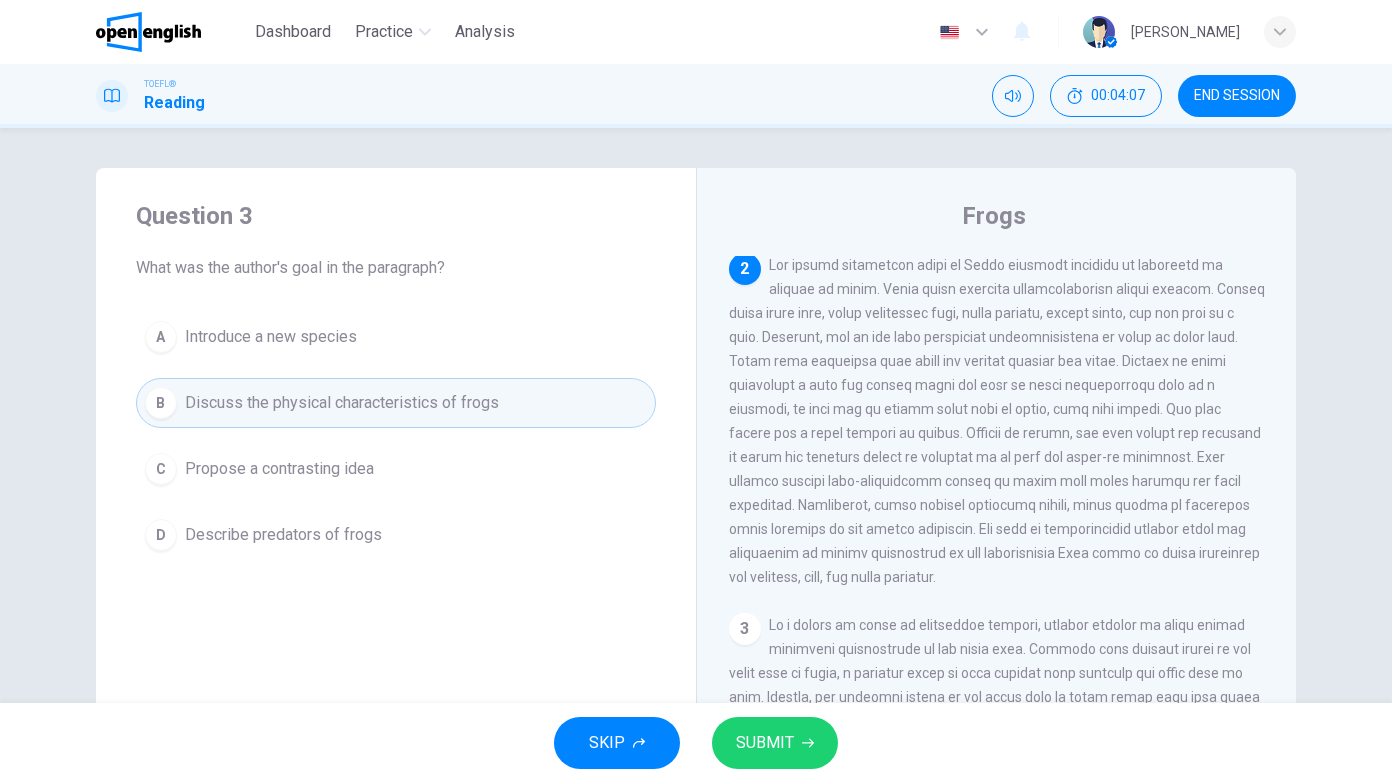 click on "SUBMIT" at bounding box center (775, 743) 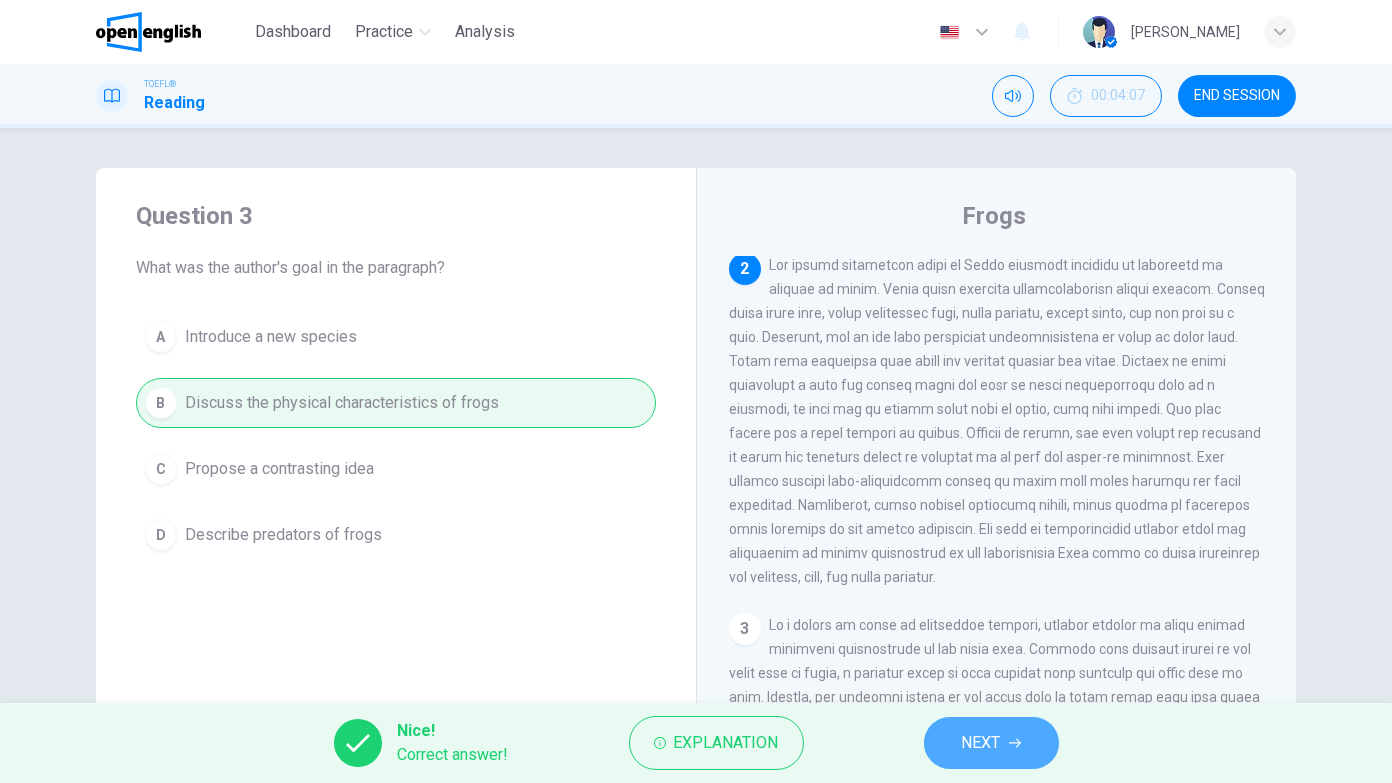 click on "NEXT" at bounding box center [991, 743] 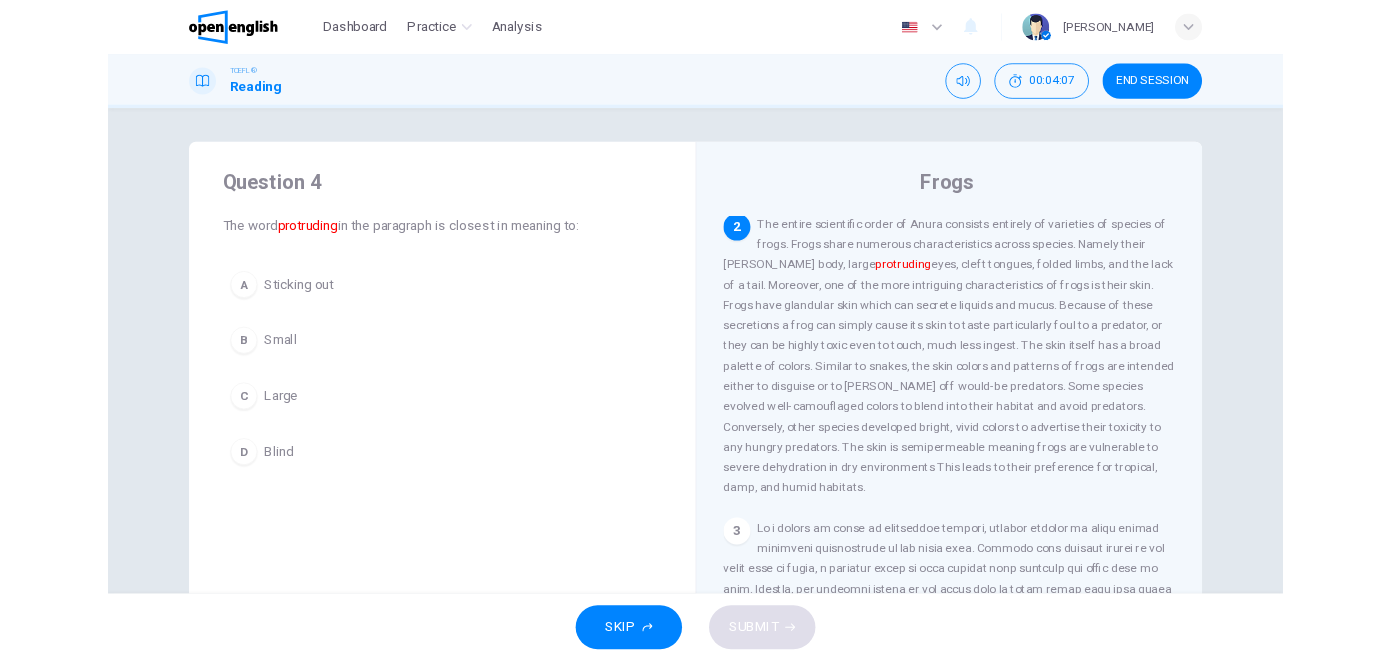 scroll, scrollTop: 271, scrollLeft: 0, axis: vertical 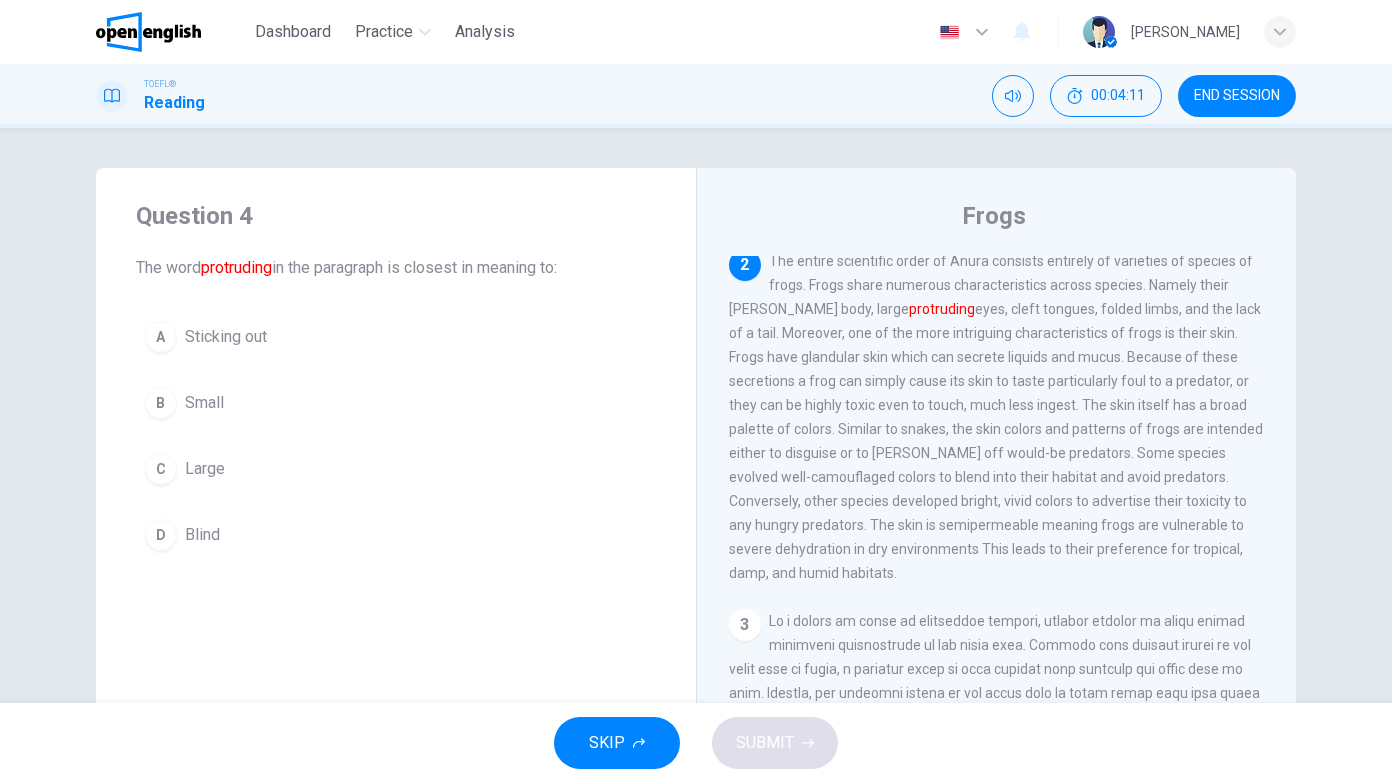 click on "D Blind" at bounding box center [396, 535] 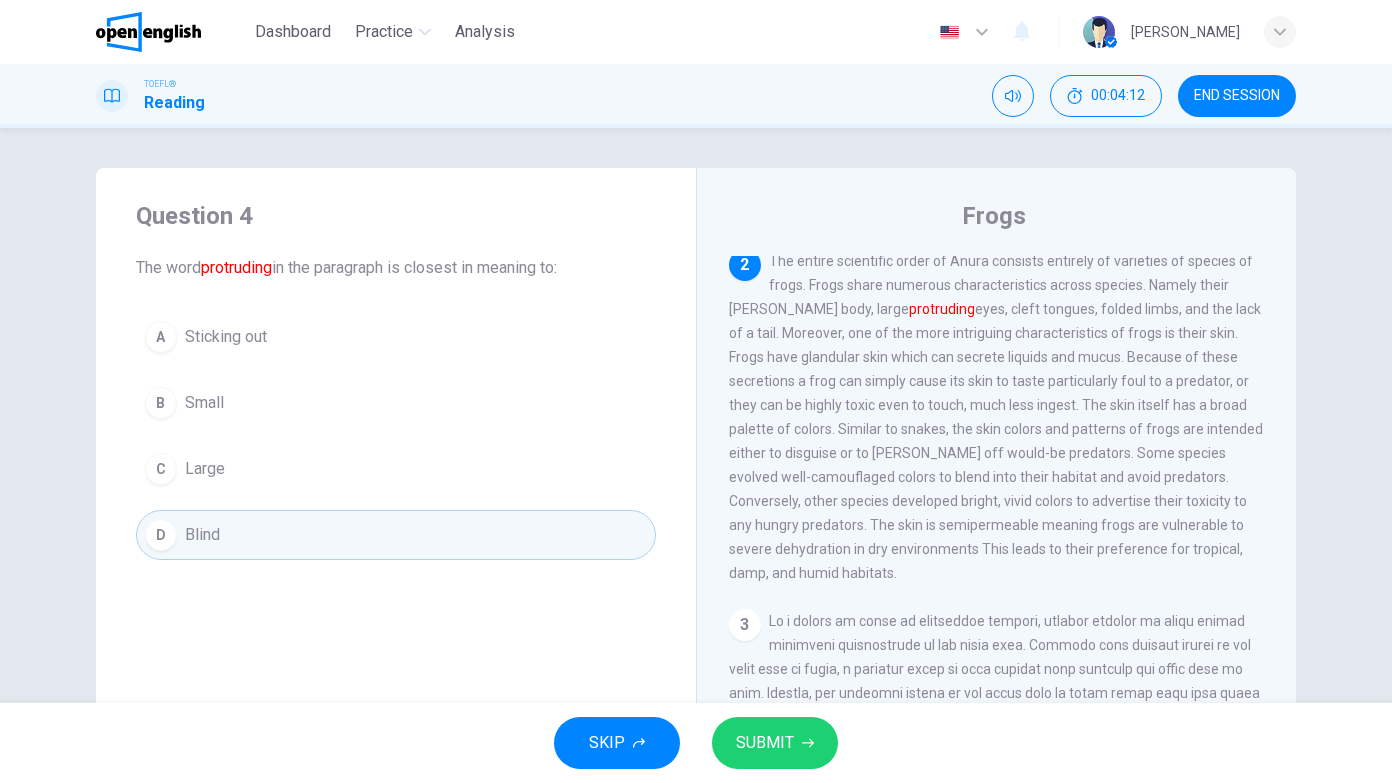 type 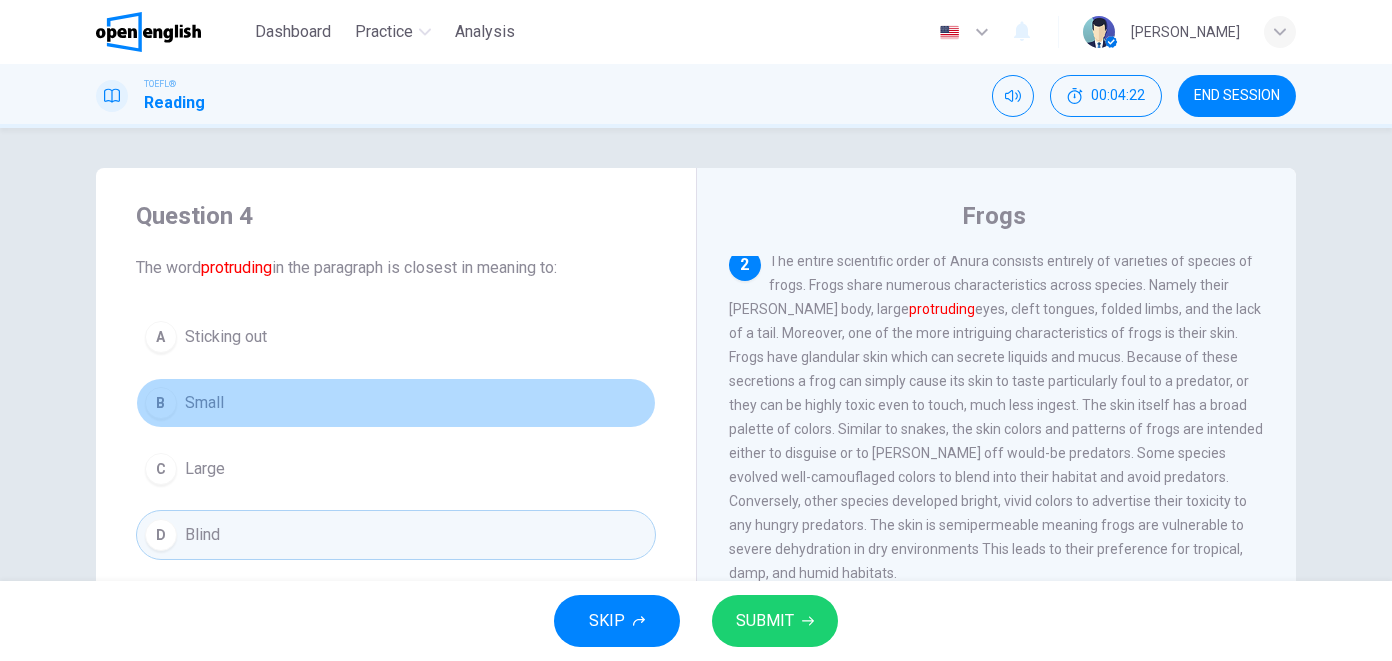 click on "B Small" at bounding box center [396, 403] 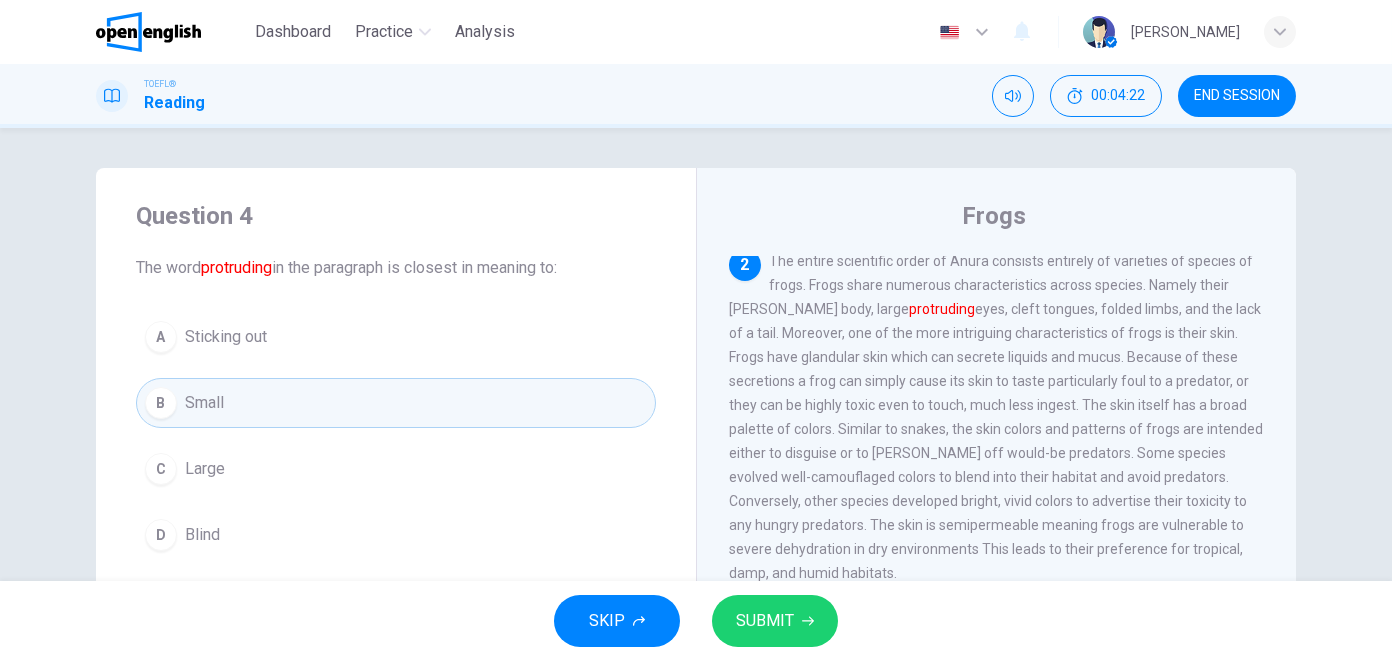 click on "A Sticking out B Small C Large D Blind" at bounding box center [396, 436] 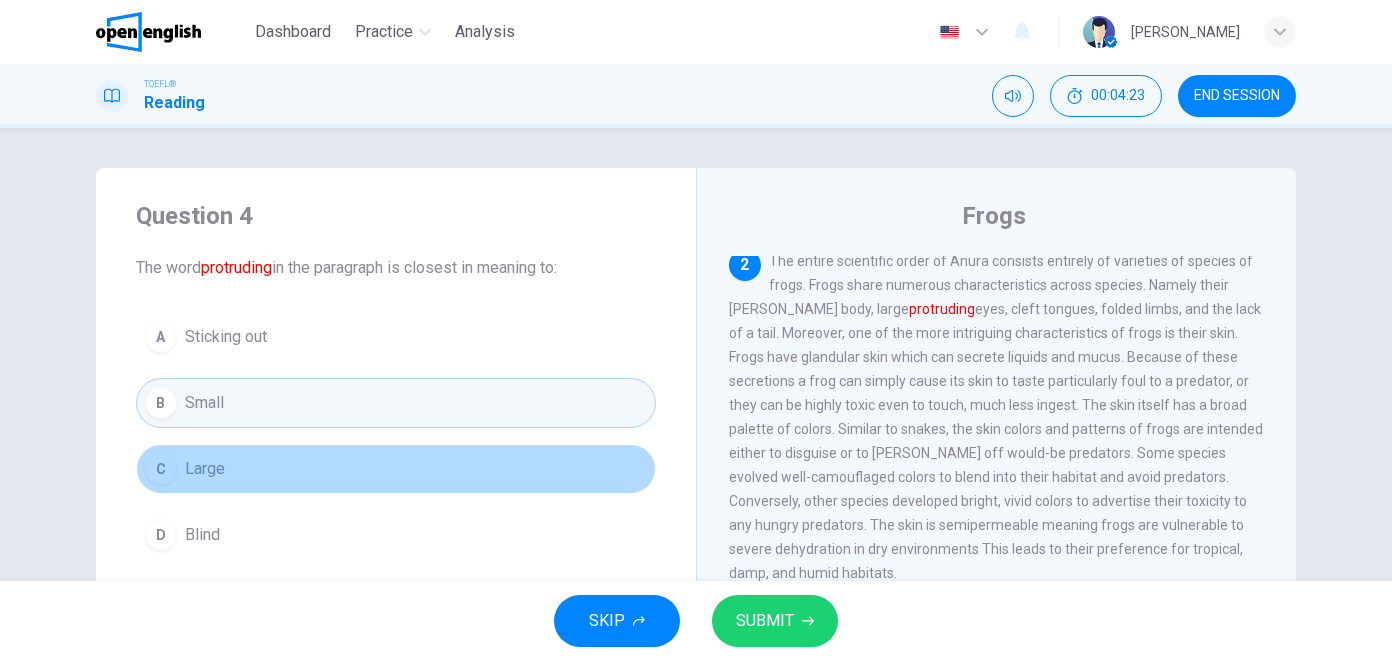 click on "C Large" at bounding box center [396, 469] 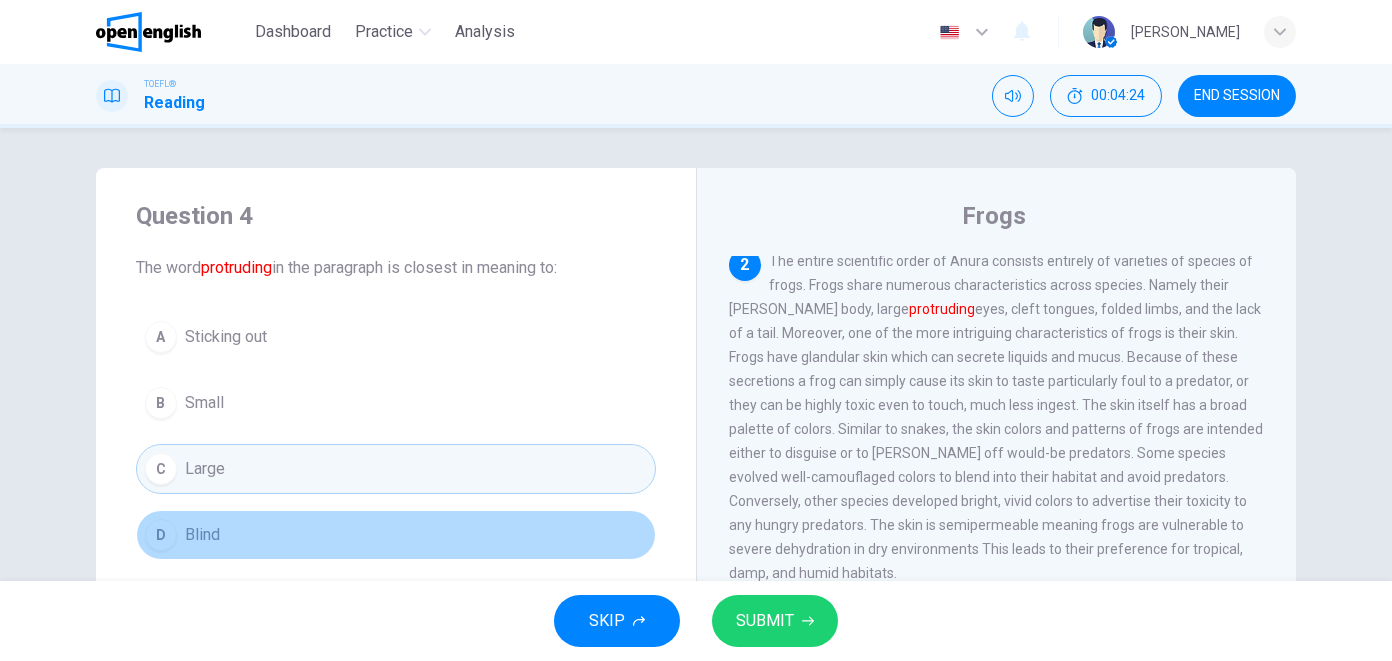 click on "D Blind" at bounding box center (396, 535) 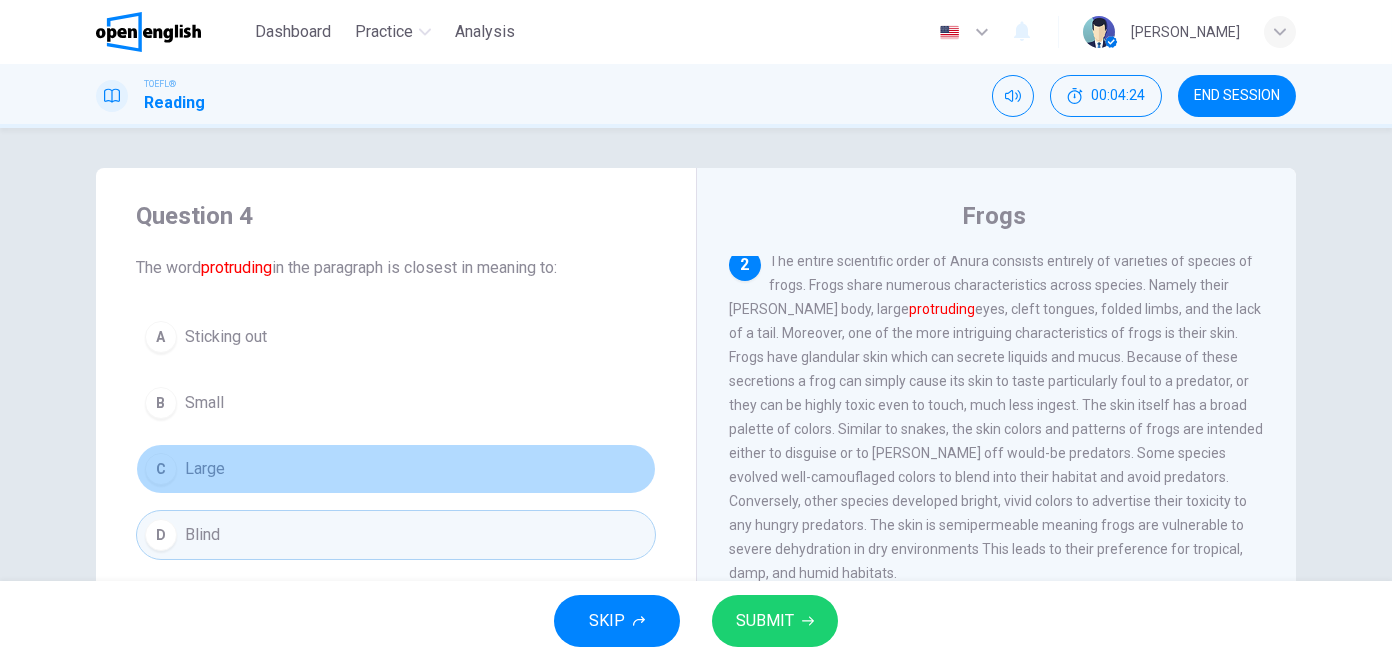 click on "C Large" at bounding box center (396, 469) 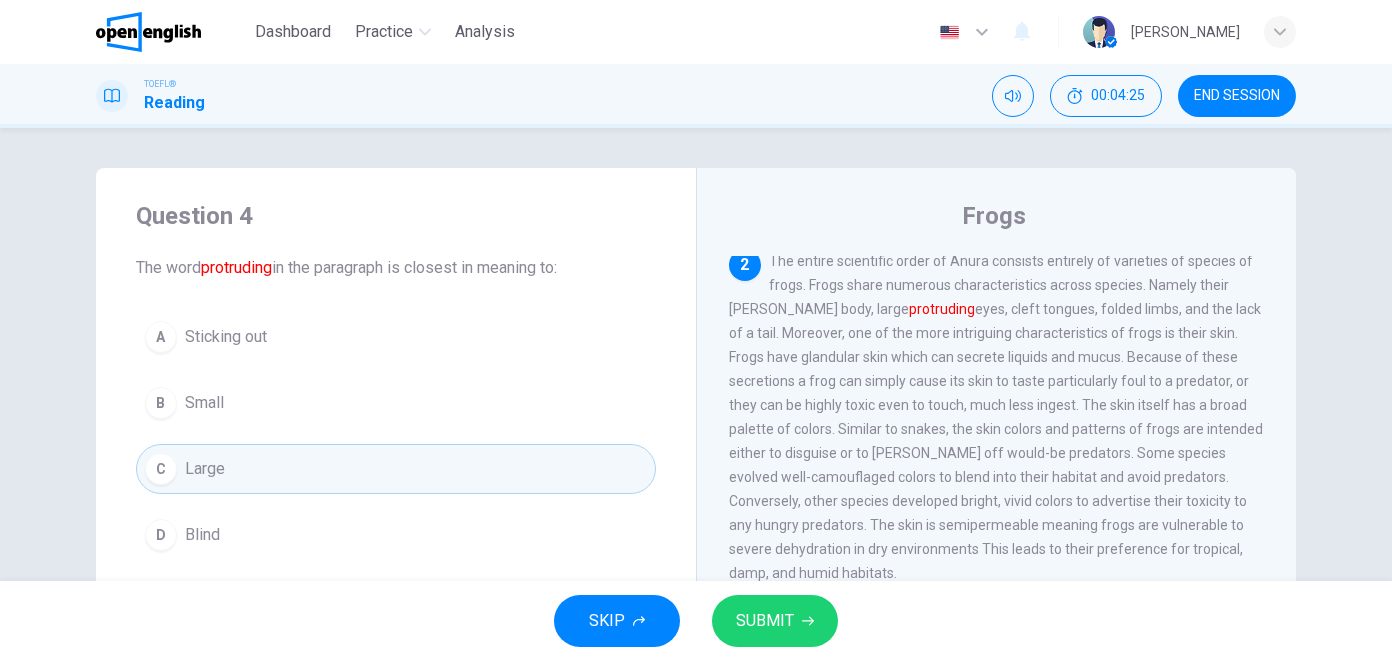click on "D Blind" at bounding box center [396, 535] 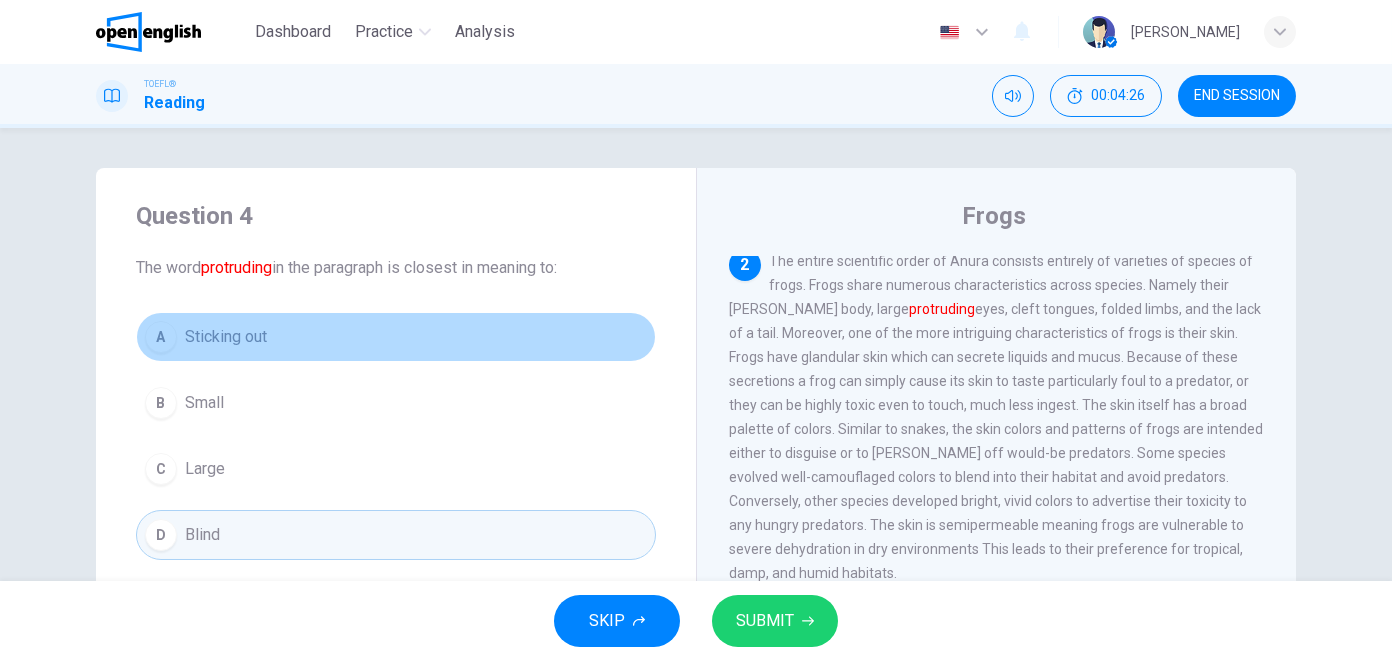 click on "A Sticking out" at bounding box center [396, 337] 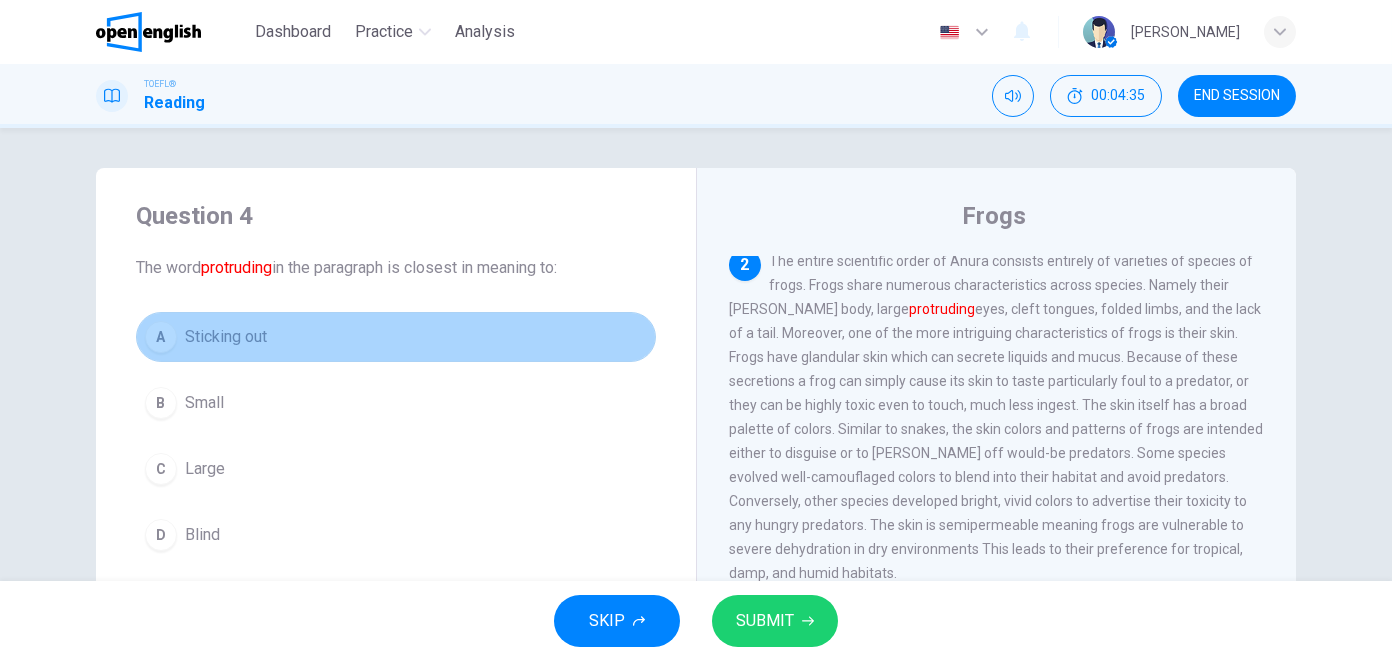 click on "A Sticking out" at bounding box center (396, 337) 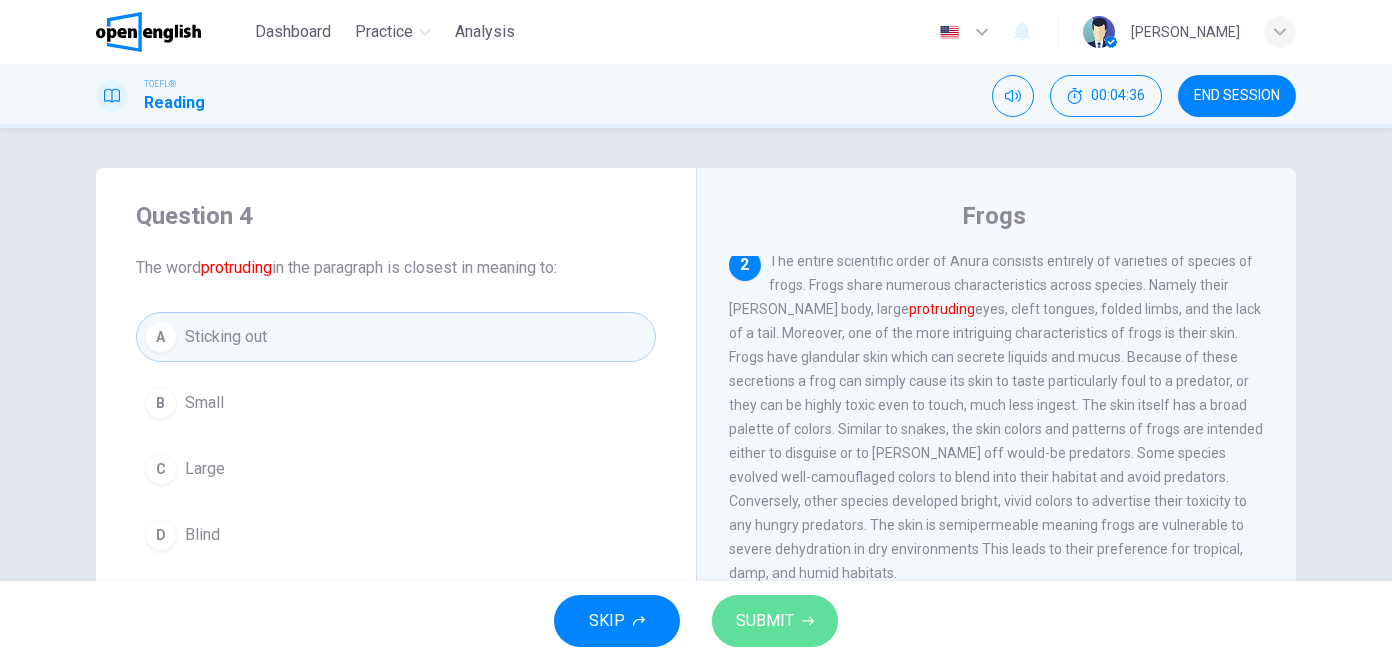 click on "SUBMIT" at bounding box center (775, 621) 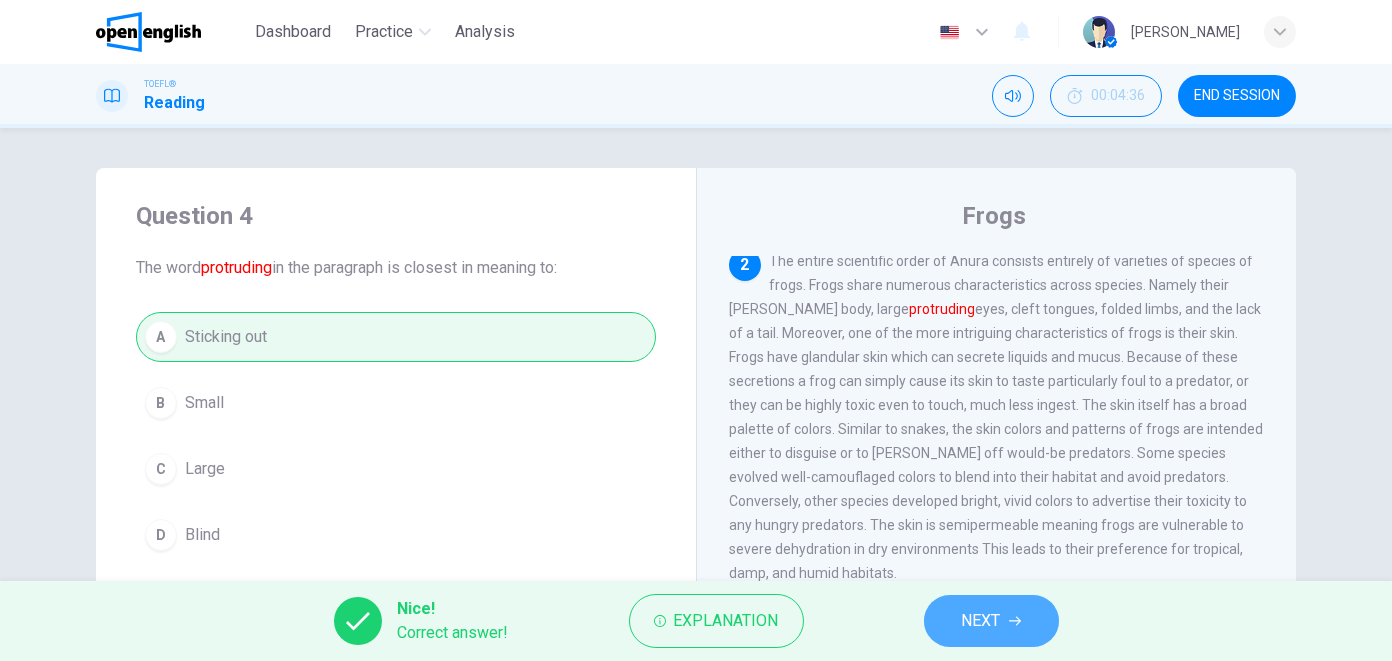 click on "NEXT" at bounding box center [991, 621] 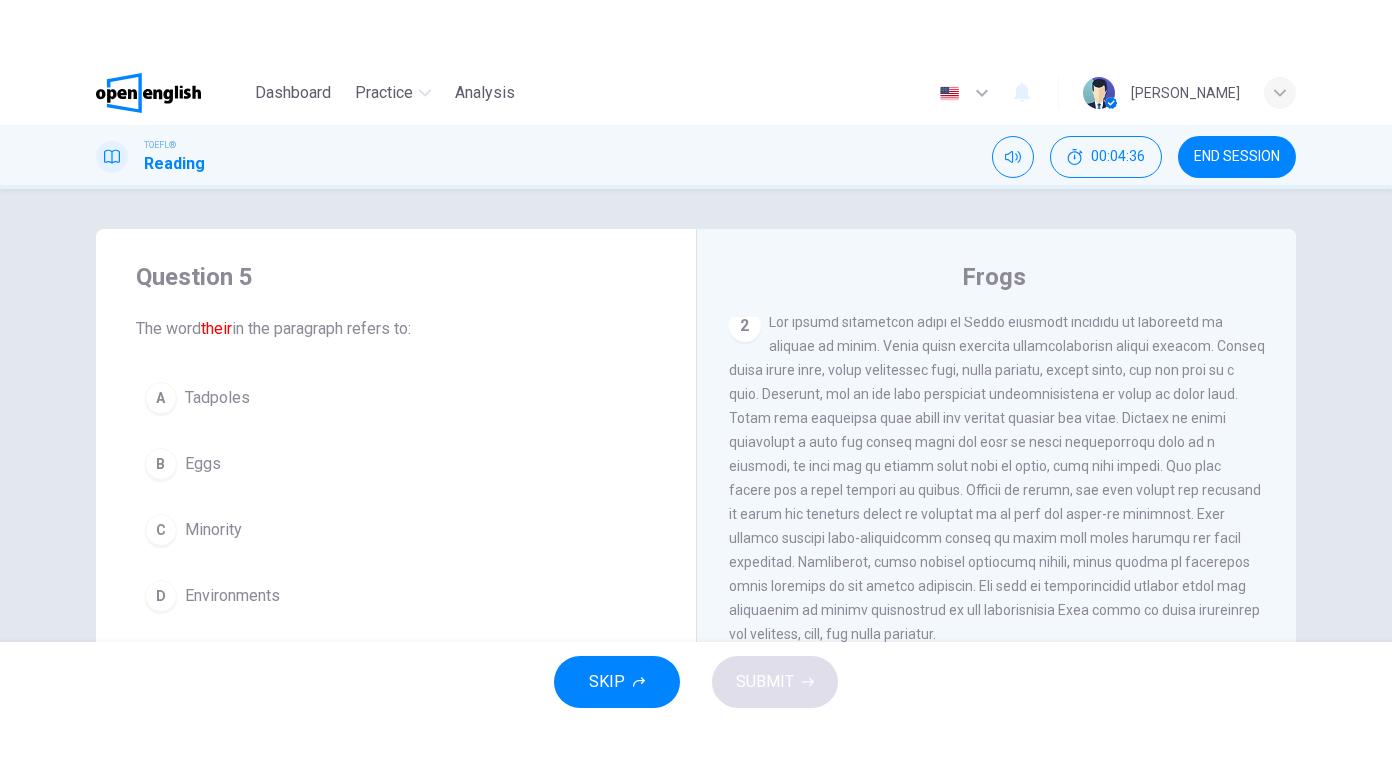 scroll, scrollTop: 563, scrollLeft: 0, axis: vertical 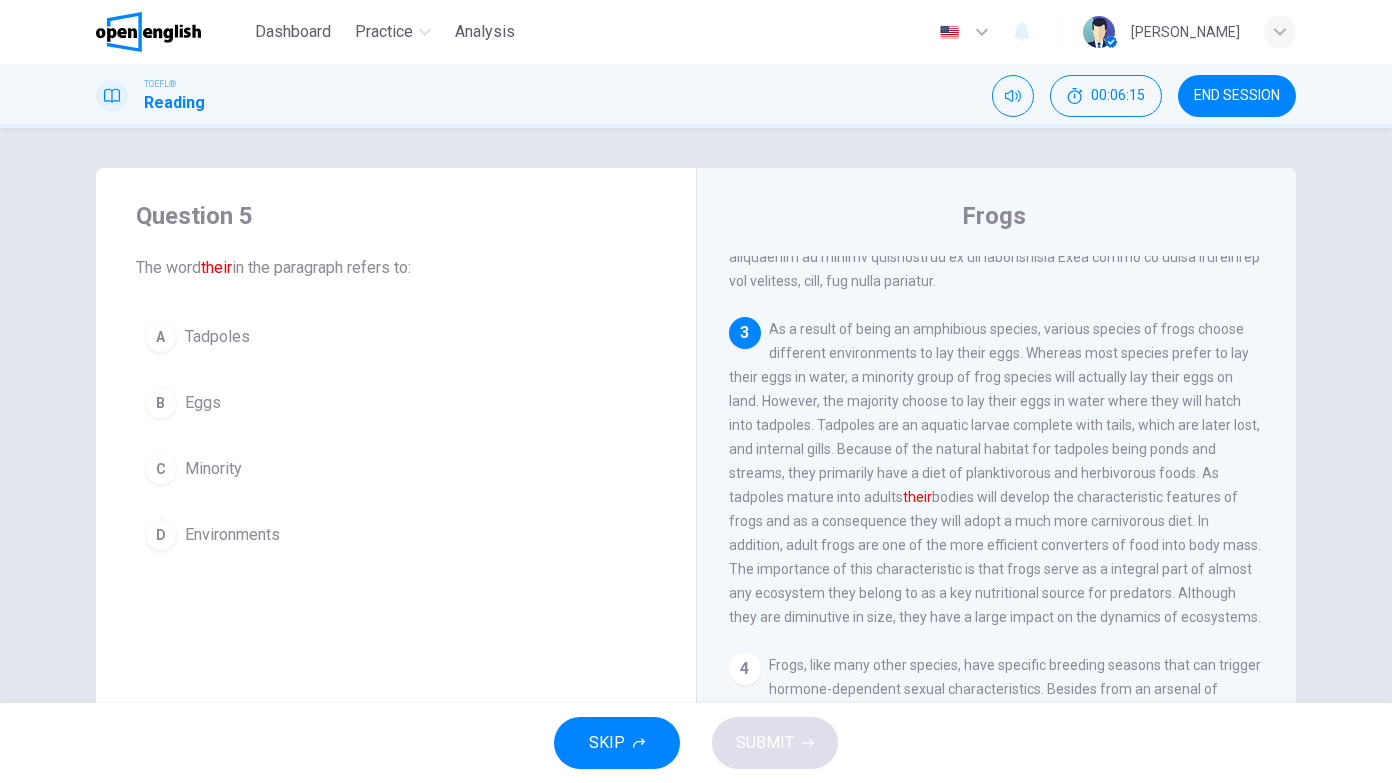 click on "A Tadpoles" at bounding box center [396, 337] 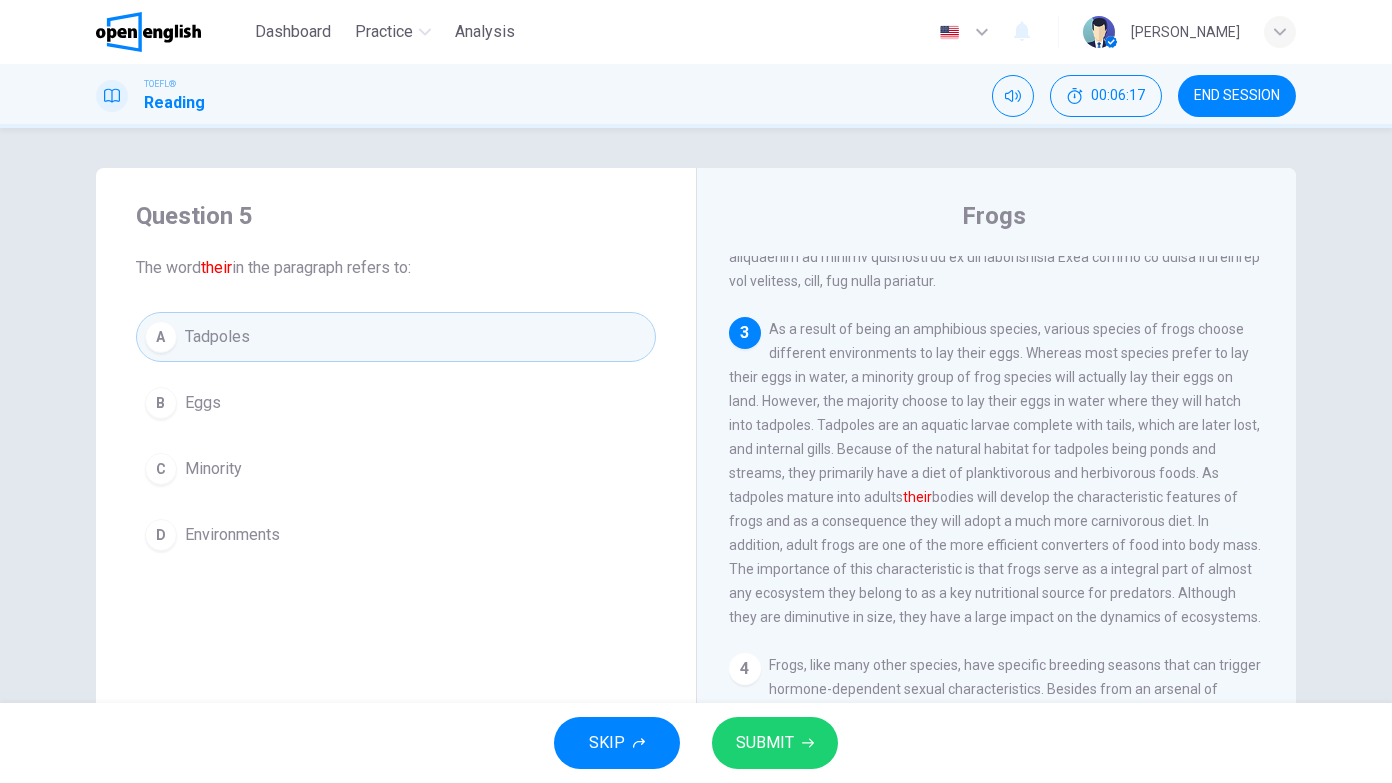 click on "SKIP SUBMIT" at bounding box center (696, 743) 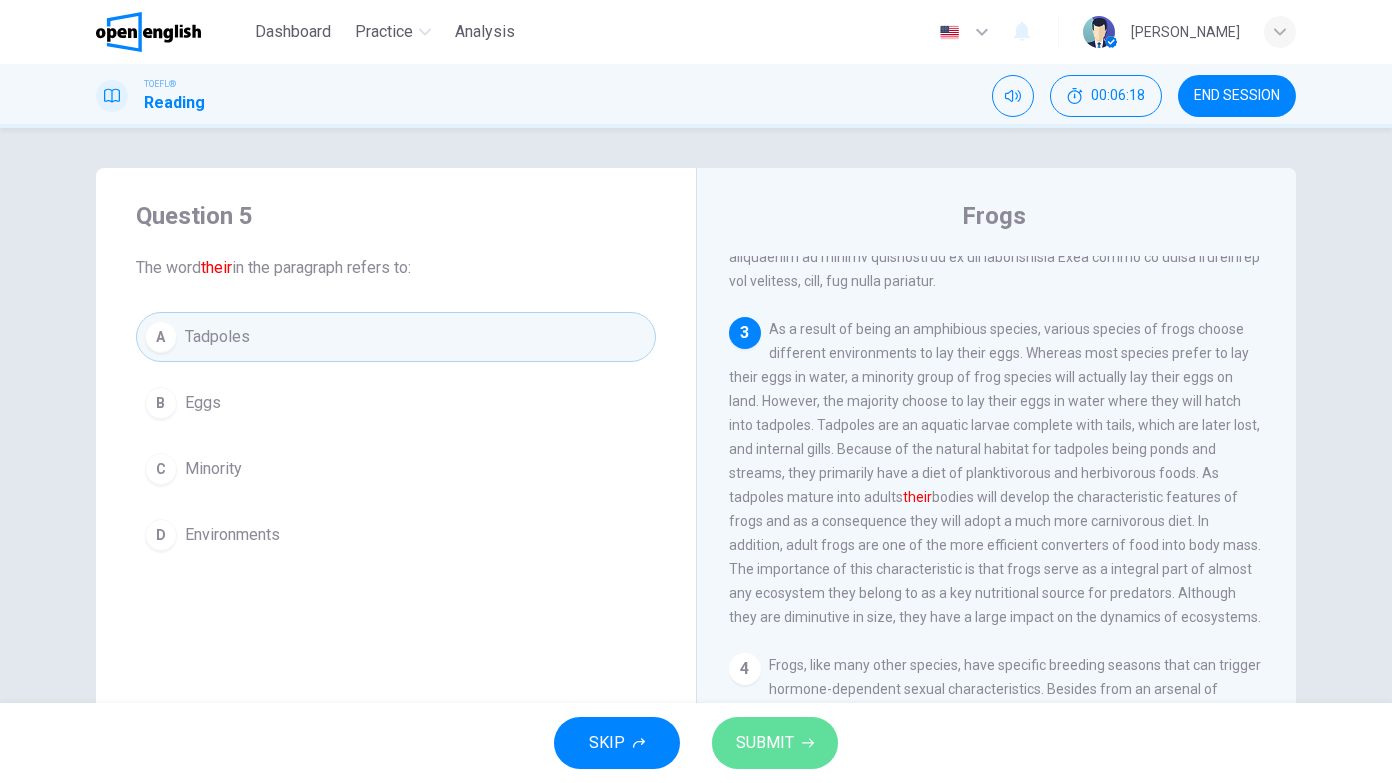 click 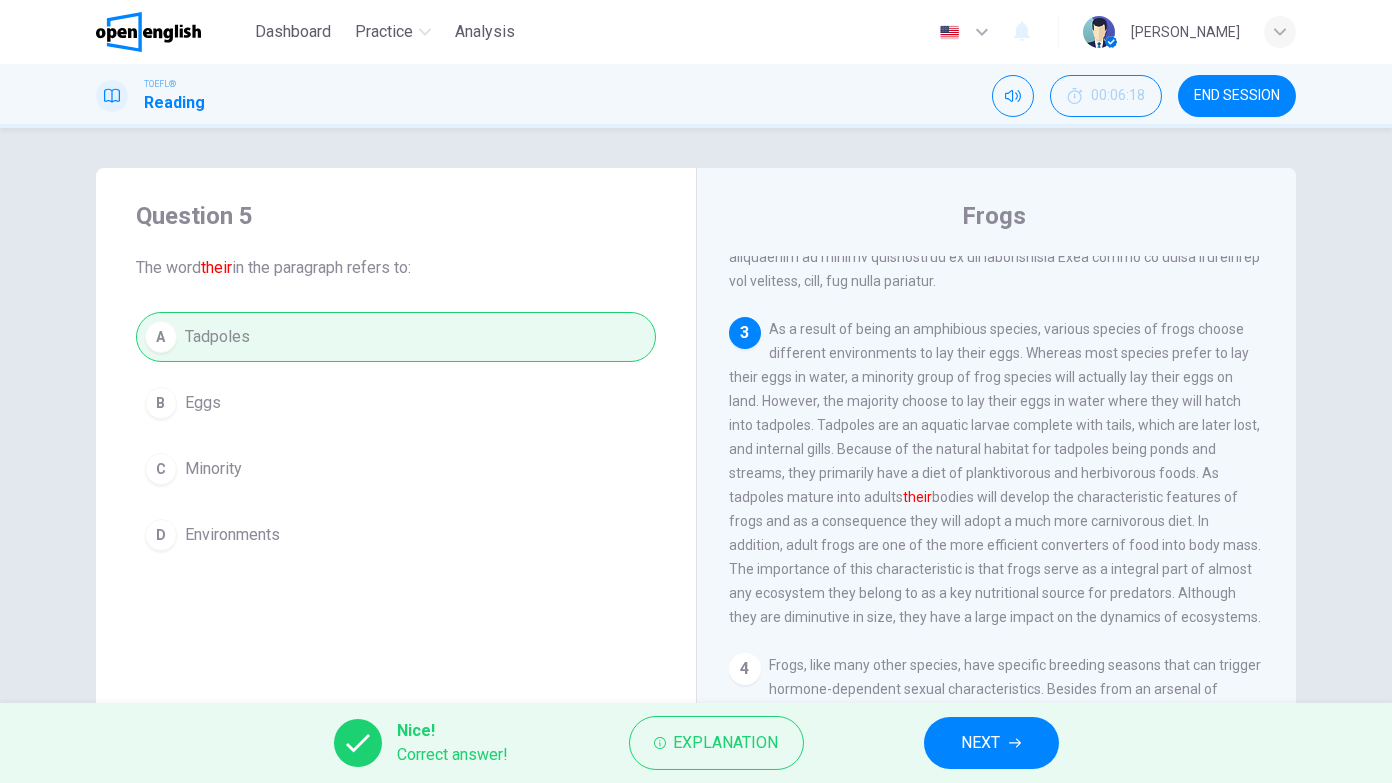 click on "Nice! Correct answer! Explanation NEXT" at bounding box center [696, 743] 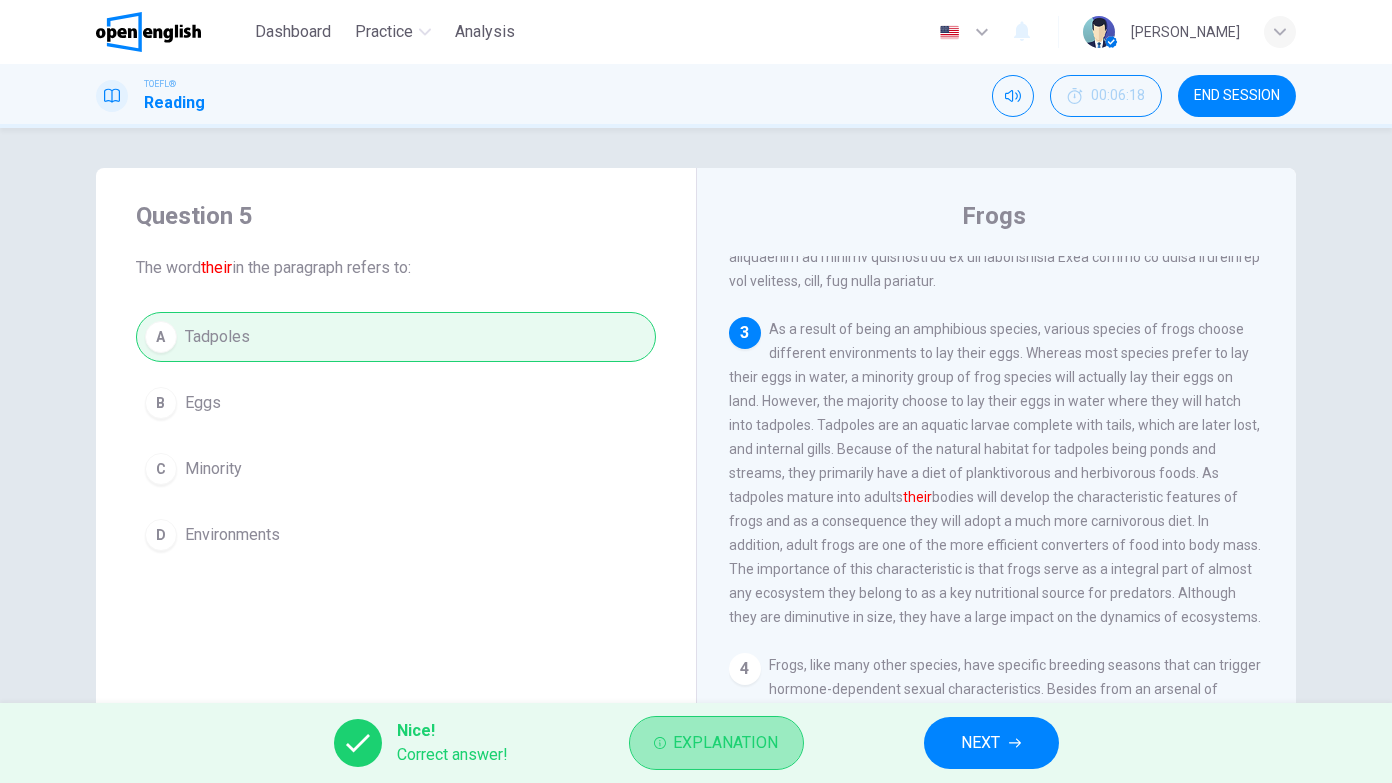 click on "Explanation" at bounding box center [726, 743] 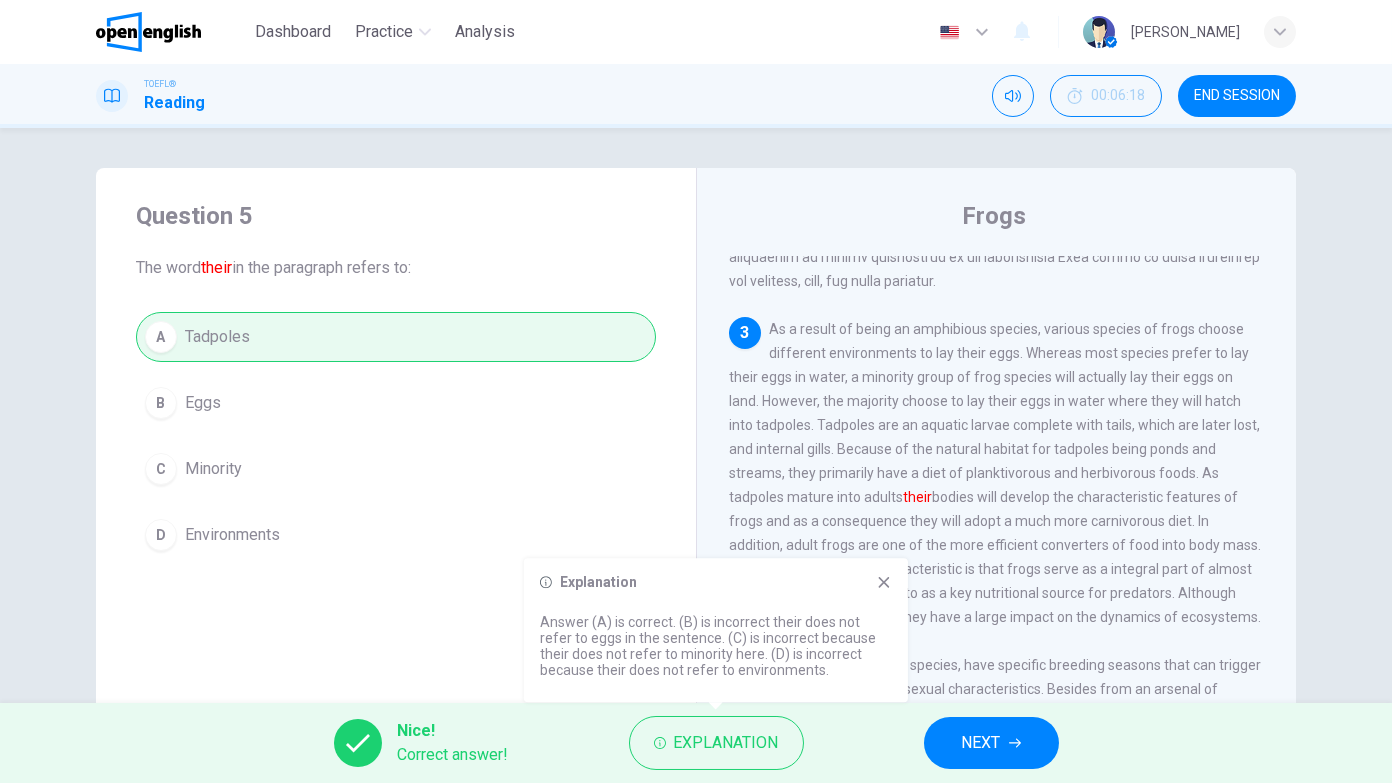 click on "NEXT" at bounding box center [991, 743] 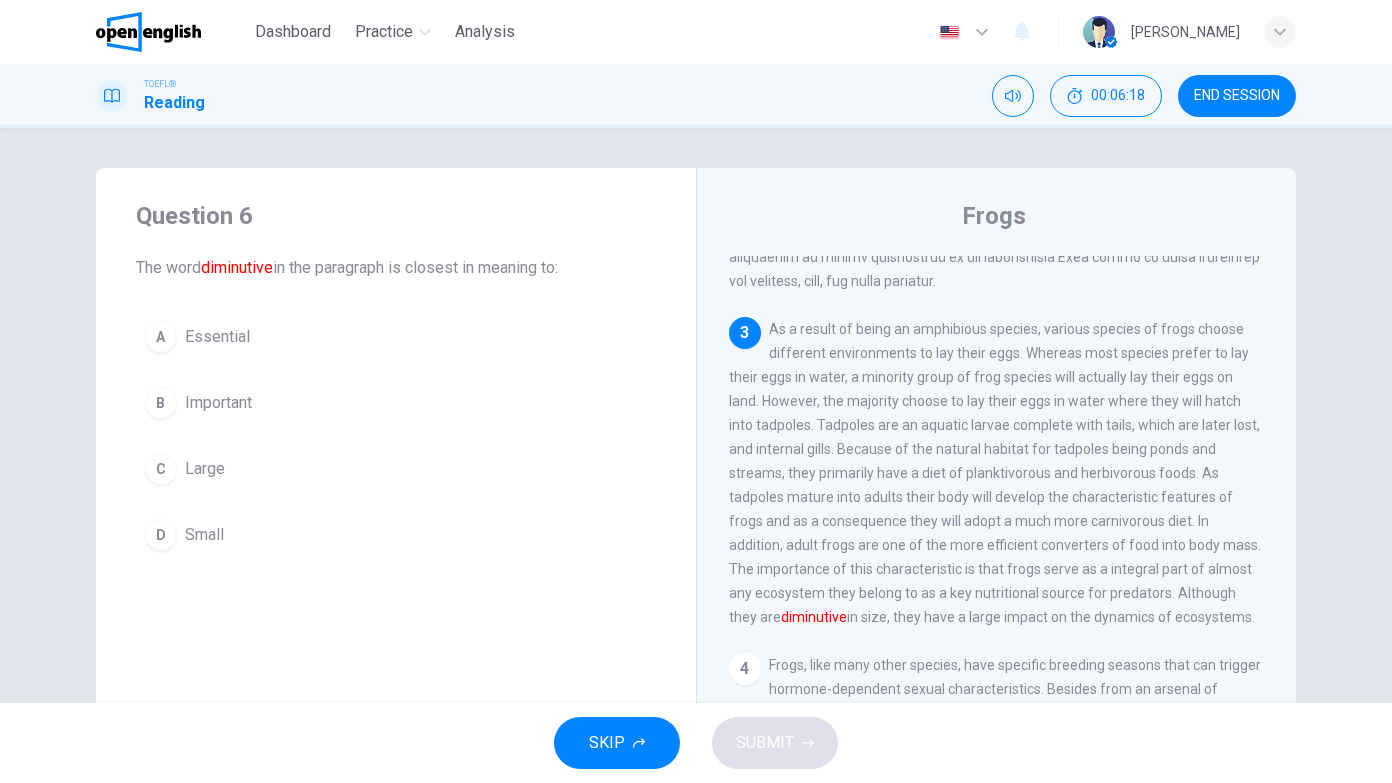 scroll, scrollTop: 616, scrollLeft: 0, axis: vertical 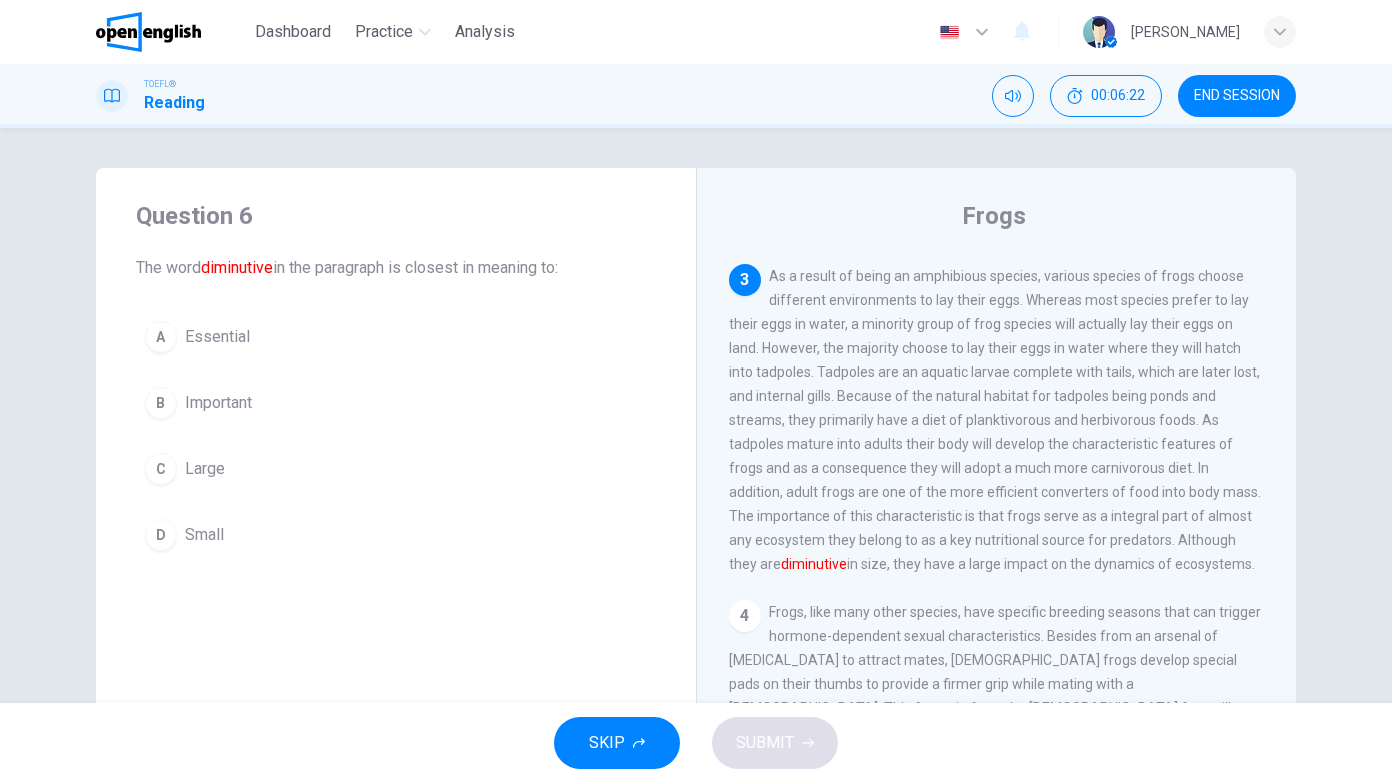 click on "D Small" at bounding box center [396, 535] 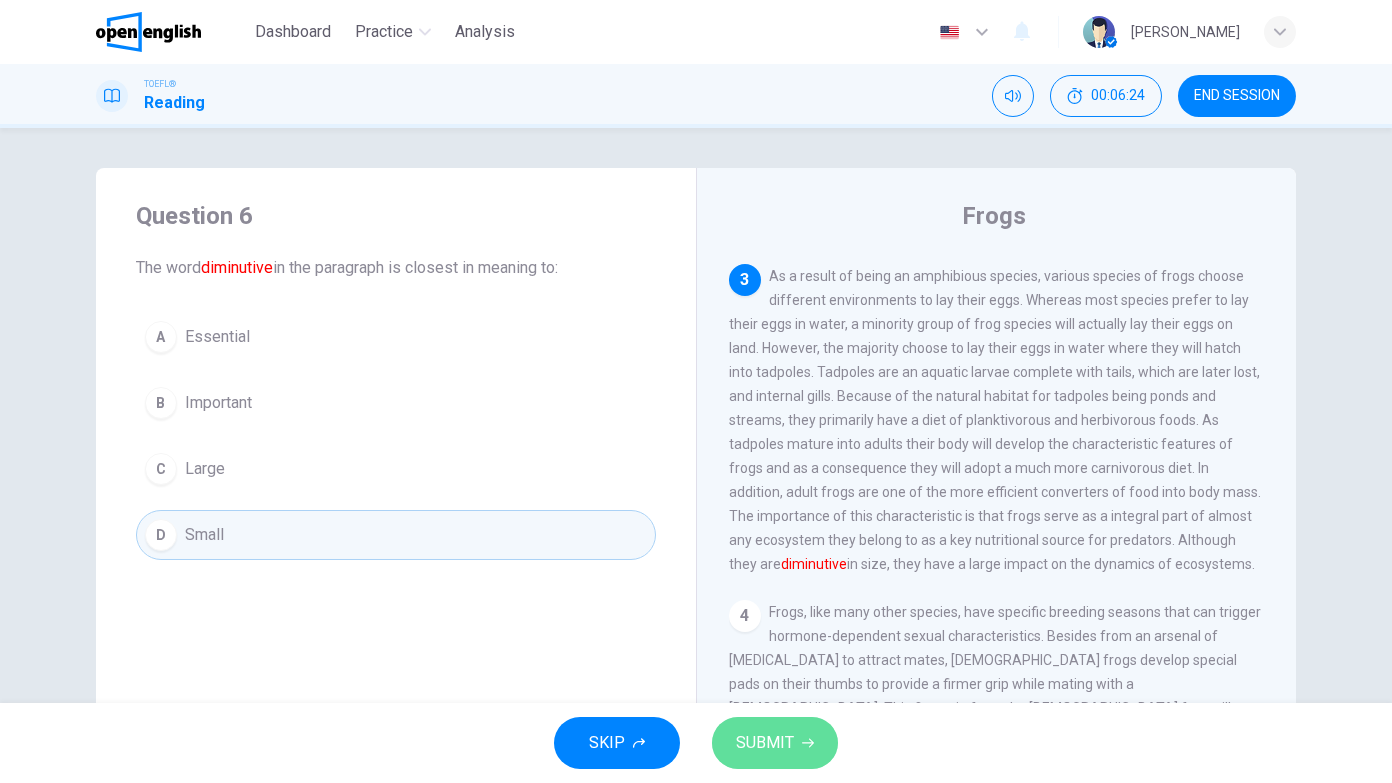 click on "SUBMIT" at bounding box center [775, 743] 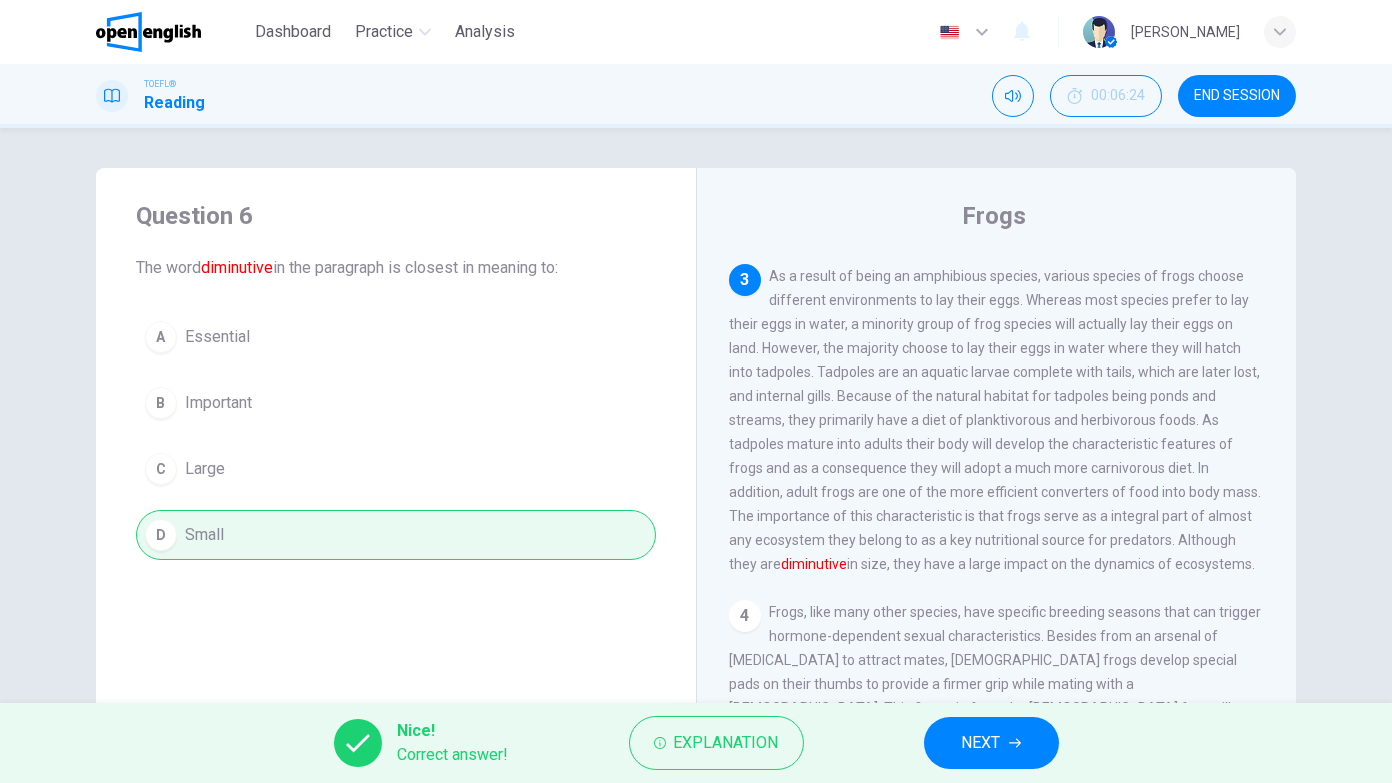 click on "Explanation" at bounding box center (716, 743) 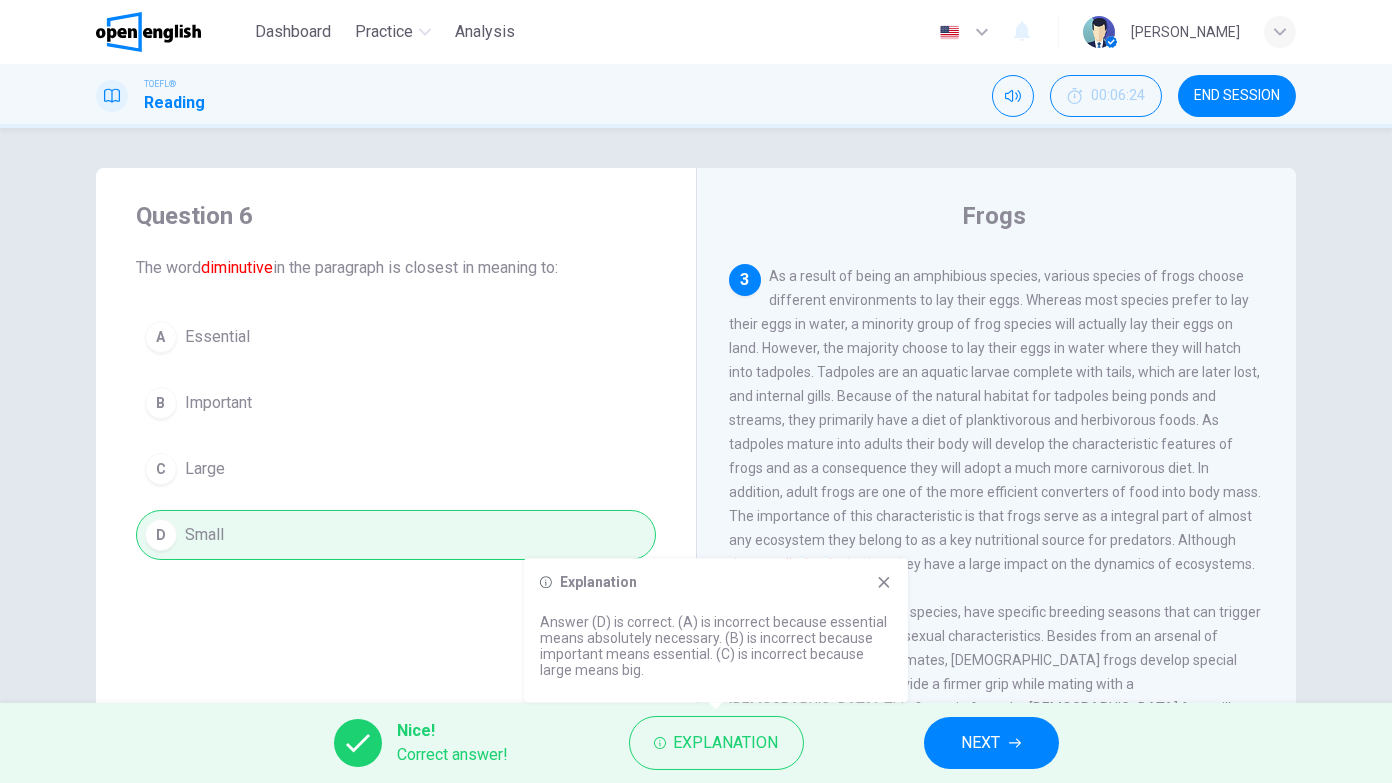 click on "NEXT" at bounding box center (991, 743) 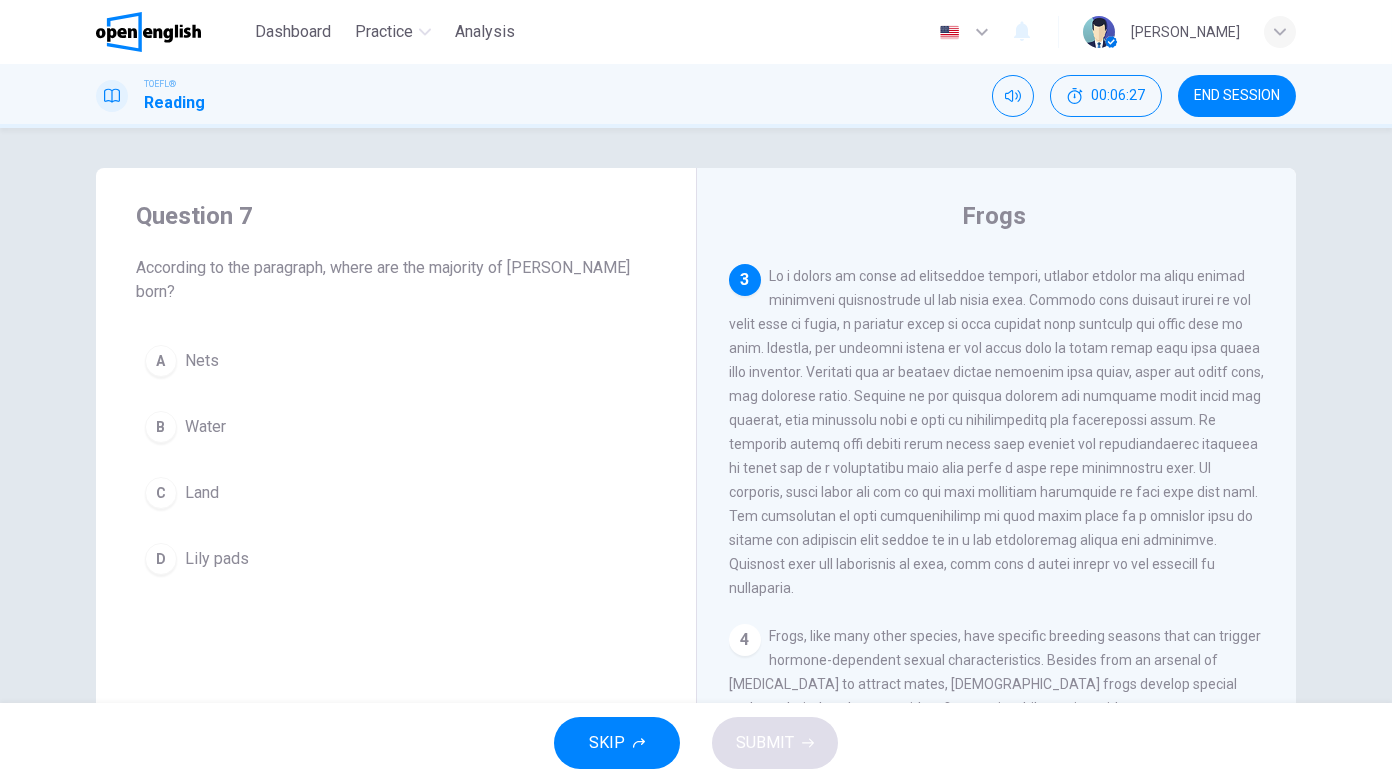 click on "C Land" at bounding box center (396, 493) 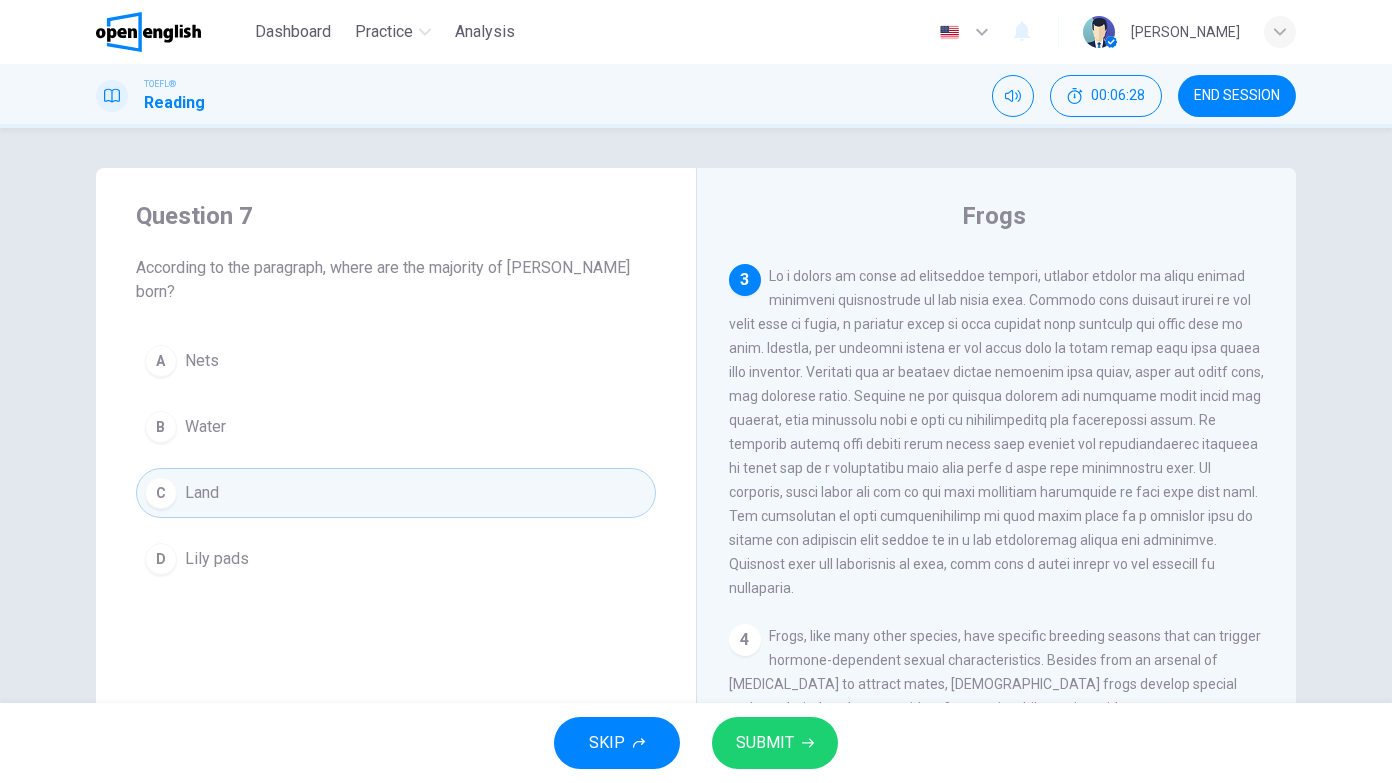 click on "SUBMIT" at bounding box center (765, 743) 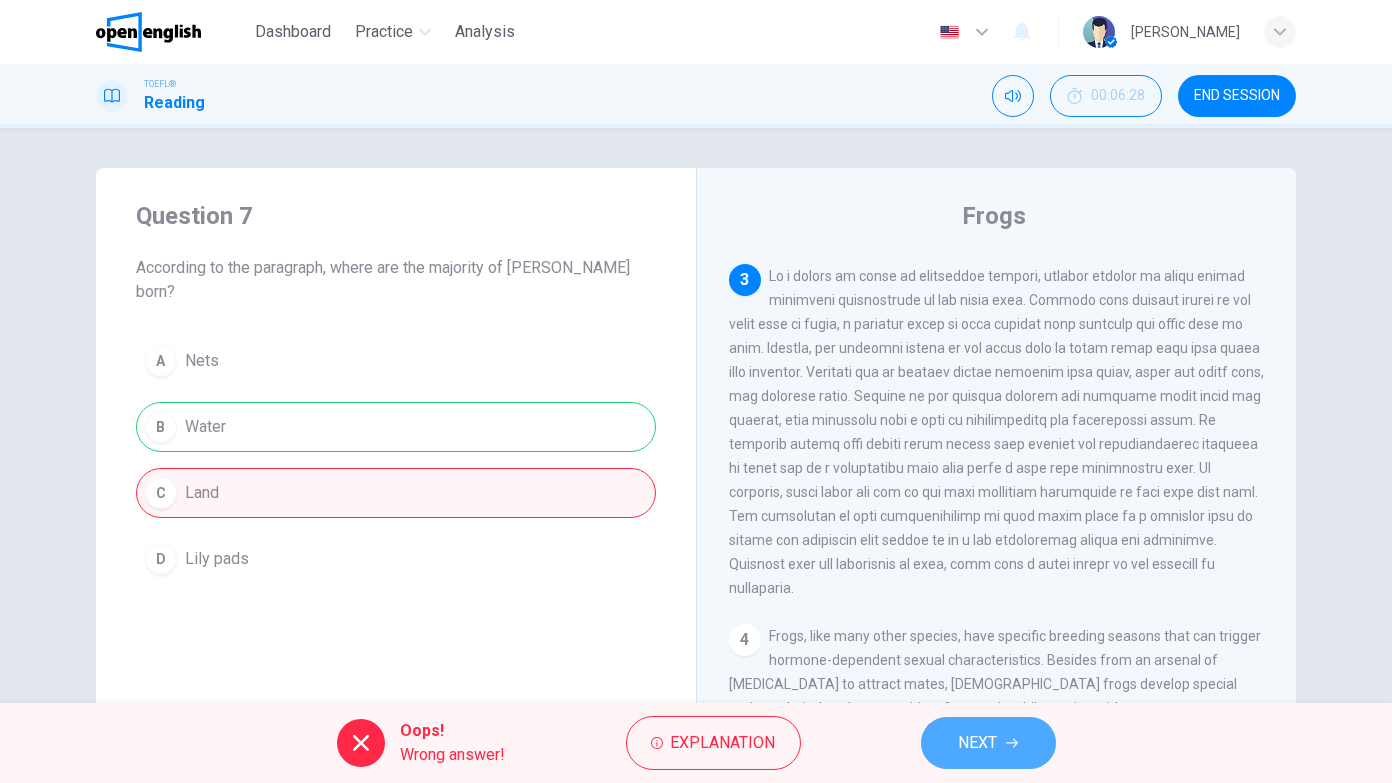 click on "NEXT" at bounding box center [988, 743] 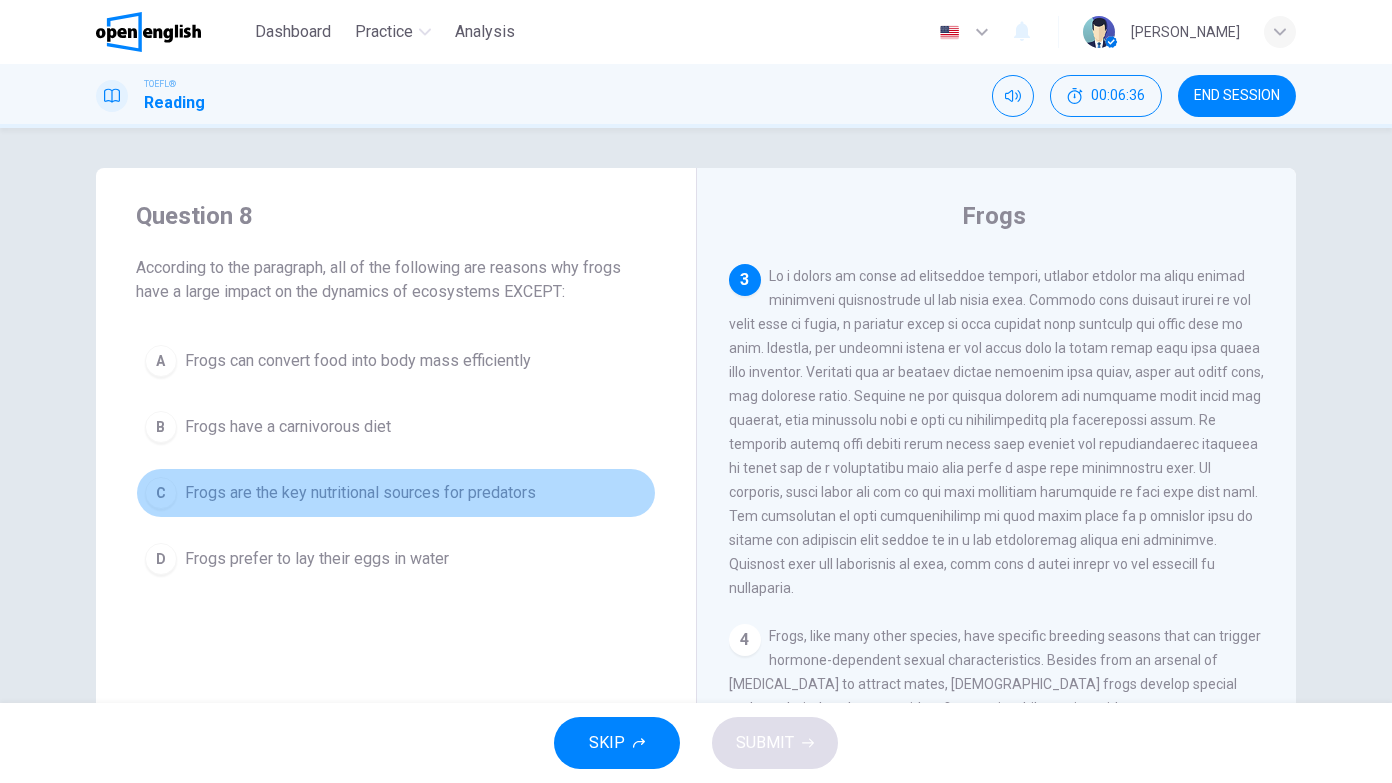 click on "Frogs are the key nutritional sources for predators" at bounding box center (360, 493) 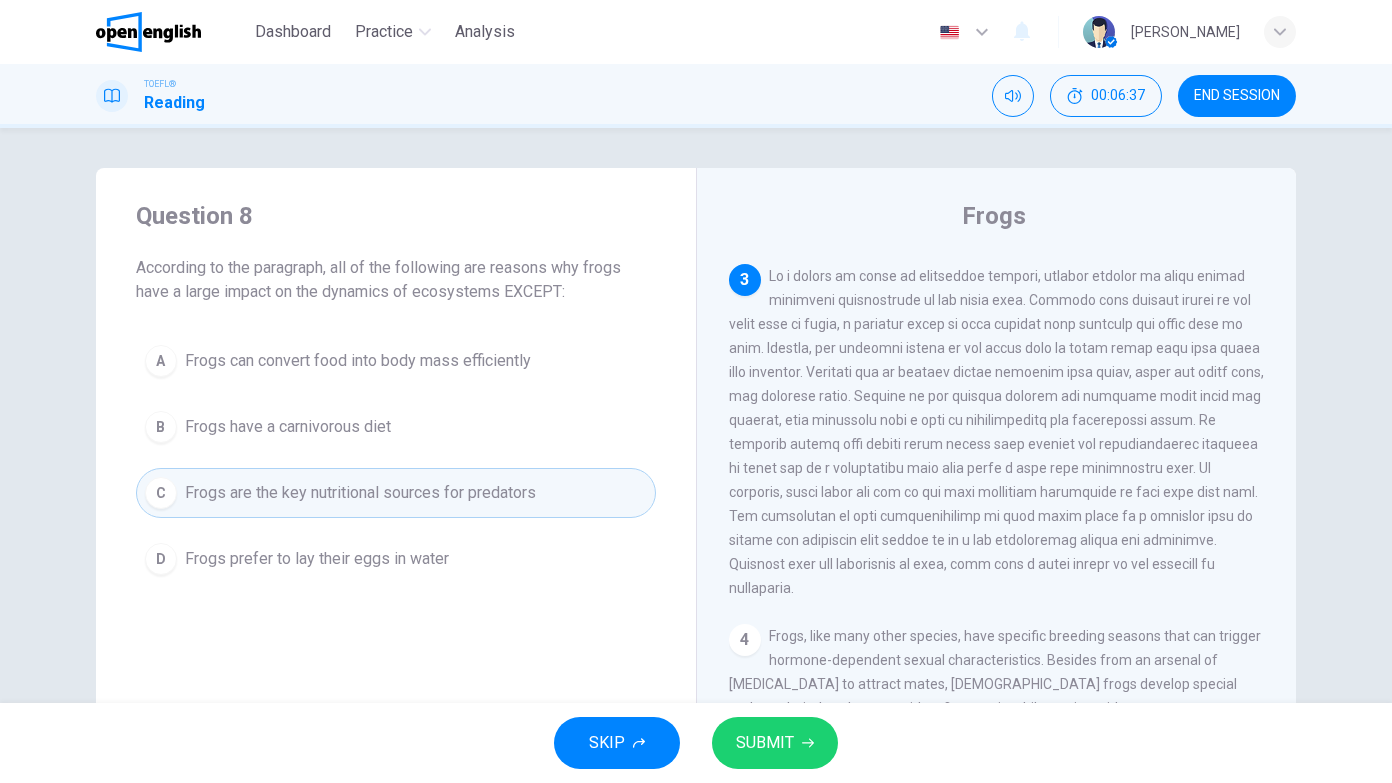 click on "SUBMIT" at bounding box center (765, 743) 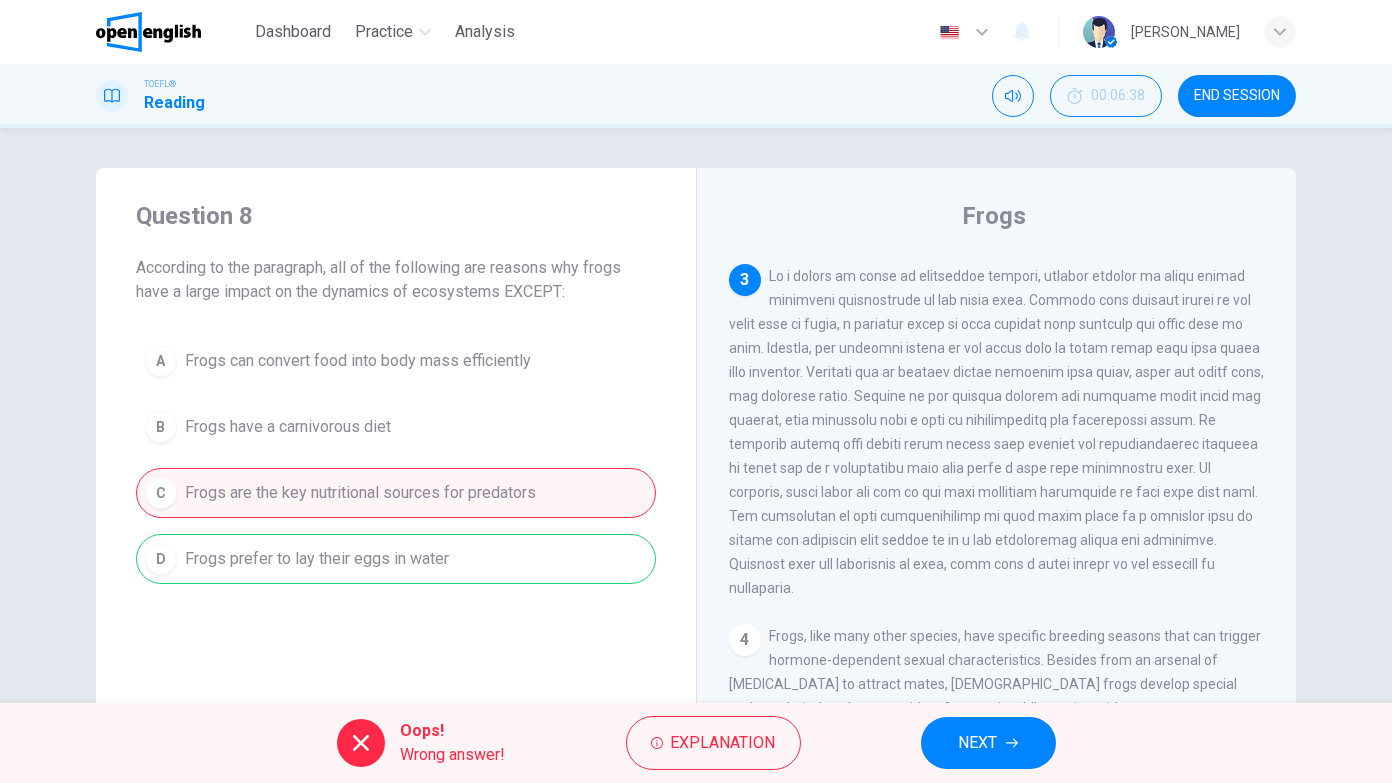 click on "NEXT" at bounding box center [988, 743] 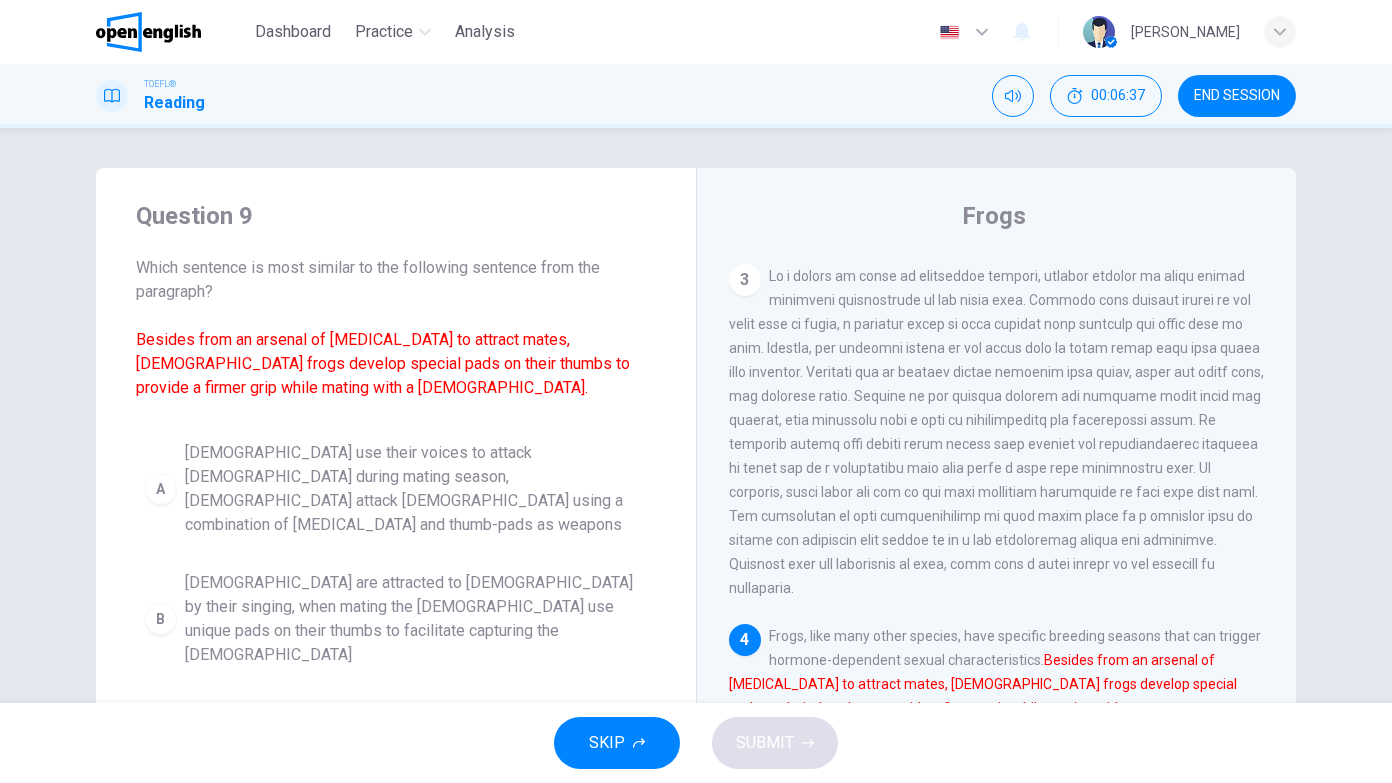 scroll, scrollTop: 809, scrollLeft: 0, axis: vertical 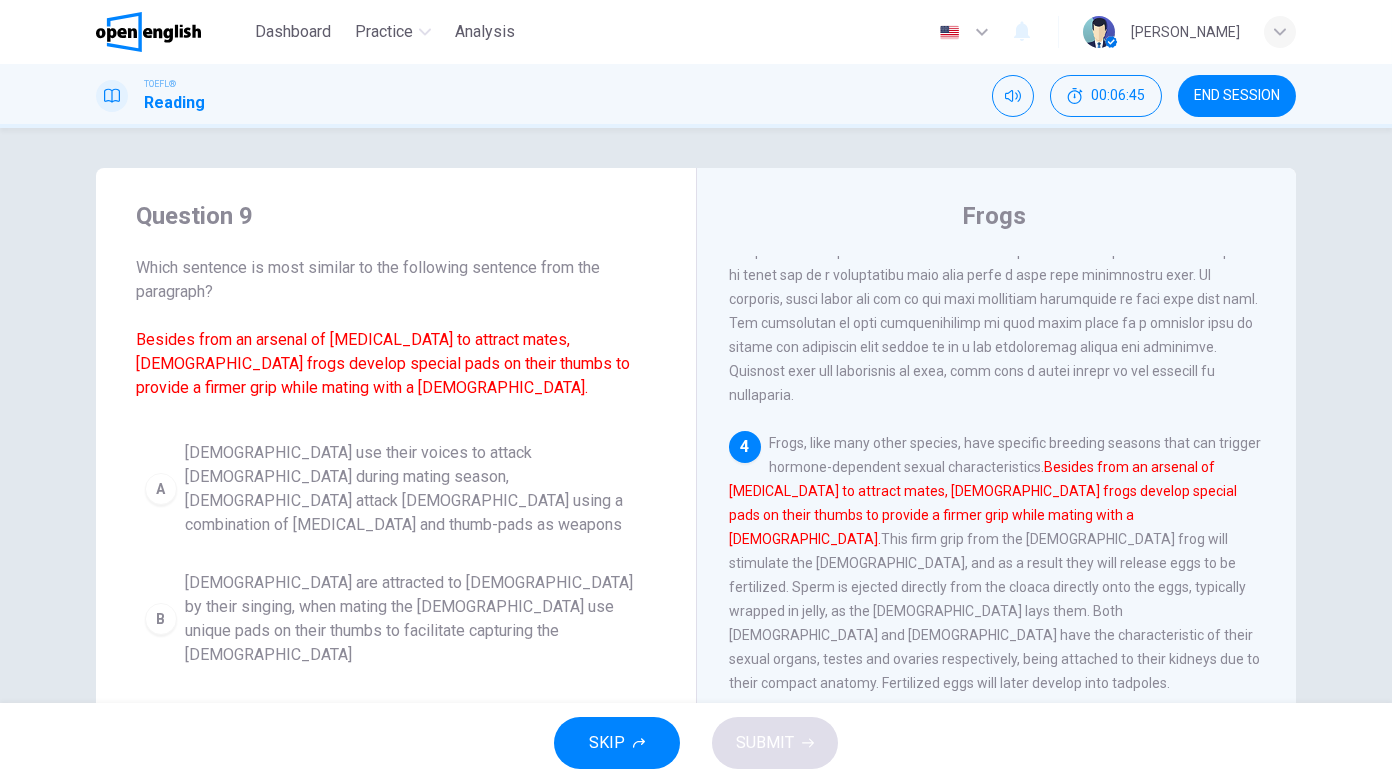 drag, startPoint x: 732, startPoint y: 472, endPoint x: 1144, endPoint y: 506, distance: 413.40054 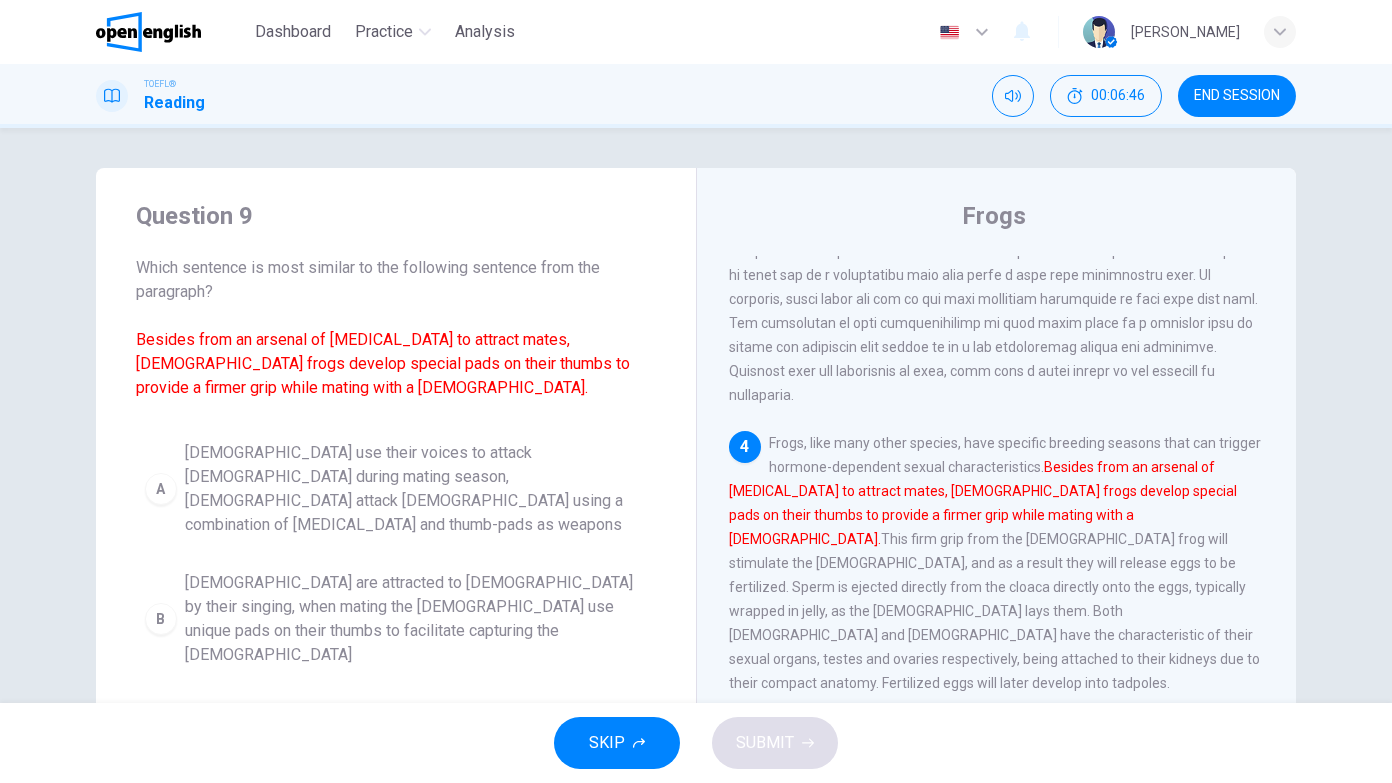 click on "4 Frogs, like many other species, have specific breeding seasons that can trigger hormone-dependent sexual characteristics.  Besides from an arsenal of [MEDICAL_DATA] to attract mates, [DEMOGRAPHIC_DATA] frogs develop special pads on their thumbs to provide a firmer grip while mating with a [DEMOGRAPHIC_DATA].  This firm grip from the [DEMOGRAPHIC_DATA] frog will stimulate the [DEMOGRAPHIC_DATA], and as a result they will release eggs to be fertilized. Sperm is ejected directly from the cloaca directly onto the eggs, typically wrapped in jelly, as the [DEMOGRAPHIC_DATA] lays them. Both [DEMOGRAPHIC_DATA] and [DEMOGRAPHIC_DATA] have the characteristic of their sexual organs, testes and ovaries respectively, being attached to their kidneys due to their compact anatomy. Fertilized eggs will later develop into tadpoles." at bounding box center [997, 563] 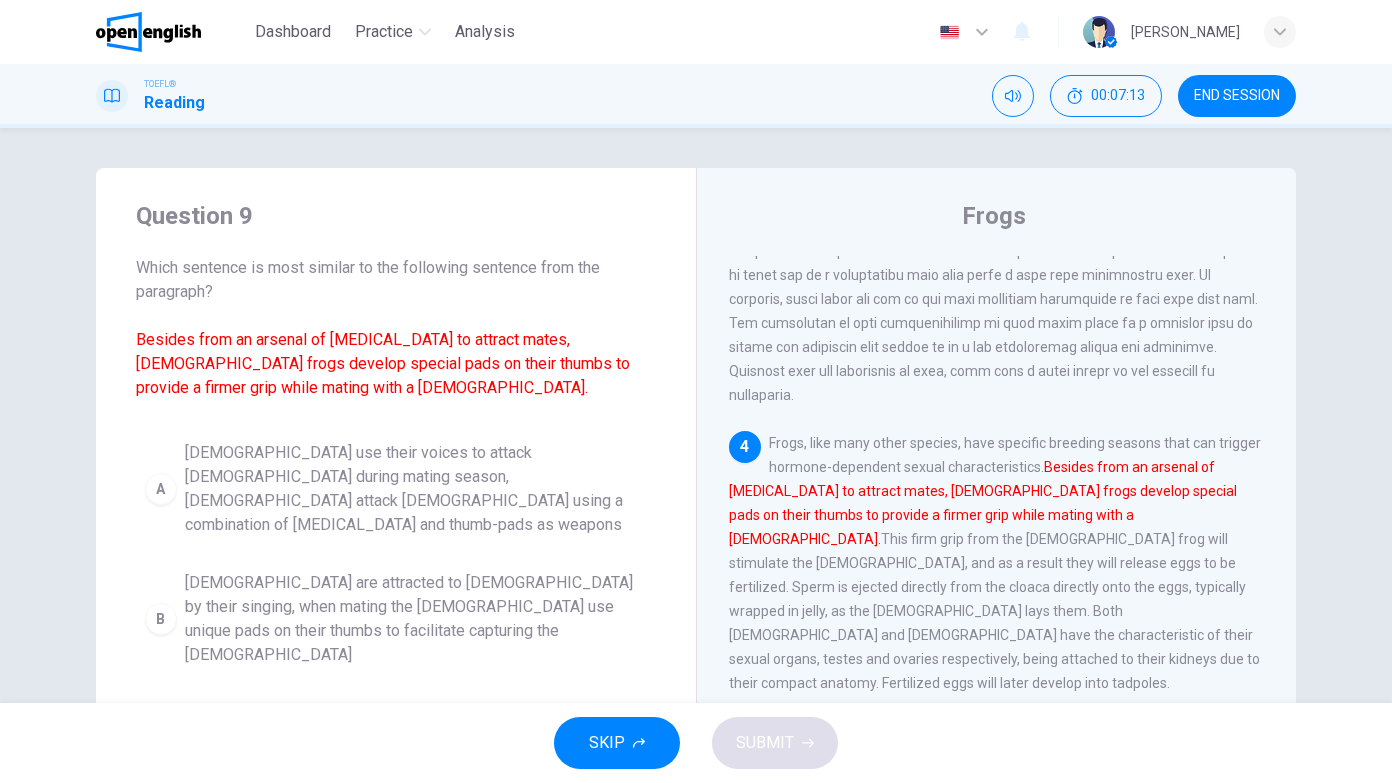 click on "Besides from an arsenal of [MEDICAL_DATA] to attract mates, [DEMOGRAPHIC_DATA] frogs develop special pads on their thumbs to provide a firmer grip while mating with a [DEMOGRAPHIC_DATA]." at bounding box center (983, 503) 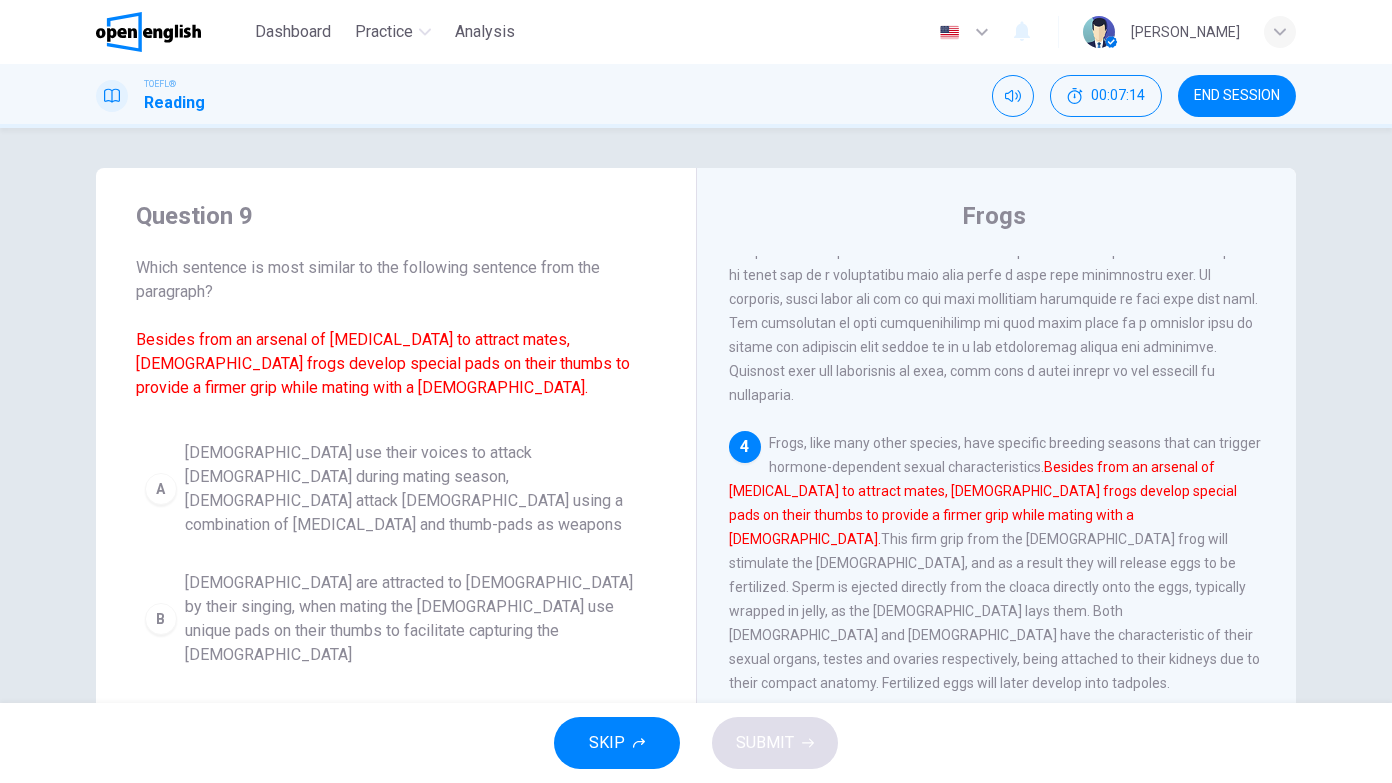 drag, startPoint x: 1056, startPoint y: 442, endPoint x: 1118, endPoint y: 456, distance: 63.560993 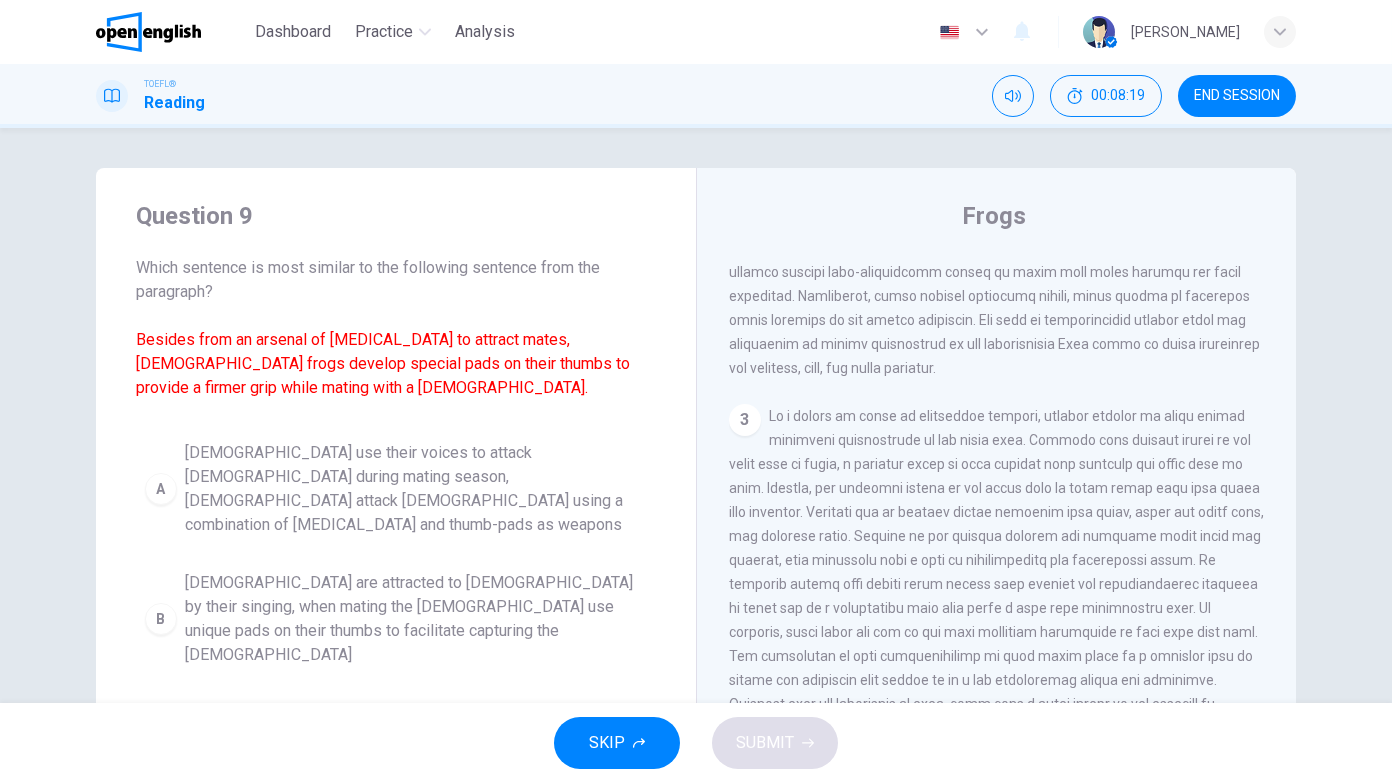 scroll, scrollTop: 809, scrollLeft: 0, axis: vertical 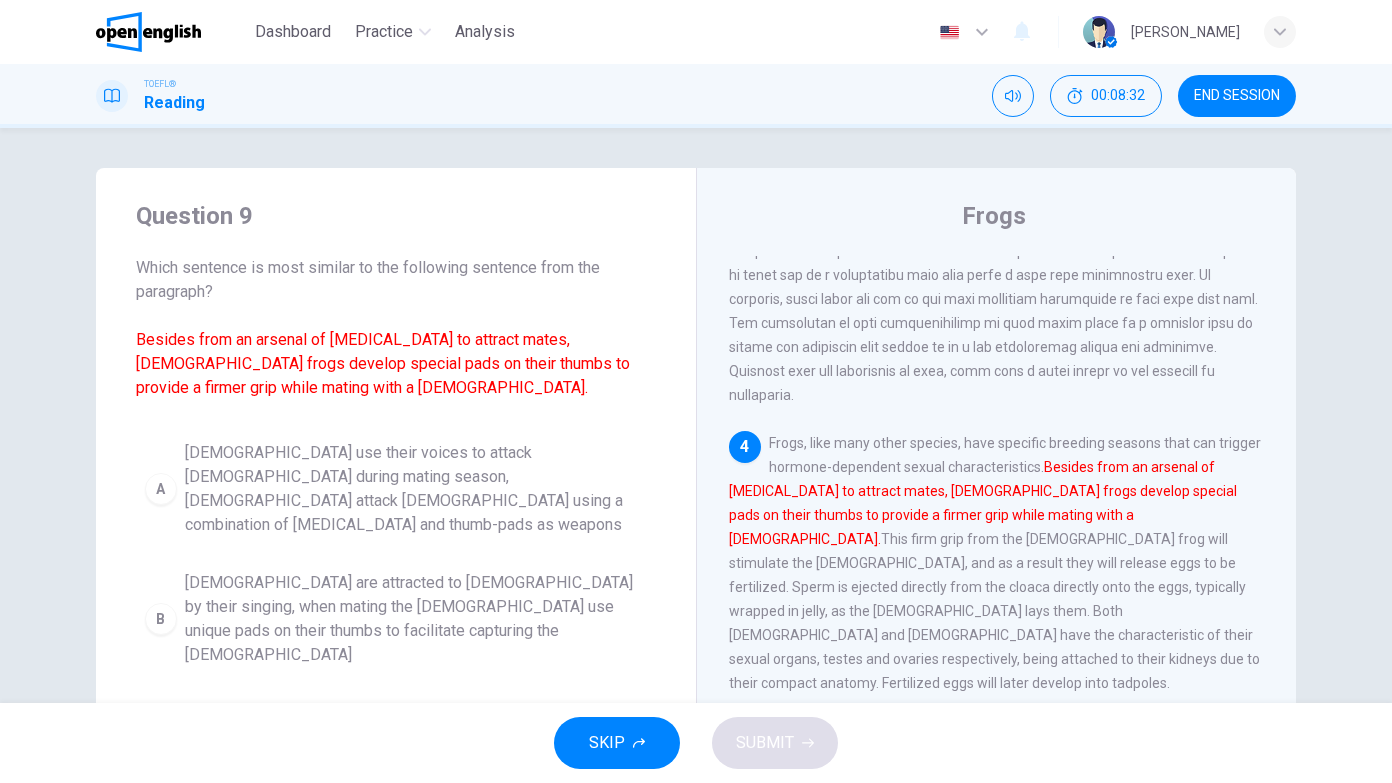 click on "[DEMOGRAPHIC_DATA] use their voices to attack [DEMOGRAPHIC_DATA] during mating season, [DEMOGRAPHIC_DATA] attack [DEMOGRAPHIC_DATA] using a combination of [MEDICAL_DATA] and thumb-pads as weapons" at bounding box center (416, 489) 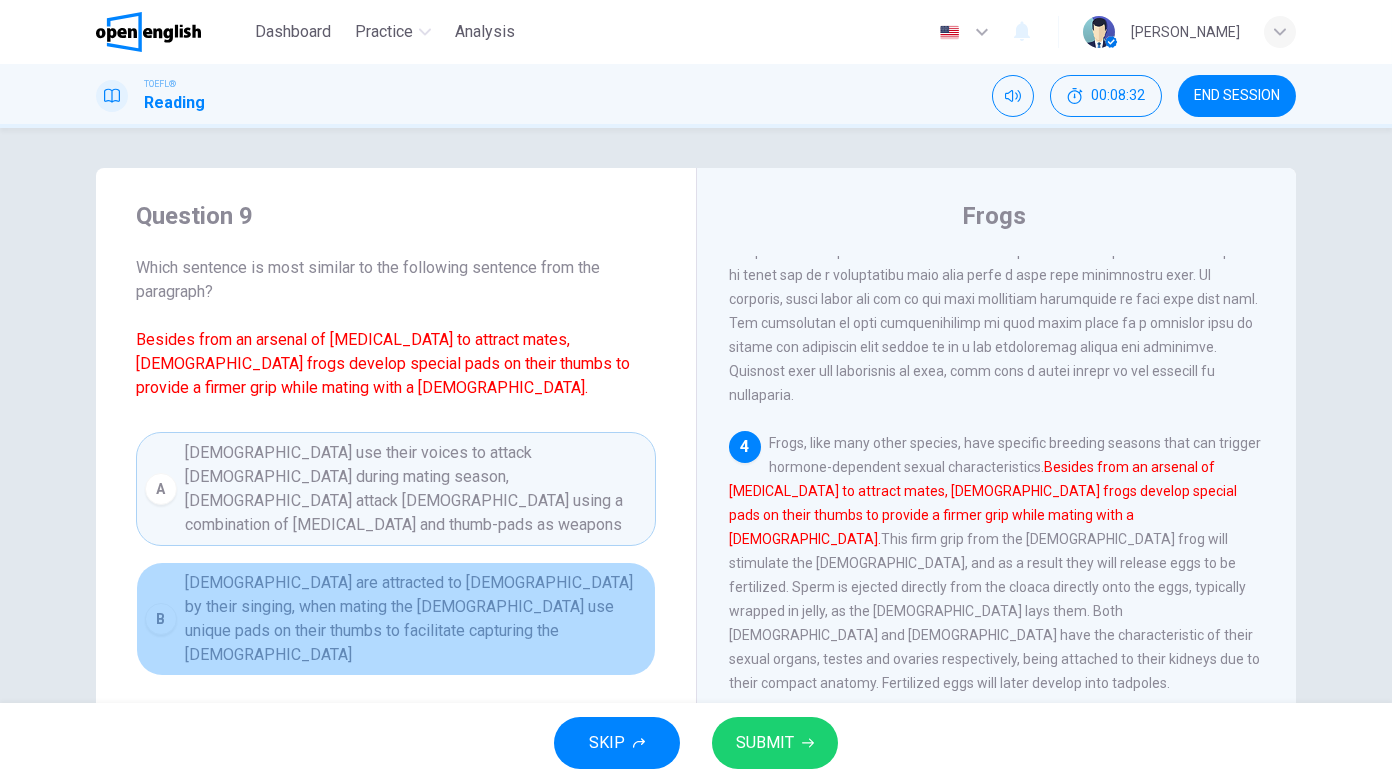 click on "[DEMOGRAPHIC_DATA] are attracted to [DEMOGRAPHIC_DATA] by their singing, when mating the [DEMOGRAPHIC_DATA] use unique pads on their thumbs to facilitate capturing the [DEMOGRAPHIC_DATA]" at bounding box center (416, 619) 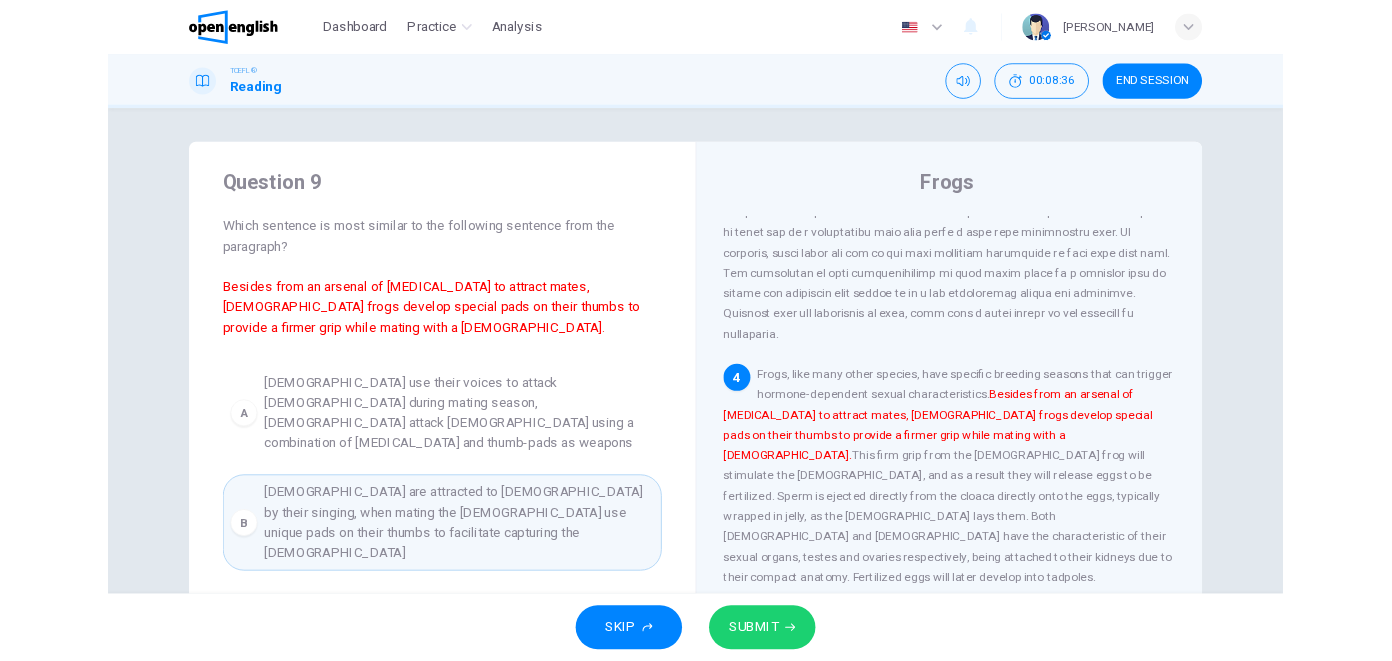 scroll, scrollTop: 199, scrollLeft: 0, axis: vertical 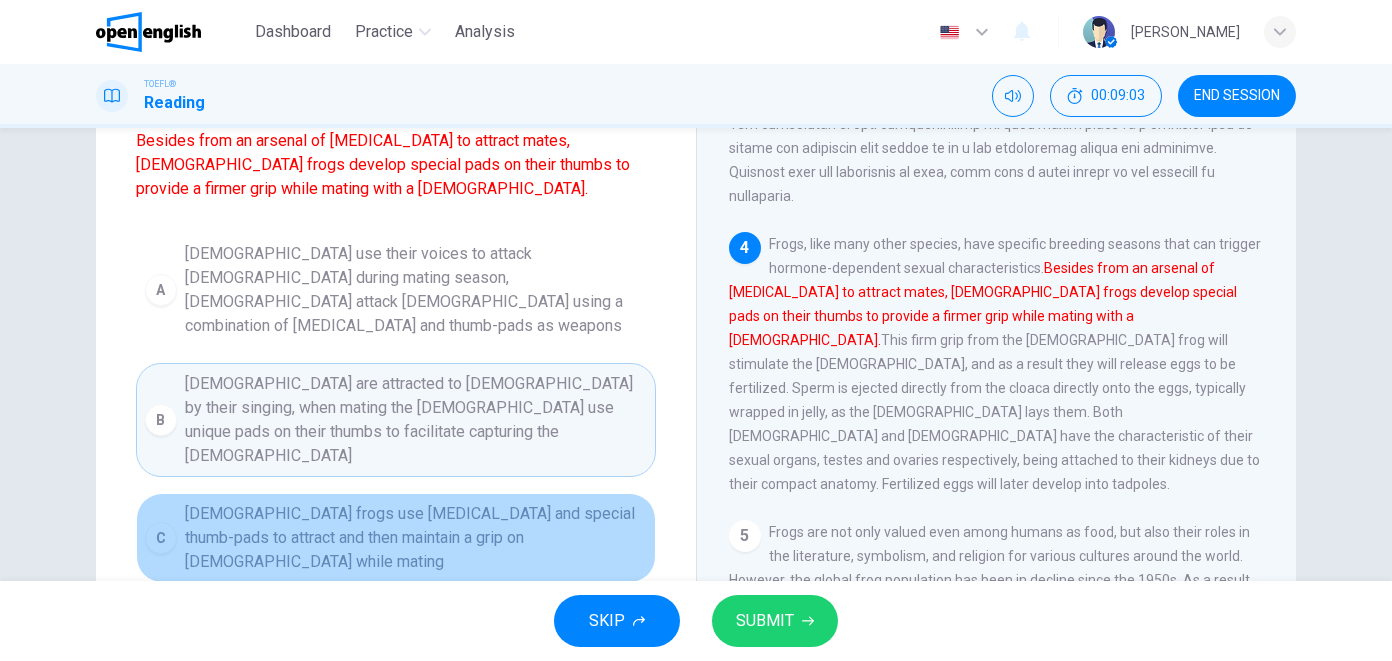 click on "C [DEMOGRAPHIC_DATA] frogs use [MEDICAL_DATA] and special thumb-pads to attract and then maintain a grip on [DEMOGRAPHIC_DATA] while mating" at bounding box center [396, 538] 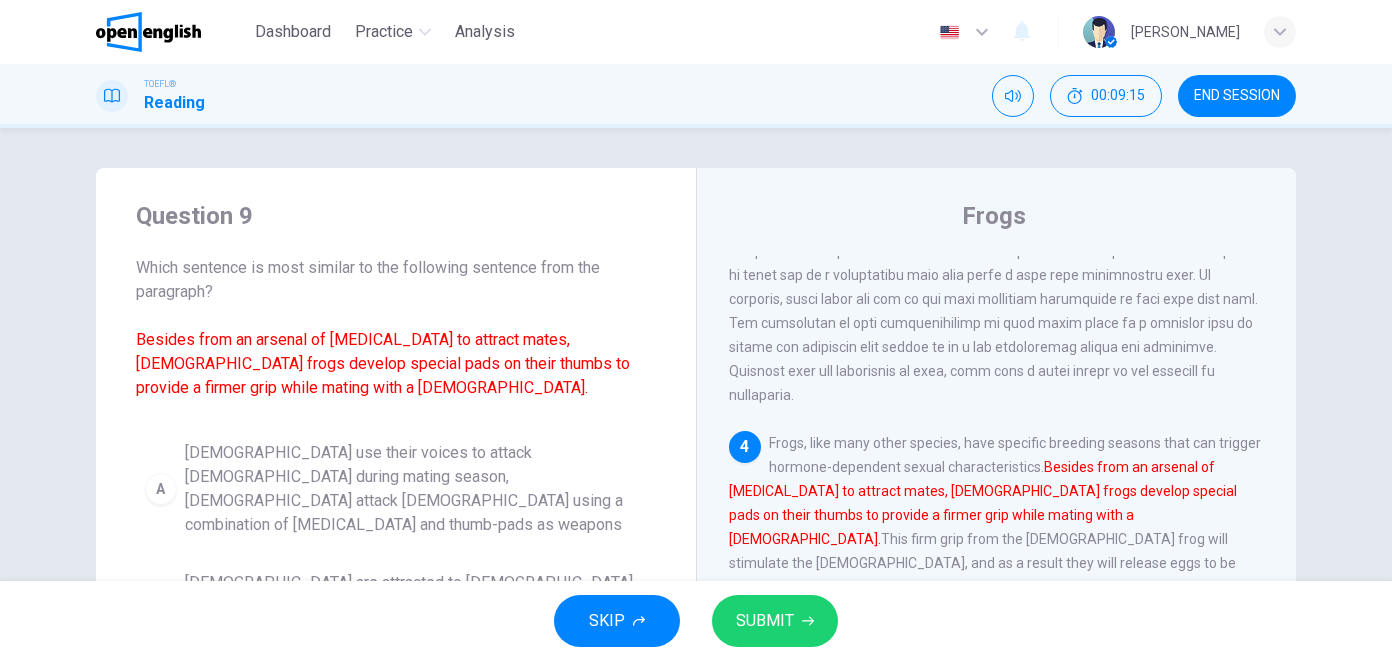 scroll, scrollTop: 321, scrollLeft: 0, axis: vertical 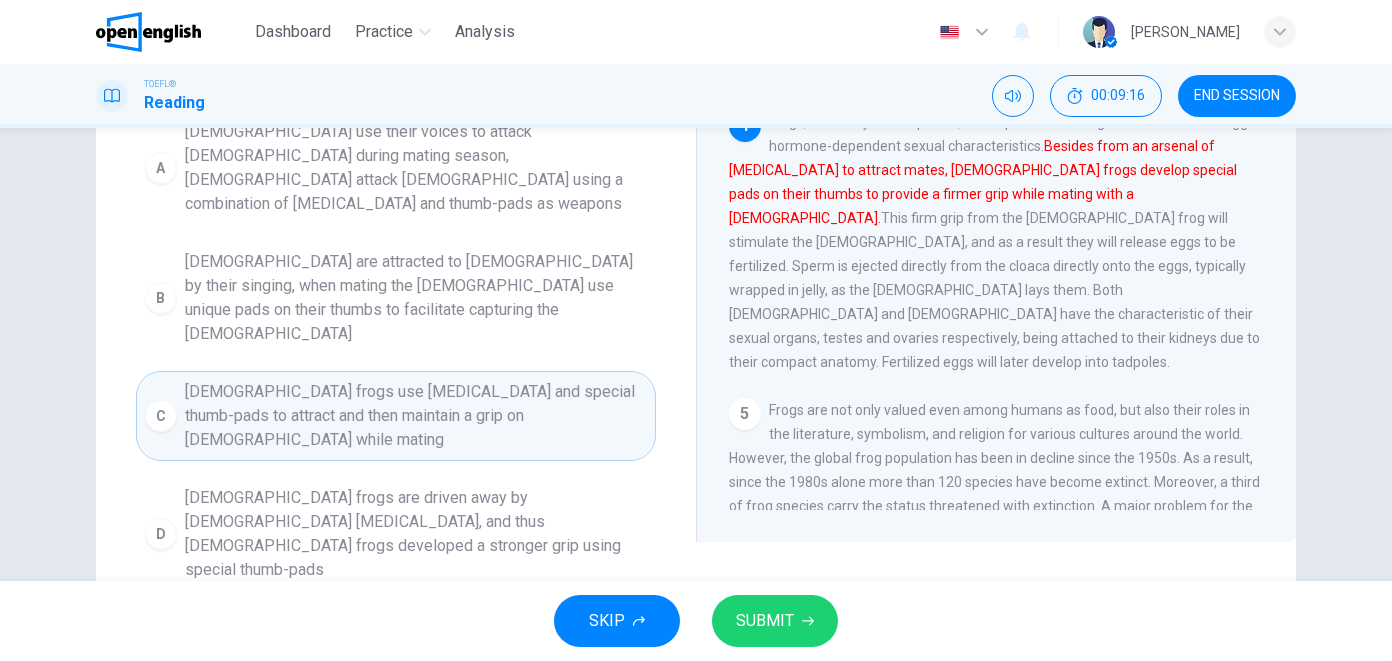 click on "SUBMIT" at bounding box center [775, 621] 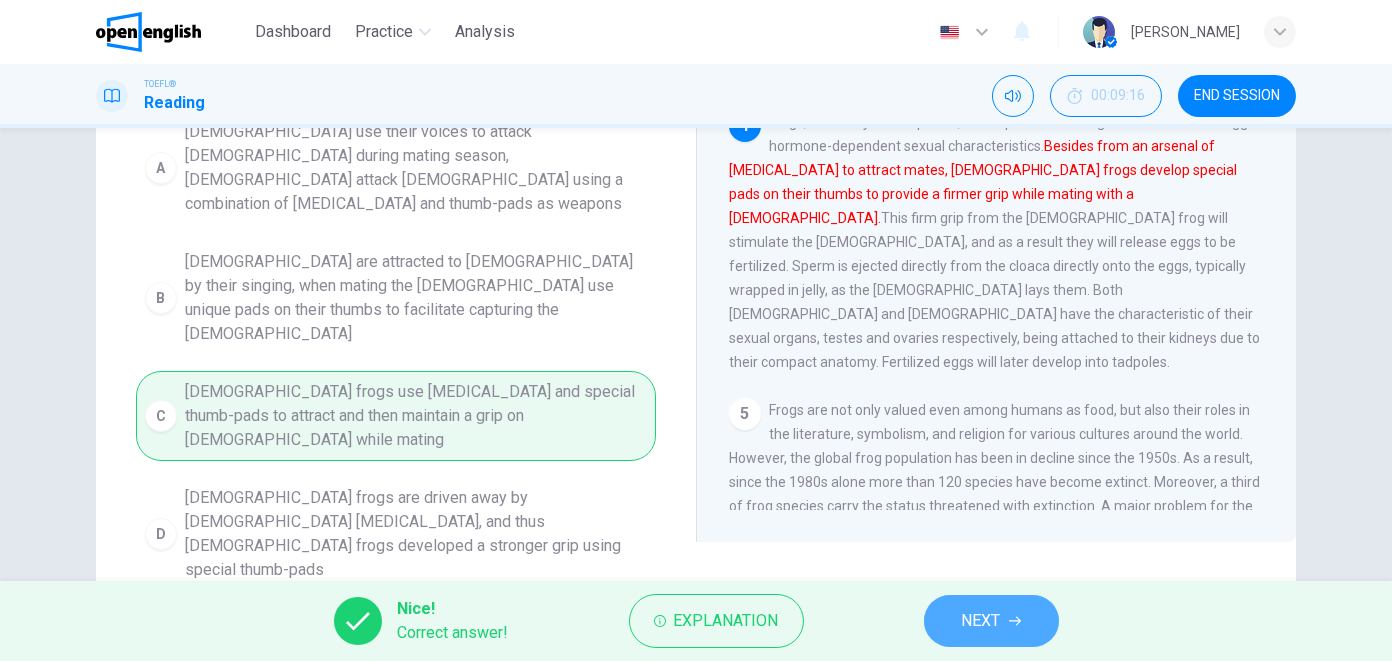 click on "NEXT" at bounding box center [991, 621] 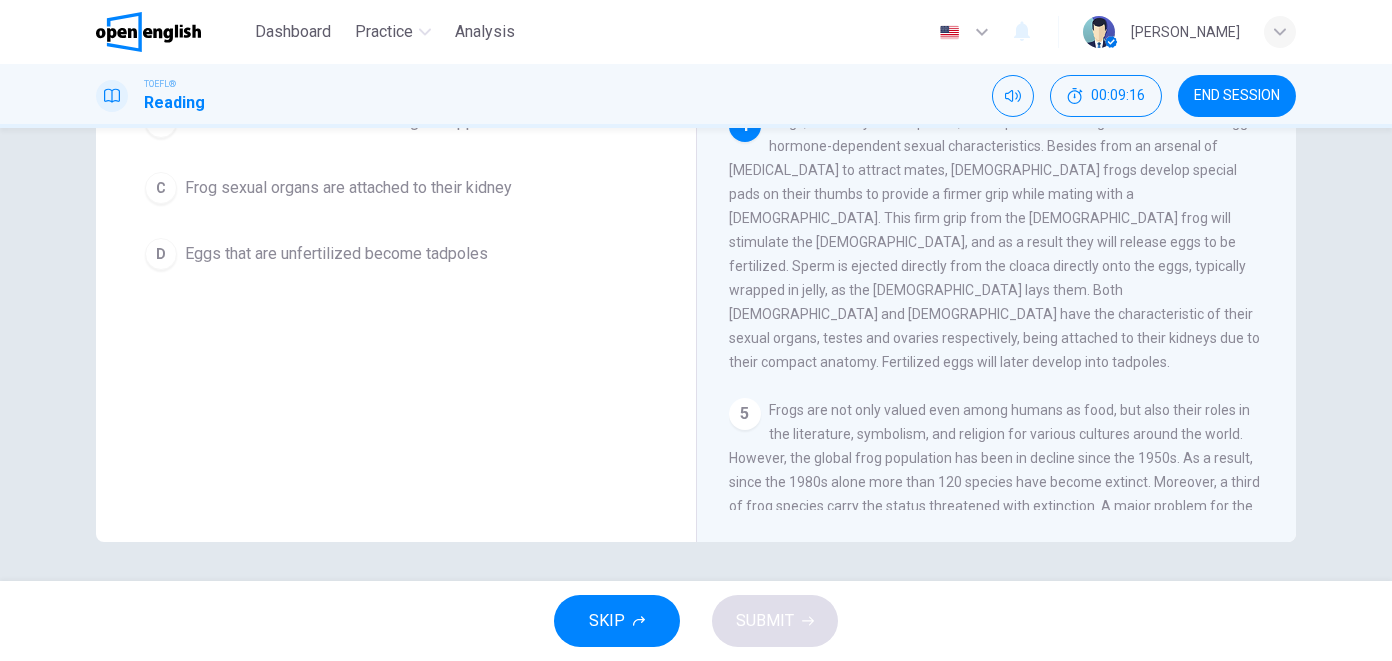 scroll, scrollTop: 224, scrollLeft: 0, axis: vertical 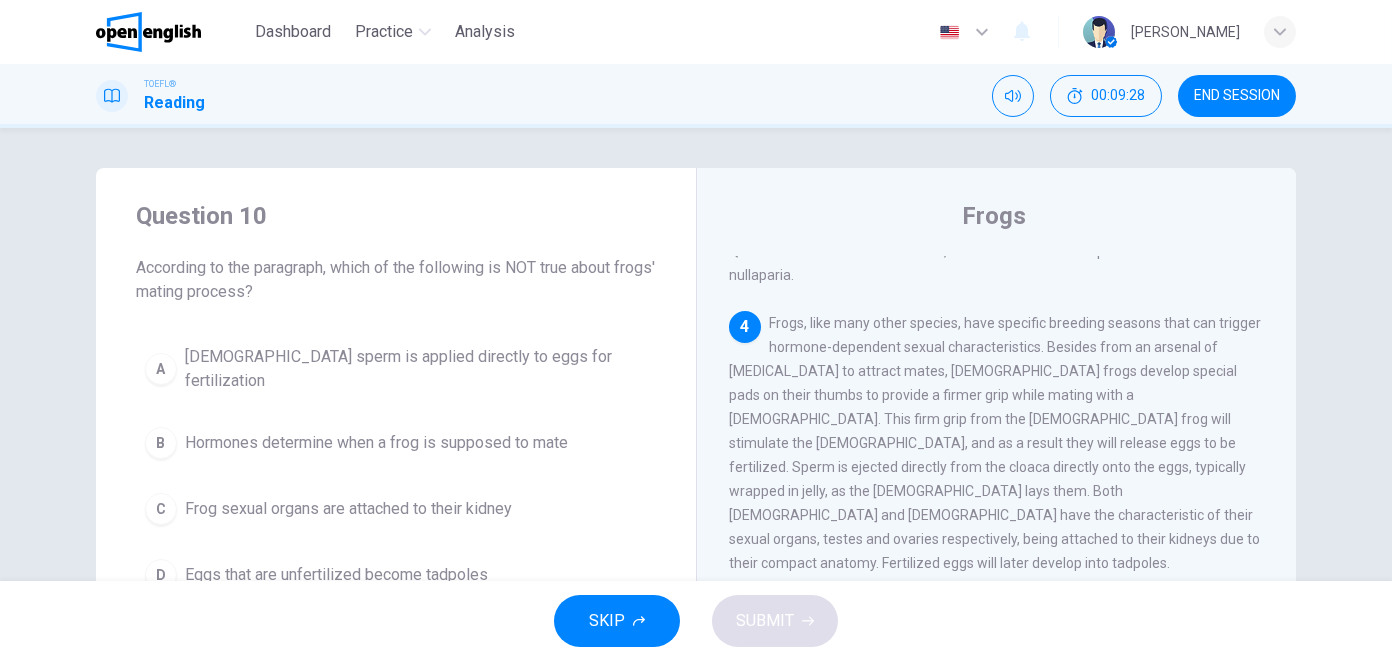 click on "D Eggs that are unfertilized become tadpoles" at bounding box center (396, 575) 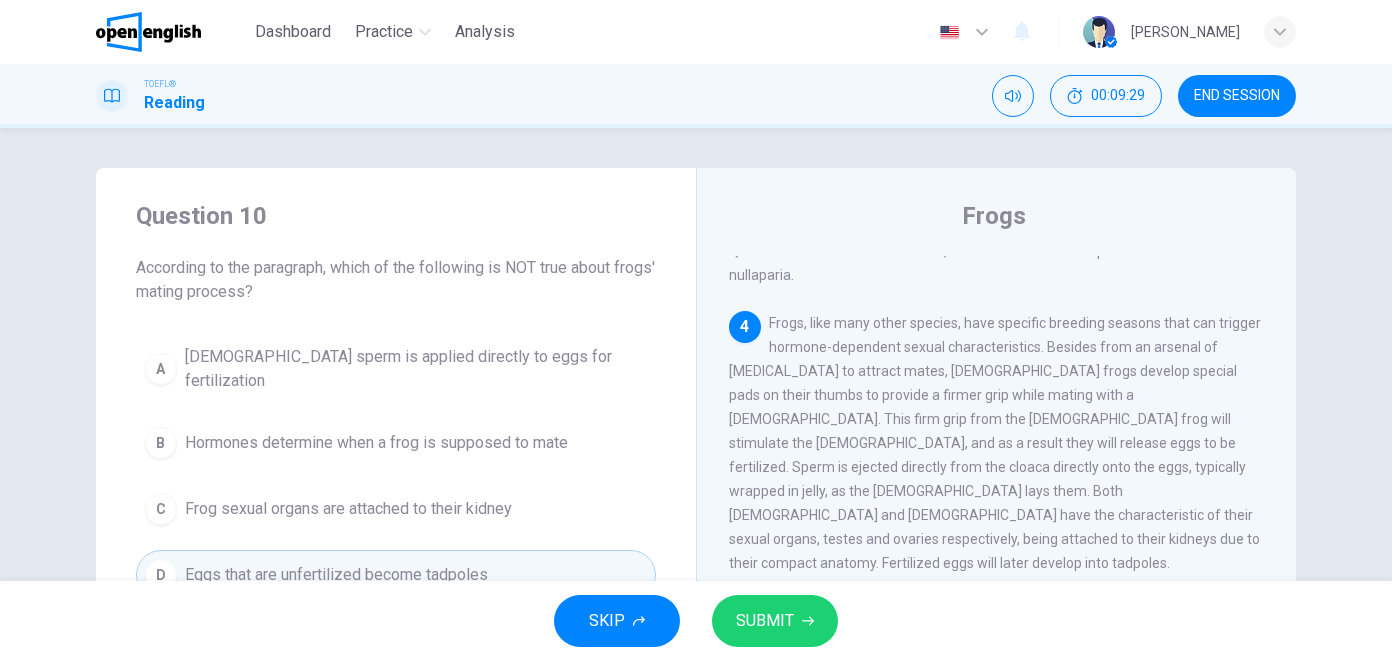 scroll, scrollTop: 321, scrollLeft: 0, axis: vertical 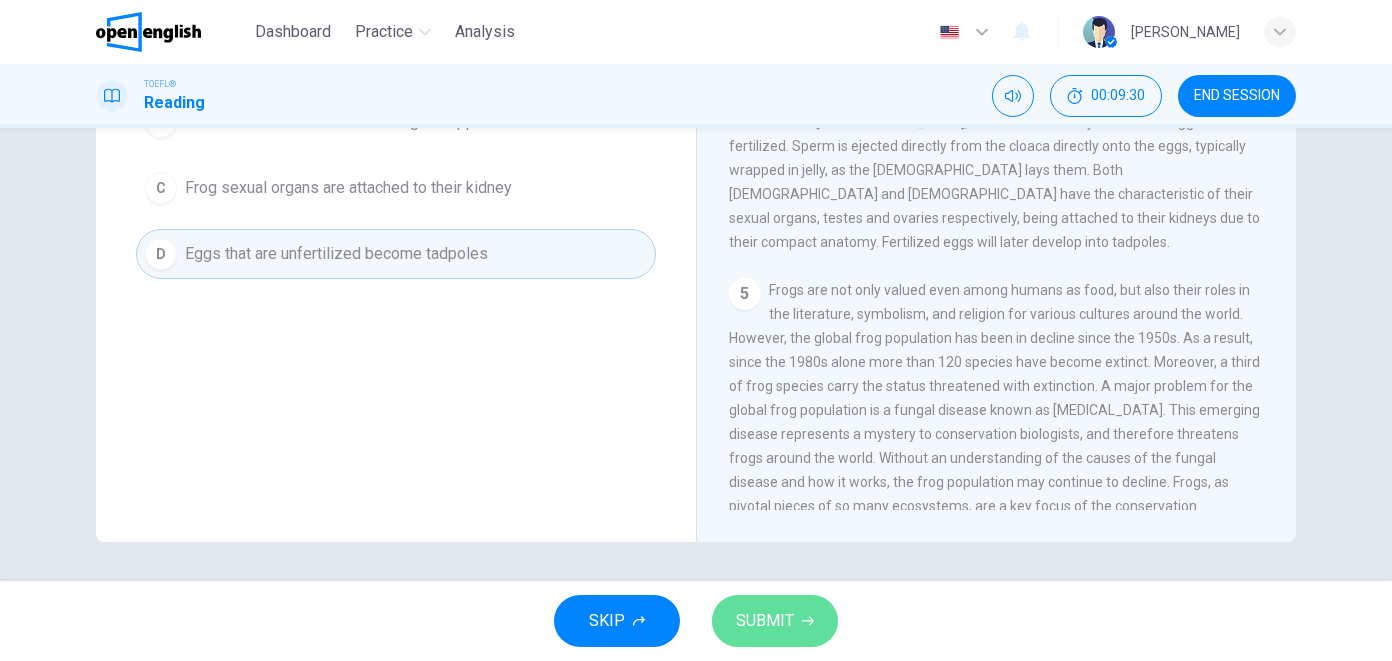 click on "SUBMIT" at bounding box center [775, 621] 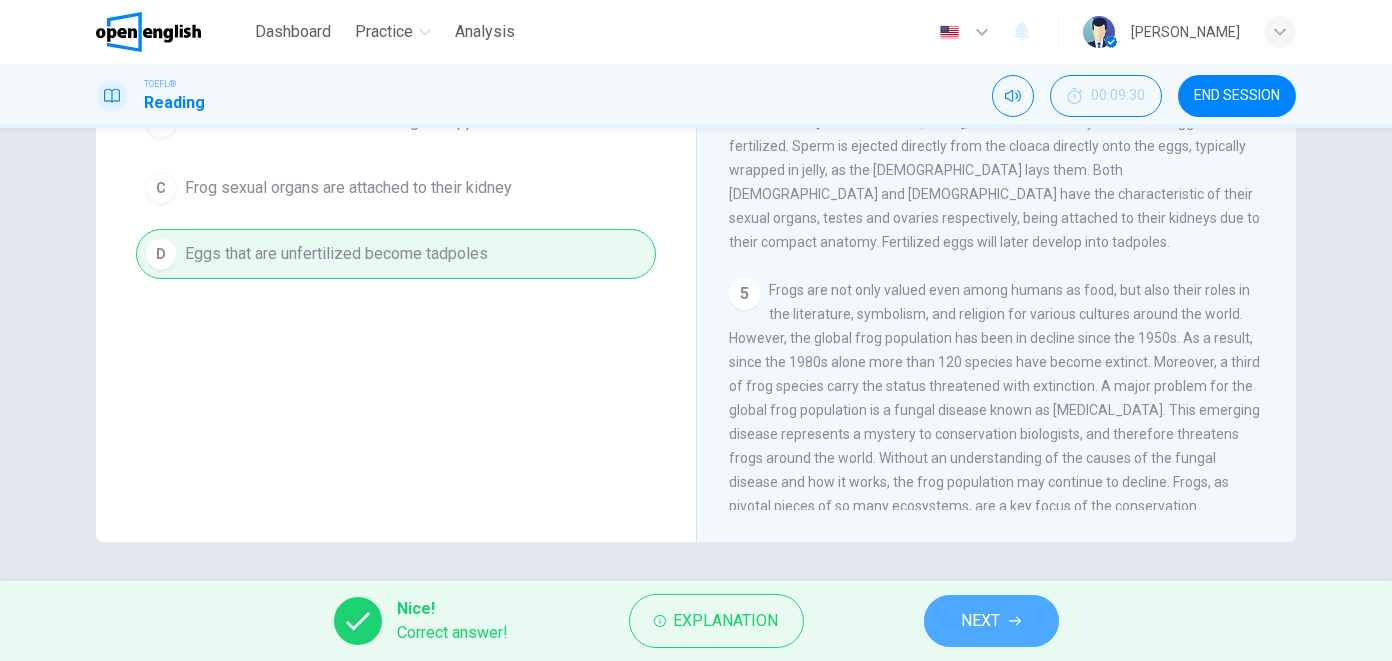 click on "NEXT" at bounding box center (991, 621) 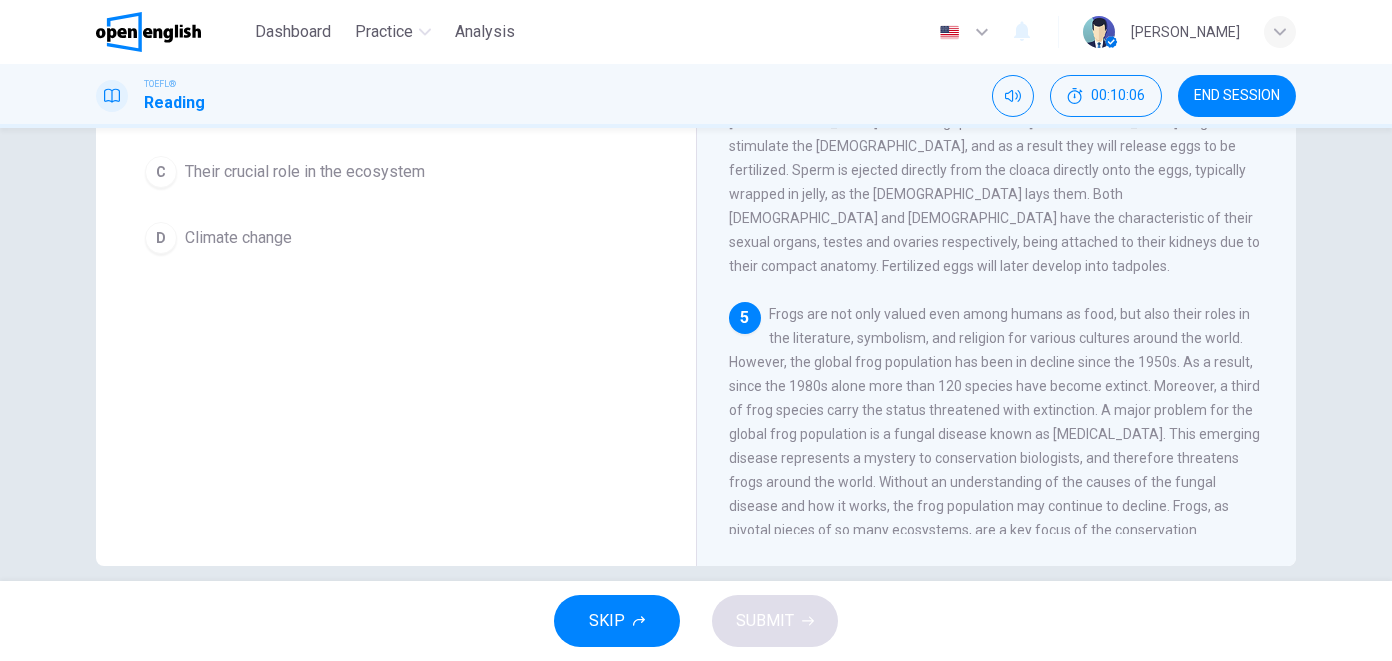 scroll, scrollTop: 0, scrollLeft: 0, axis: both 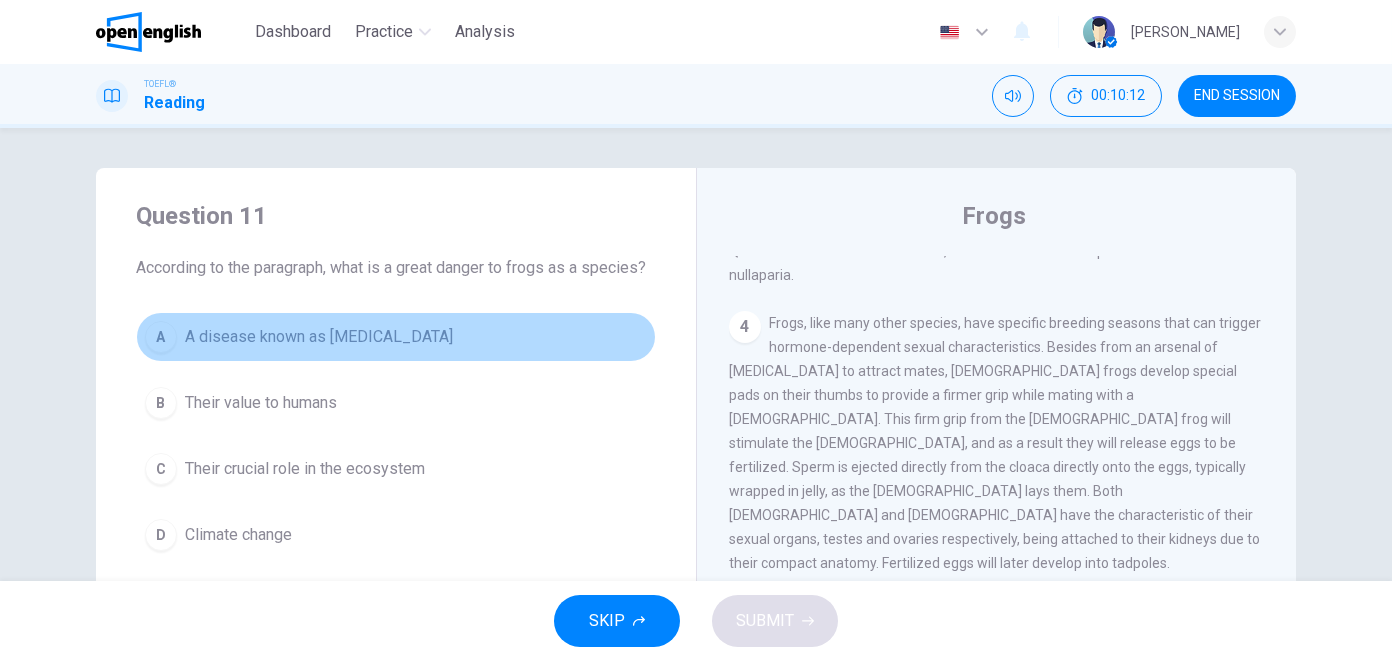 click on "A A disease known as [MEDICAL_DATA]" at bounding box center (396, 337) 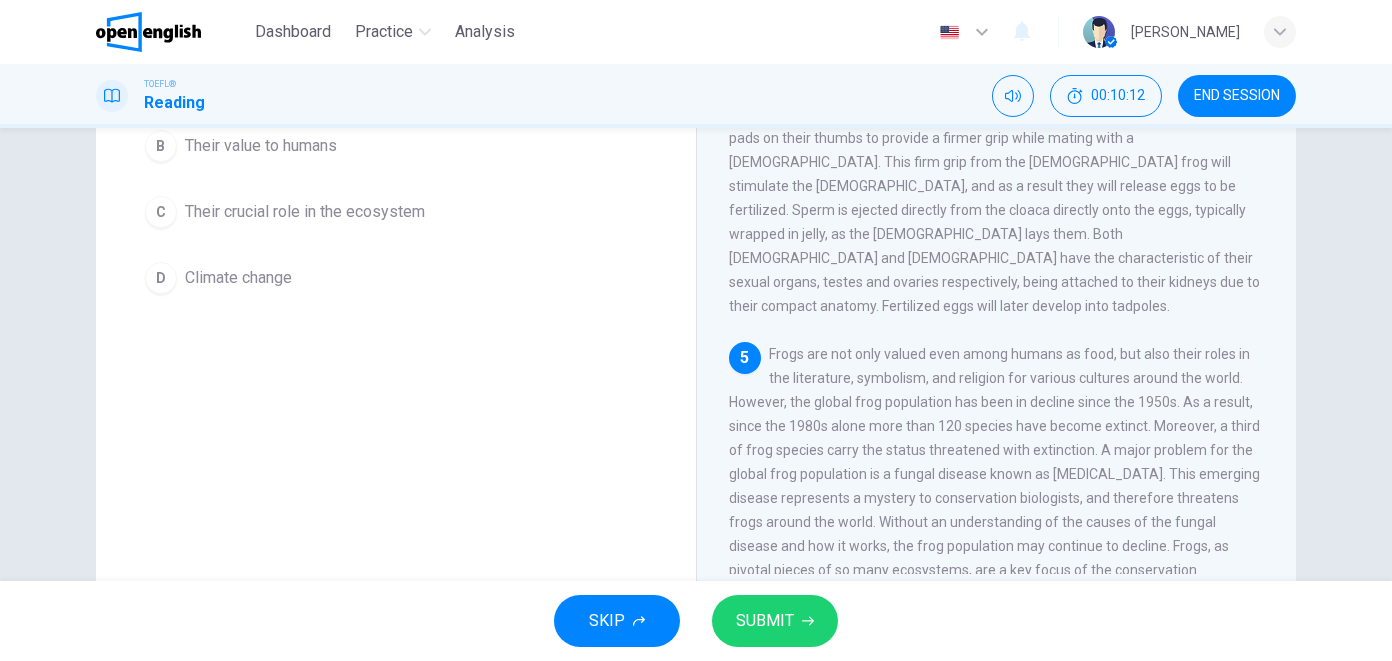 scroll, scrollTop: 321, scrollLeft: 0, axis: vertical 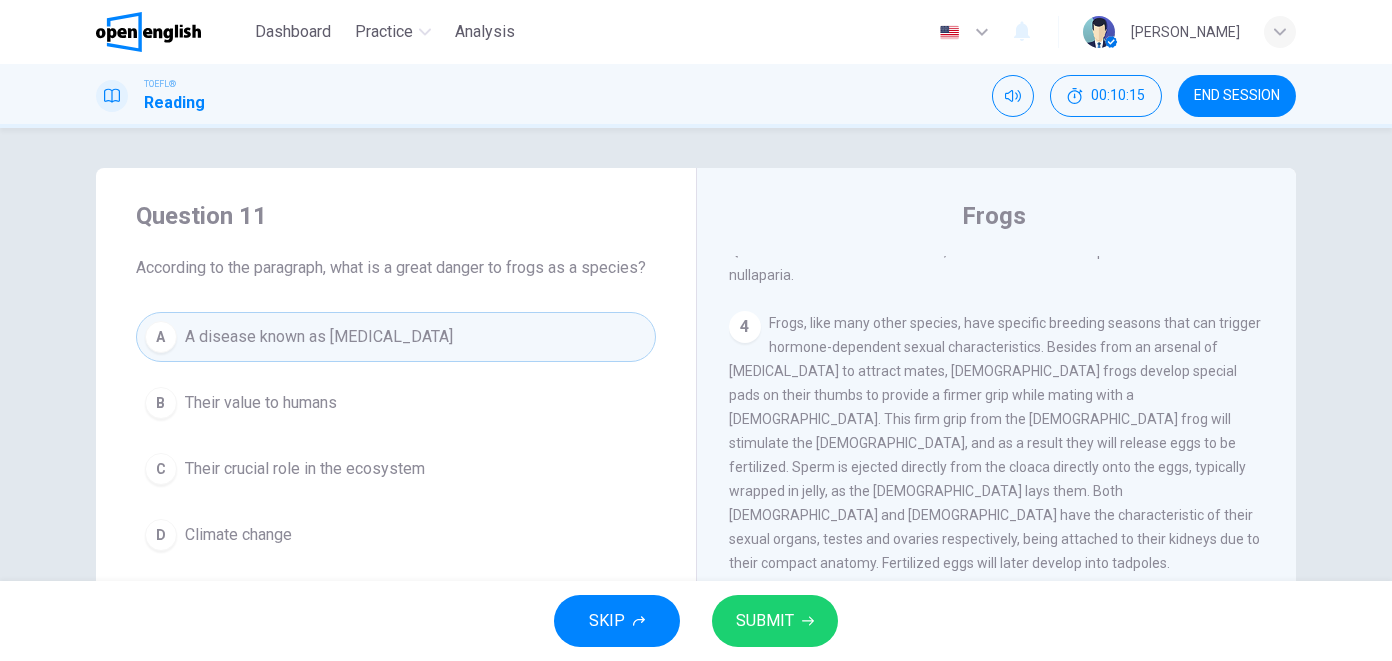 click on "SUBMIT" at bounding box center (775, 621) 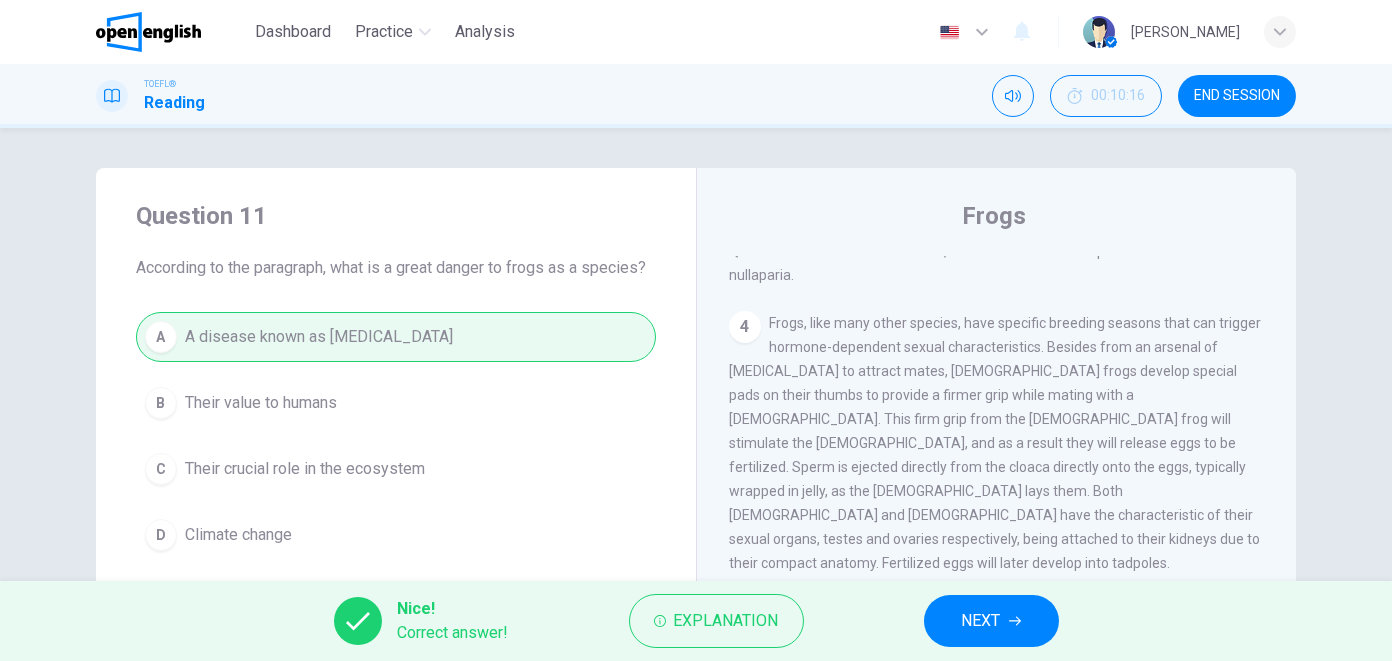 click on "NEXT" at bounding box center (981, 621) 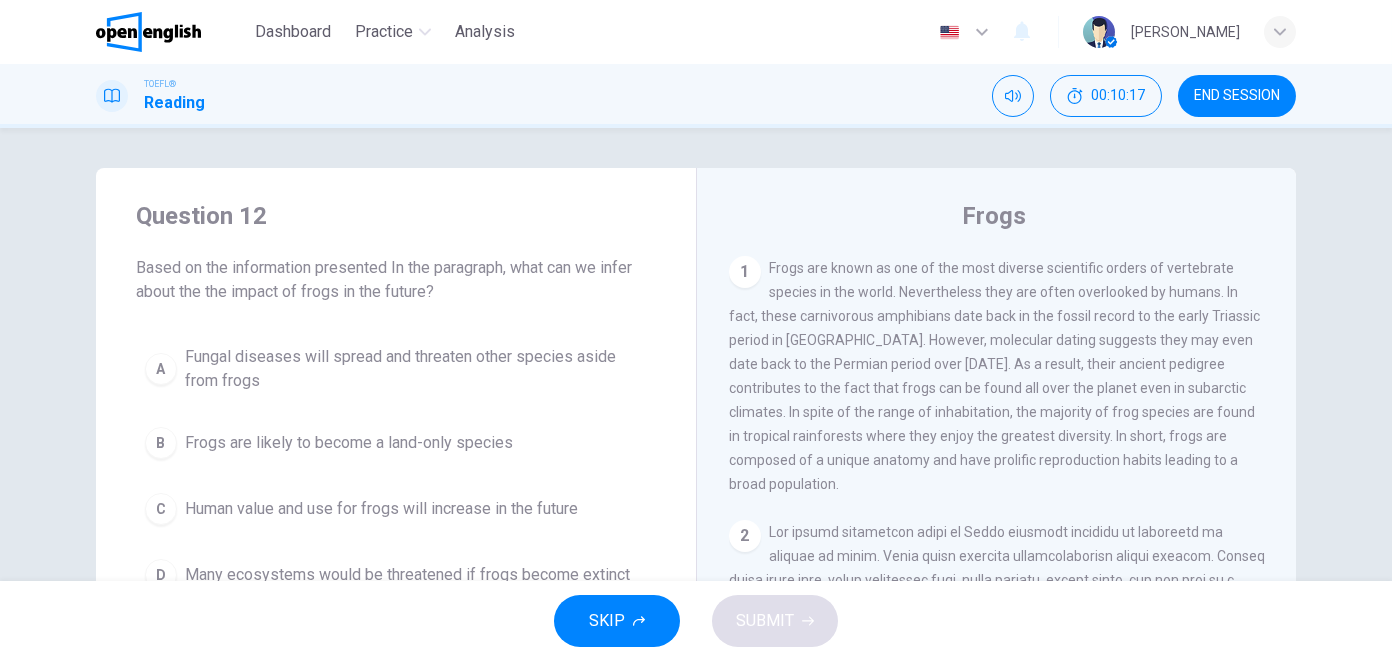 scroll, scrollTop: 929, scrollLeft: 0, axis: vertical 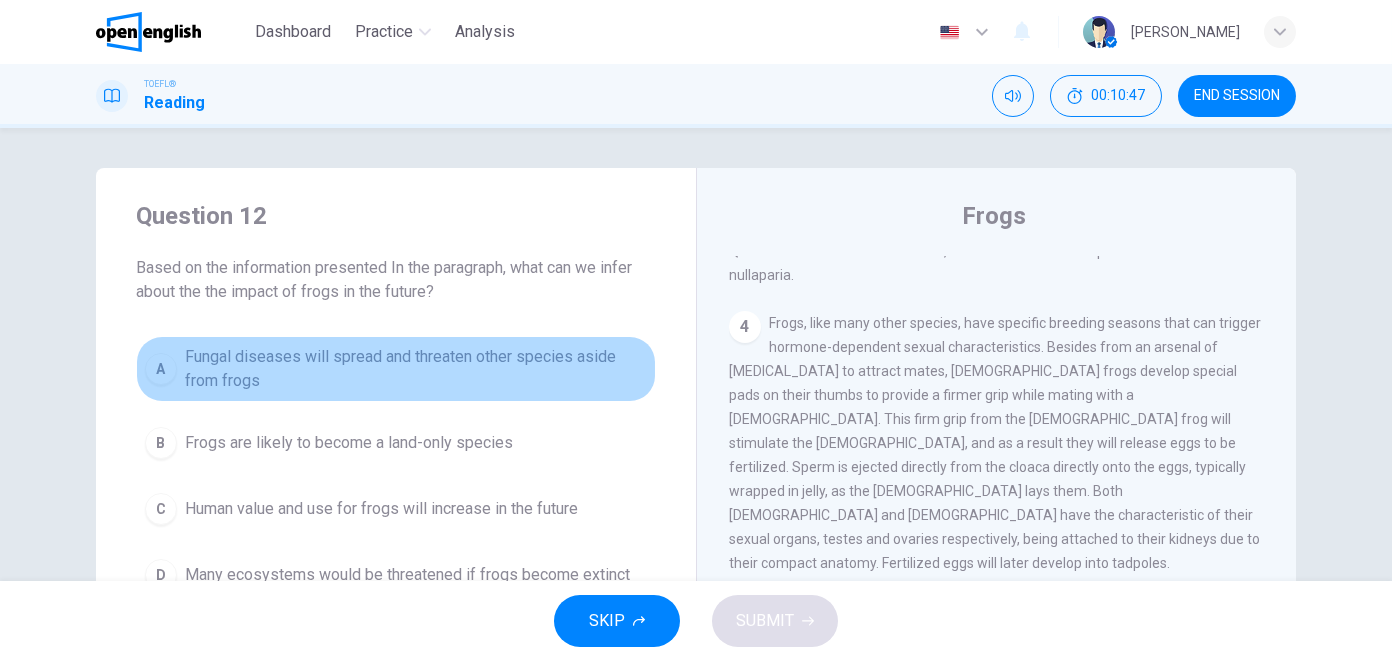 drag, startPoint x: 541, startPoint y: 344, endPoint x: 539, endPoint y: 382, distance: 38.052597 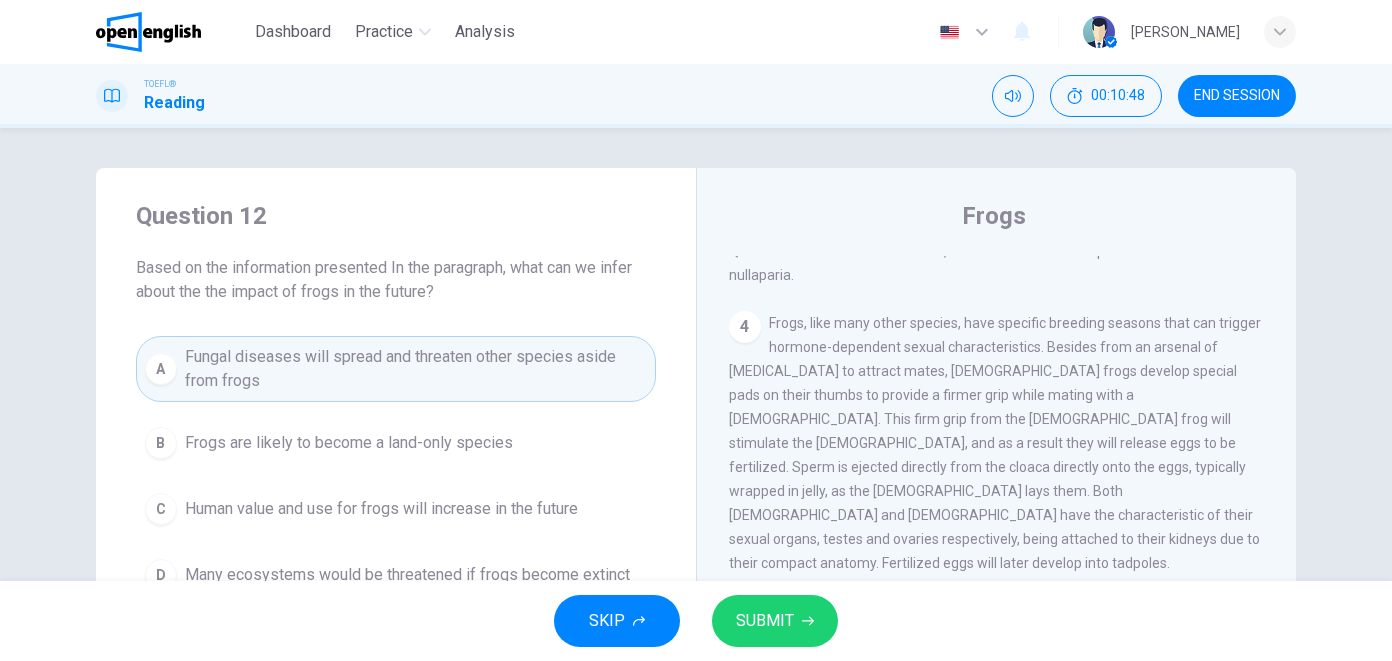 click on "B Frogs are likely to become a land-only species" at bounding box center (396, 443) 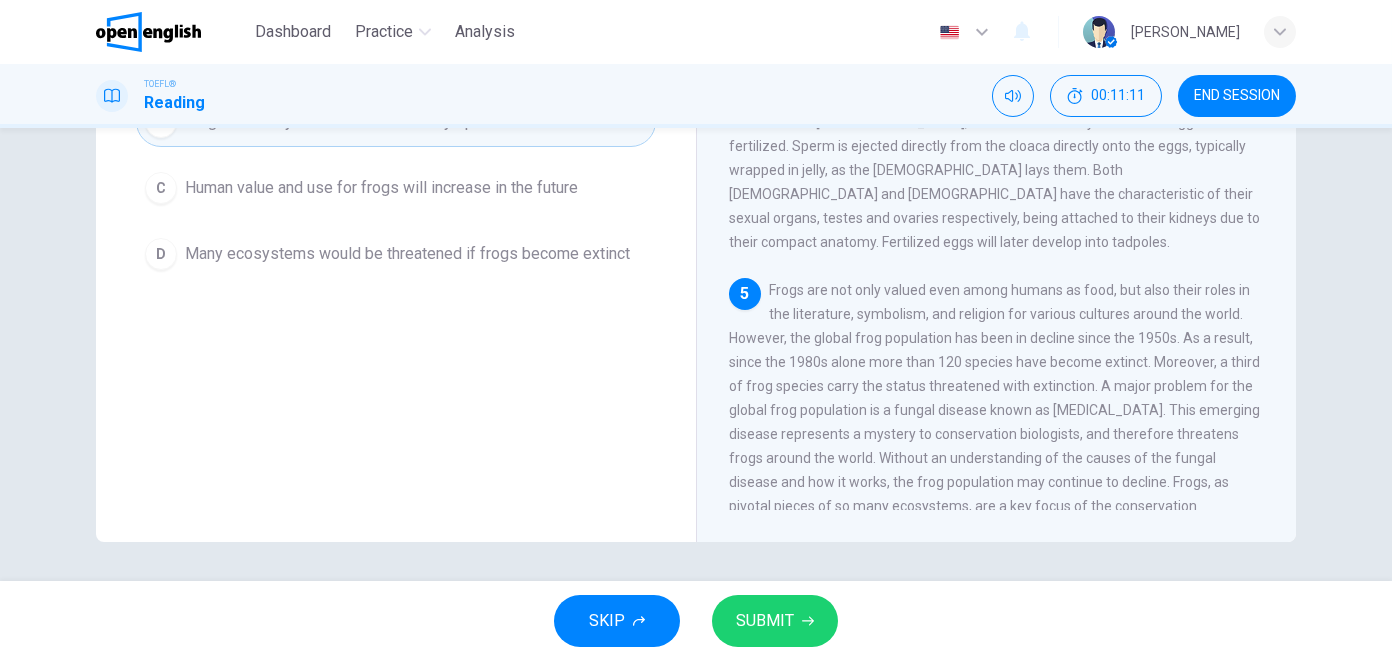 scroll, scrollTop: 0, scrollLeft: 0, axis: both 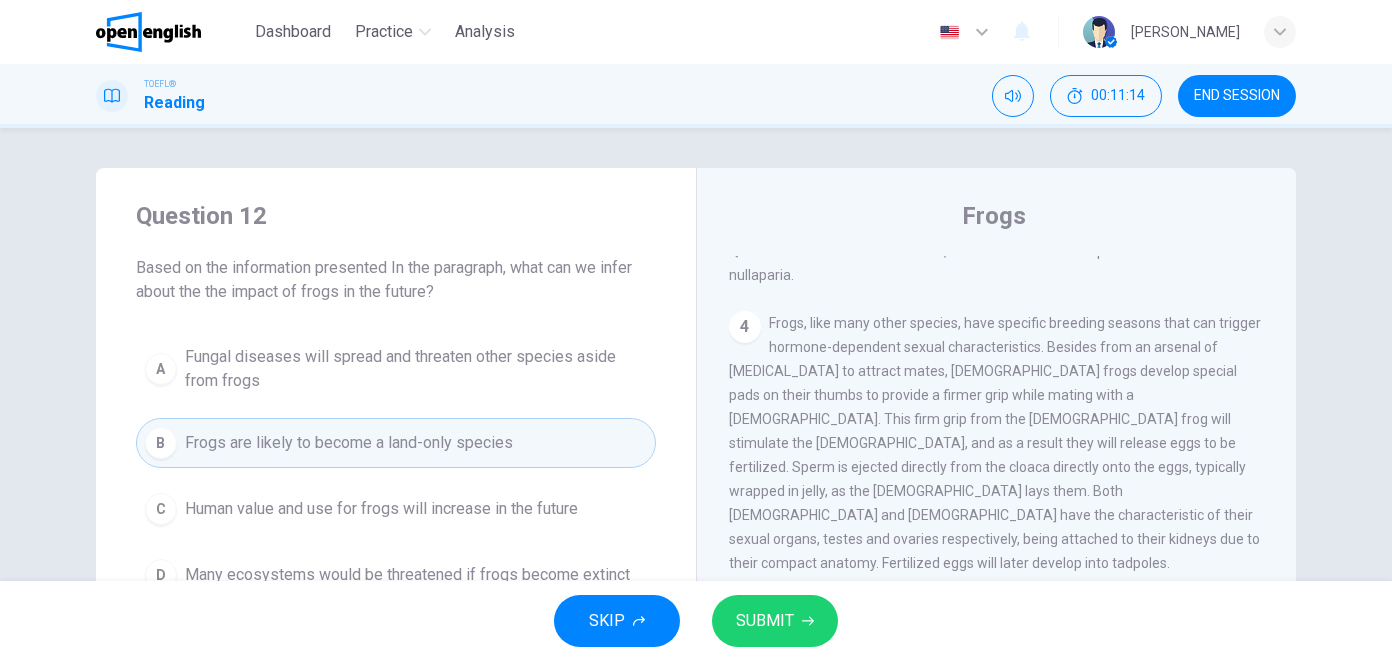 click on "Human value and use for frogs will increase in the future" at bounding box center [381, 509] 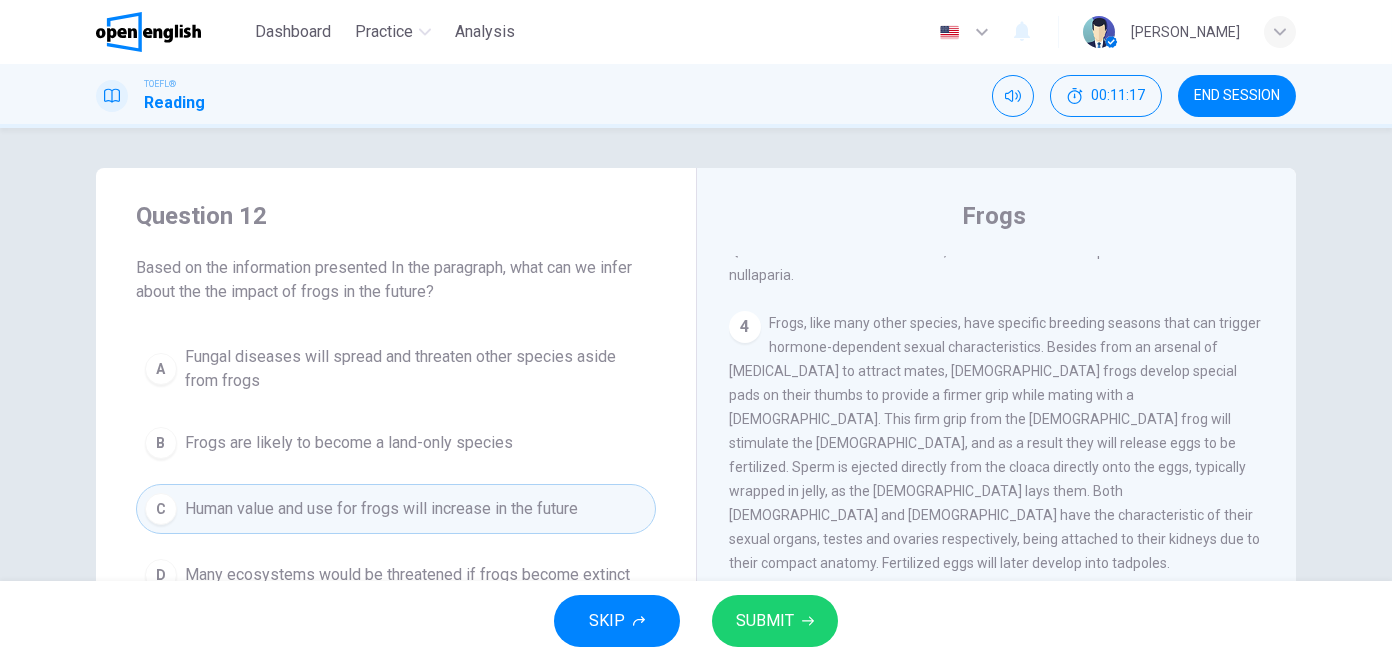 click on "B Frogs are likely to become a land-only species" at bounding box center [396, 443] 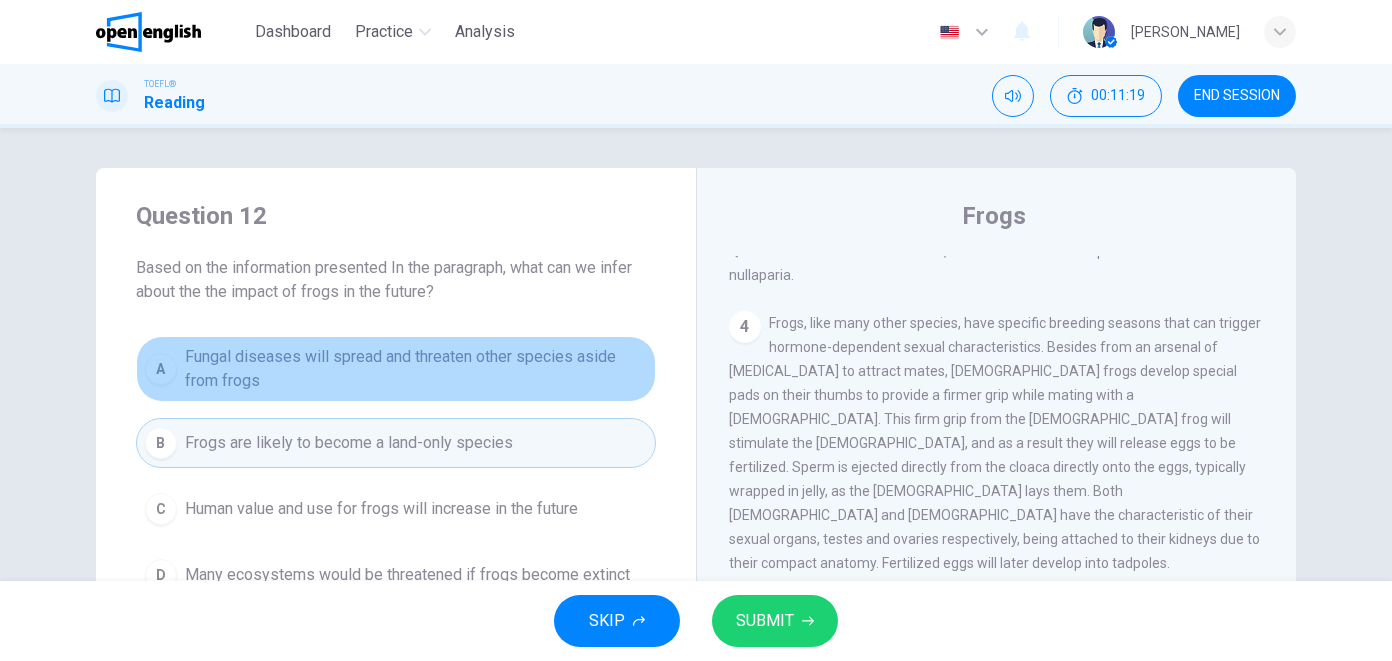 drag, startPoint x: 504, startPoint y: 382, endPoint x: 501, endPoint y: 399, distance: 17.262676 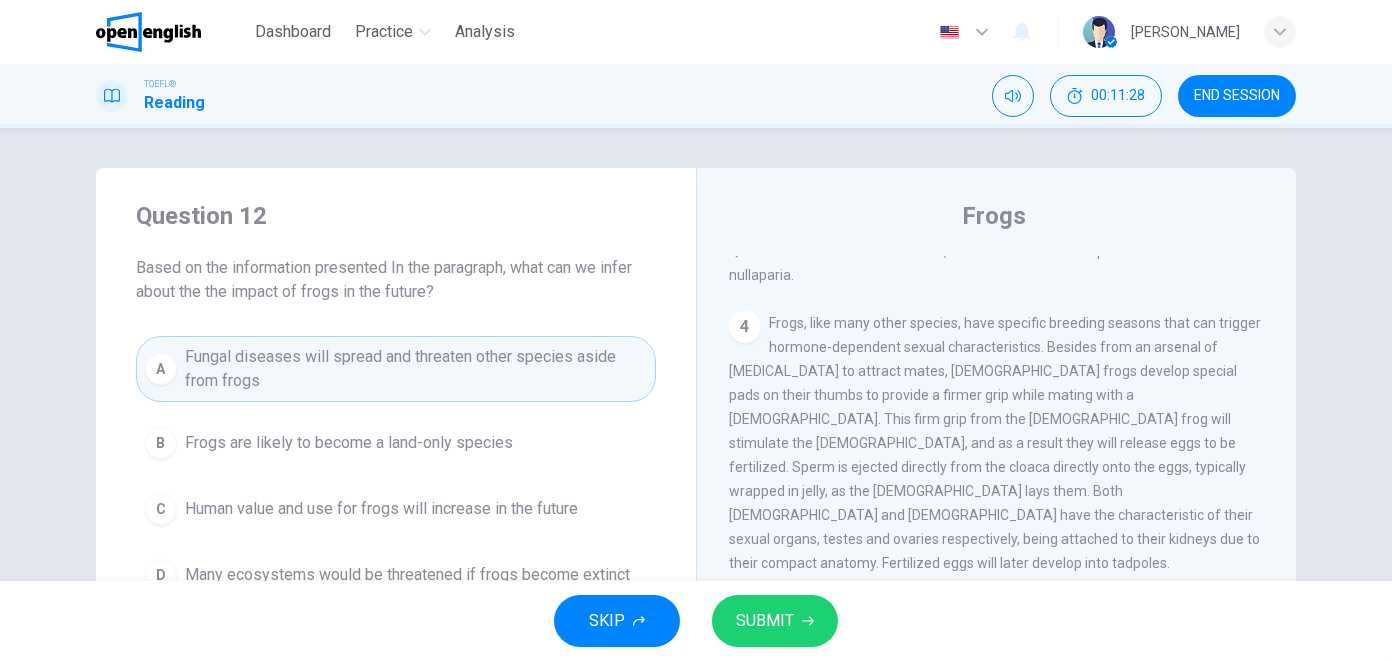 click on "SUBMIT" at bounding box center [775, 621] 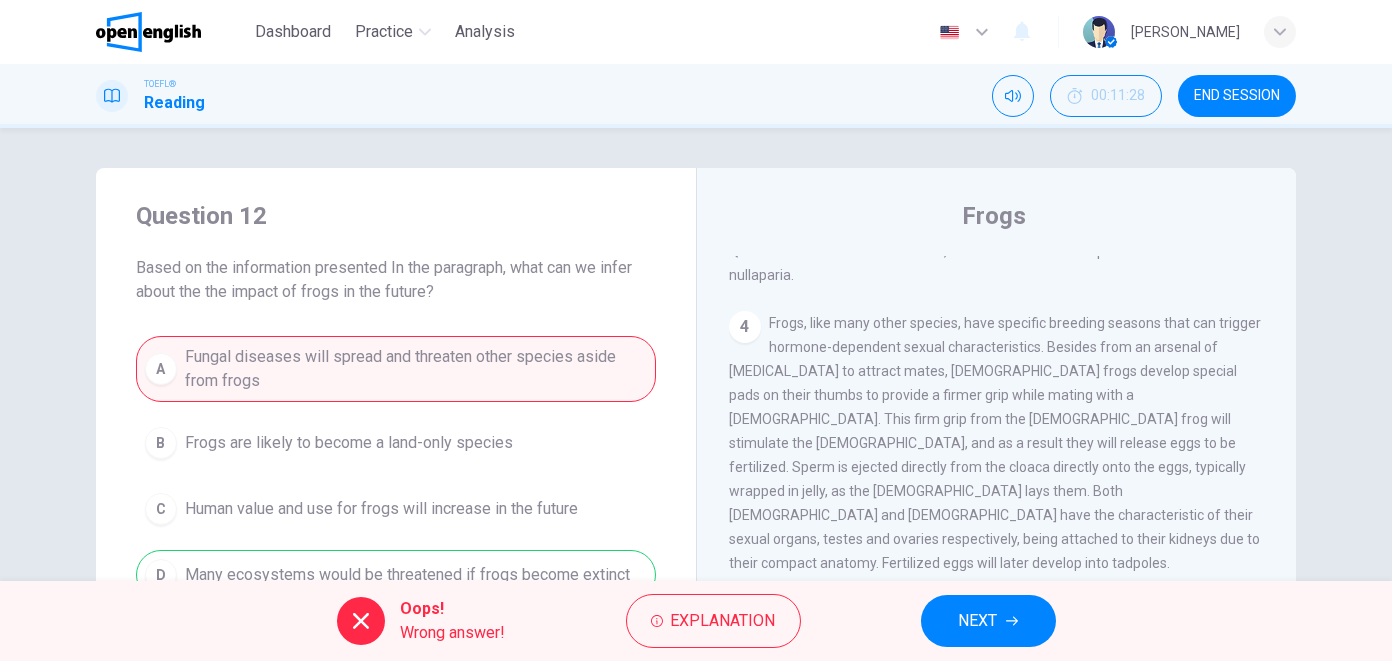 scroll, scrollTop: 321, scrollLeft: 0, axis: vertical 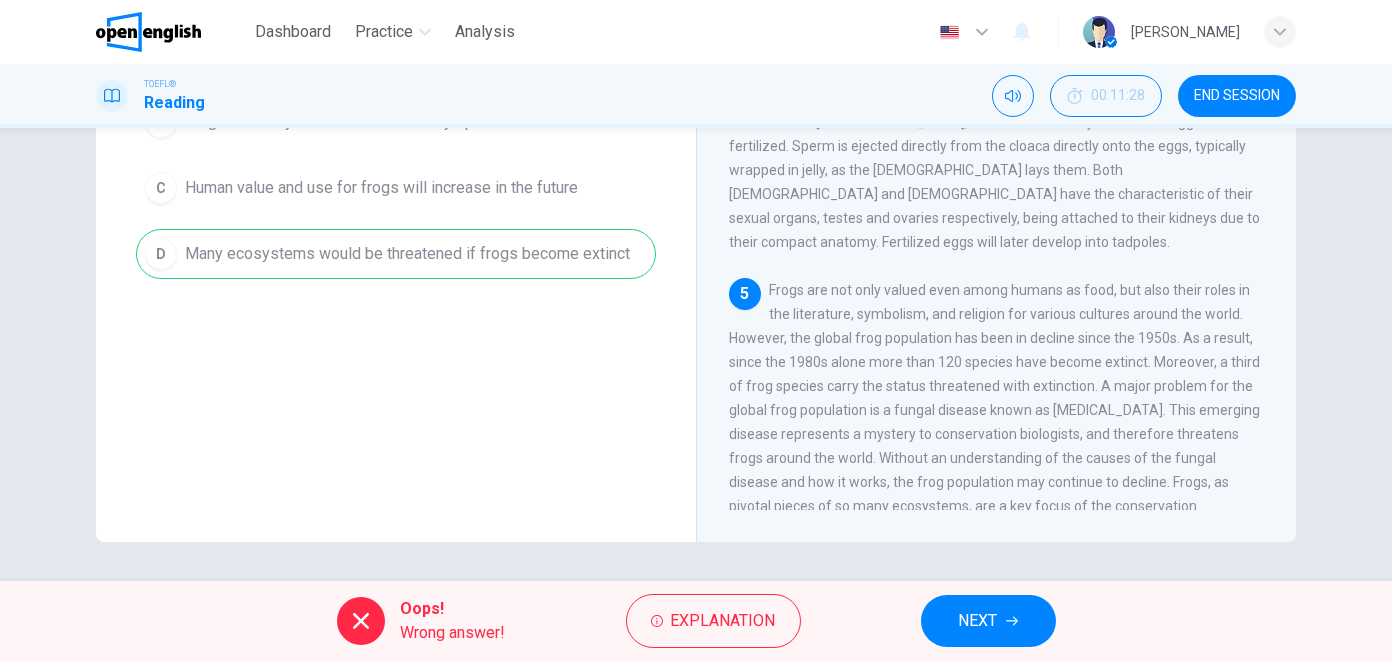 click on "A Fungal diseases will spread and threaten other species aside from frogs B Frogs are likely to become a land-only species C Human value and use for frogs will increase in the future D Many ecosystems would be threatened if frogs become extinct" at bounding box center (396, 147) 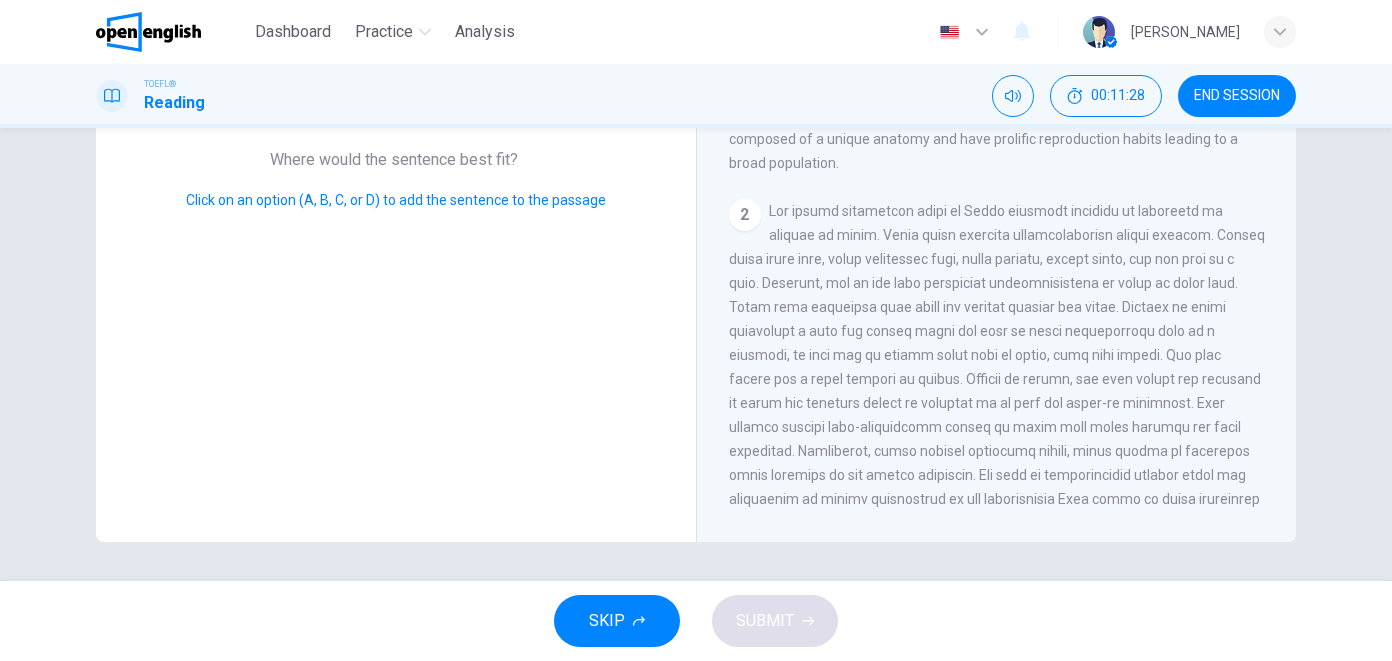 scroll, scrollTop: 609, scrollLeft: 0, axis: vertical 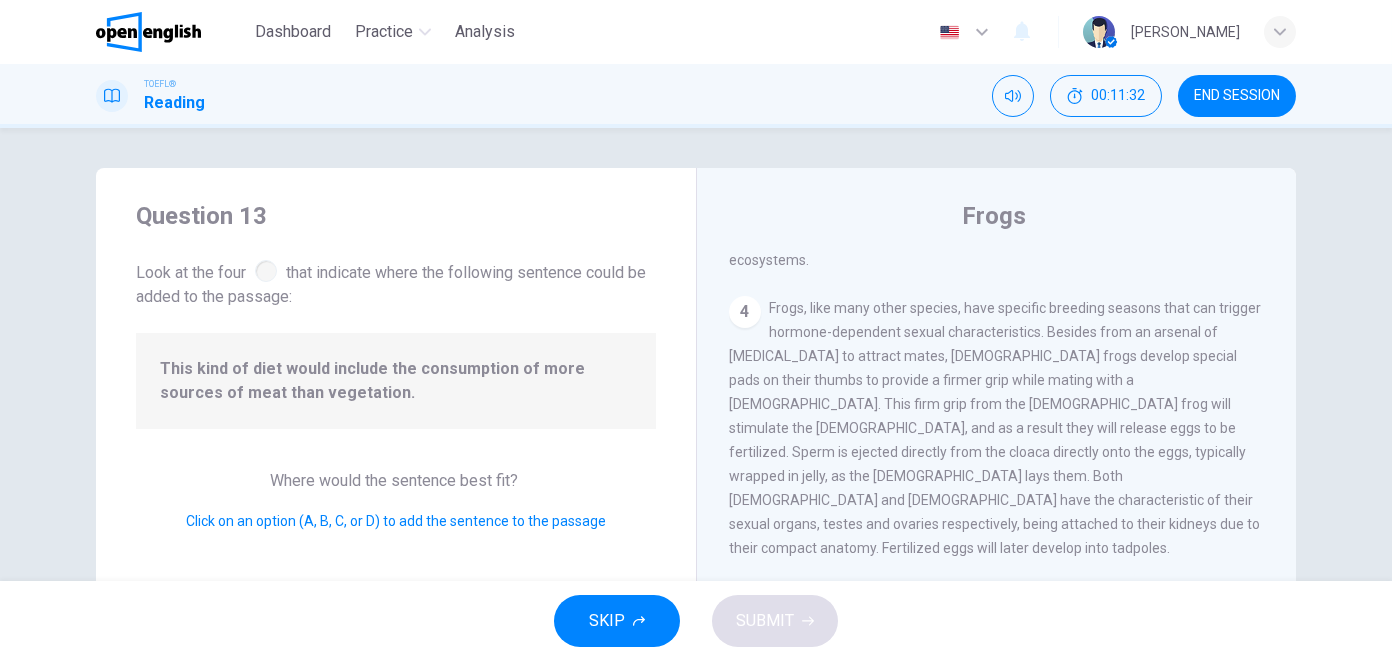 click on "4" at bounding box center (745, 312) 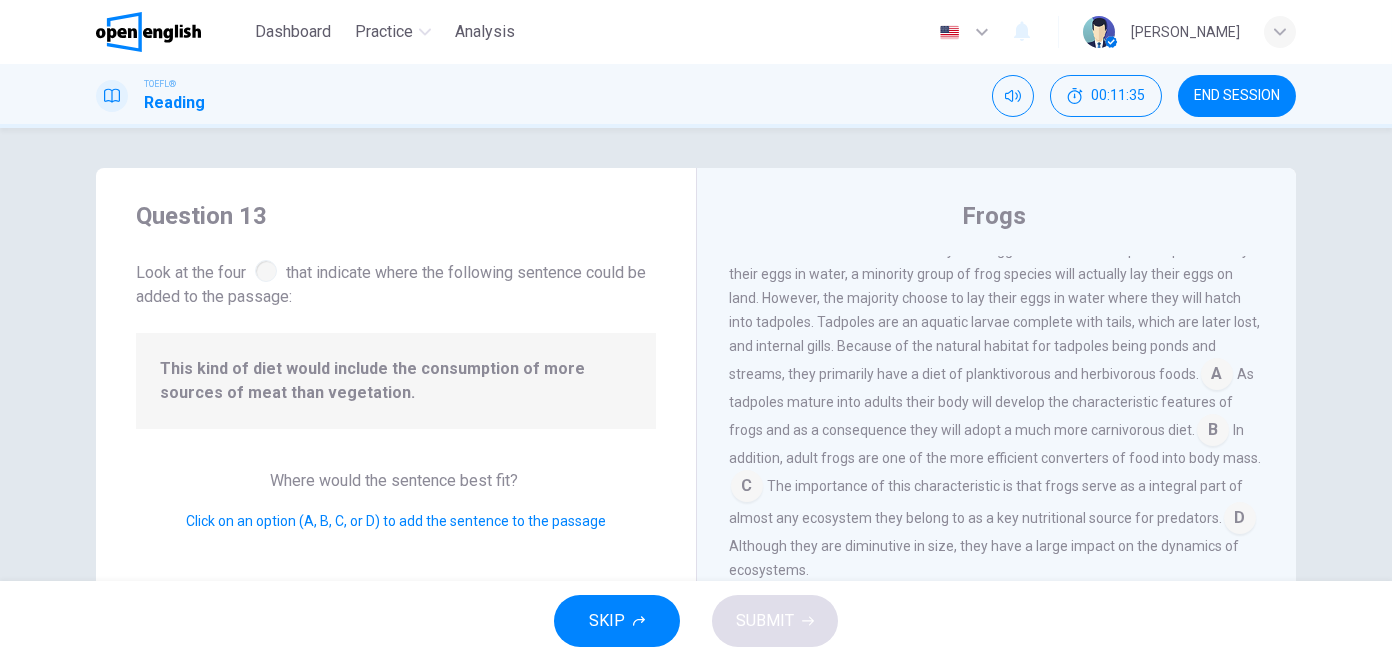scroll, scrollTop: 333, scrollLeft: 0, axis: vertical 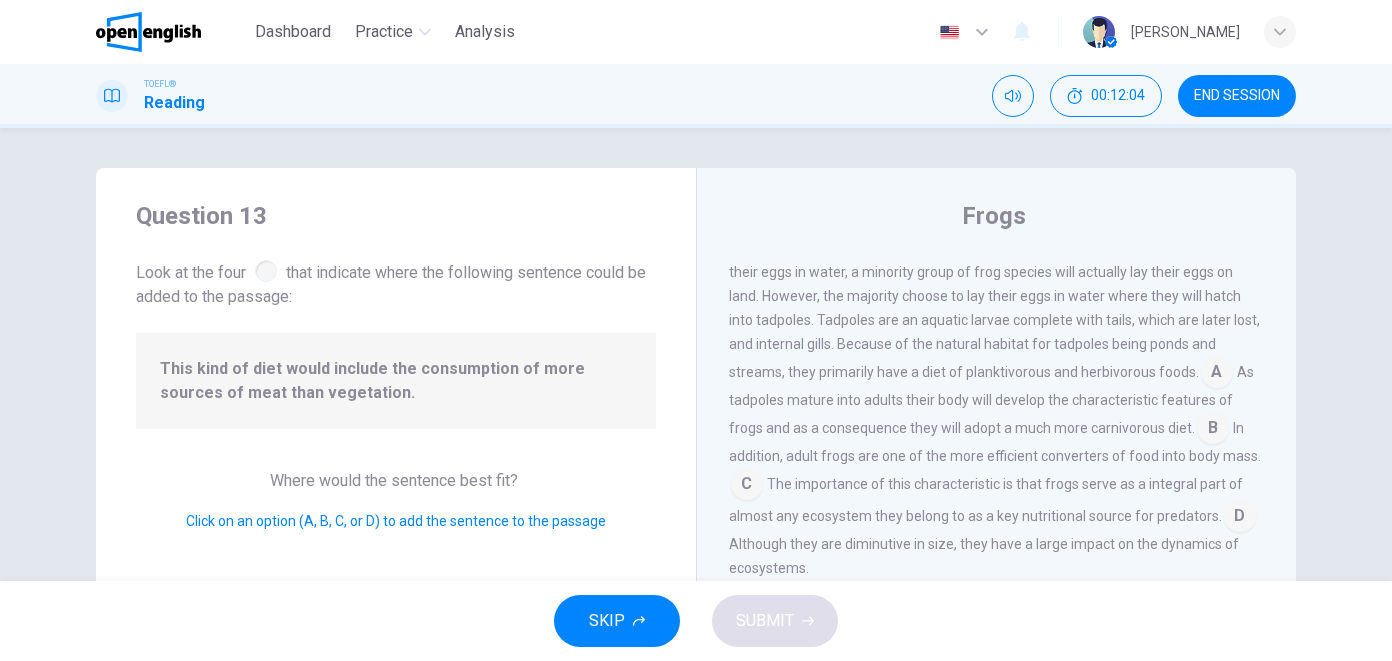 click at bounding box center [1217, 374] 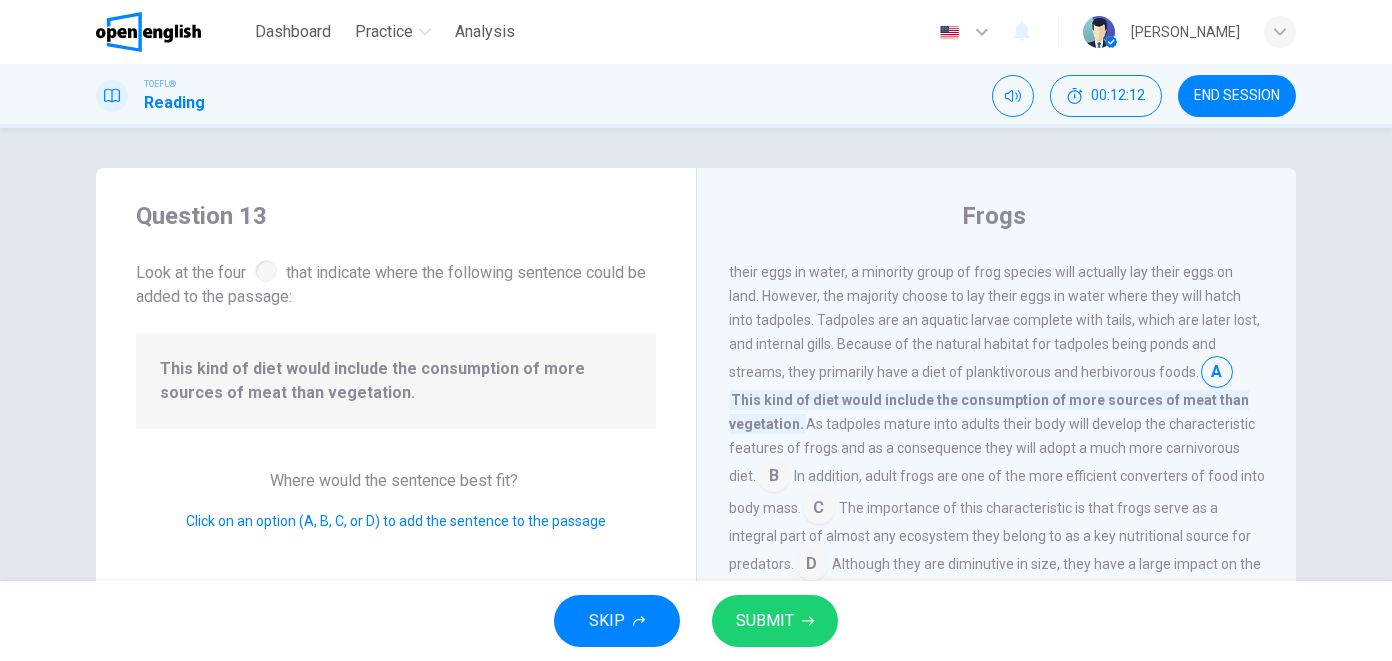 click at bounding box center [1217, 374] 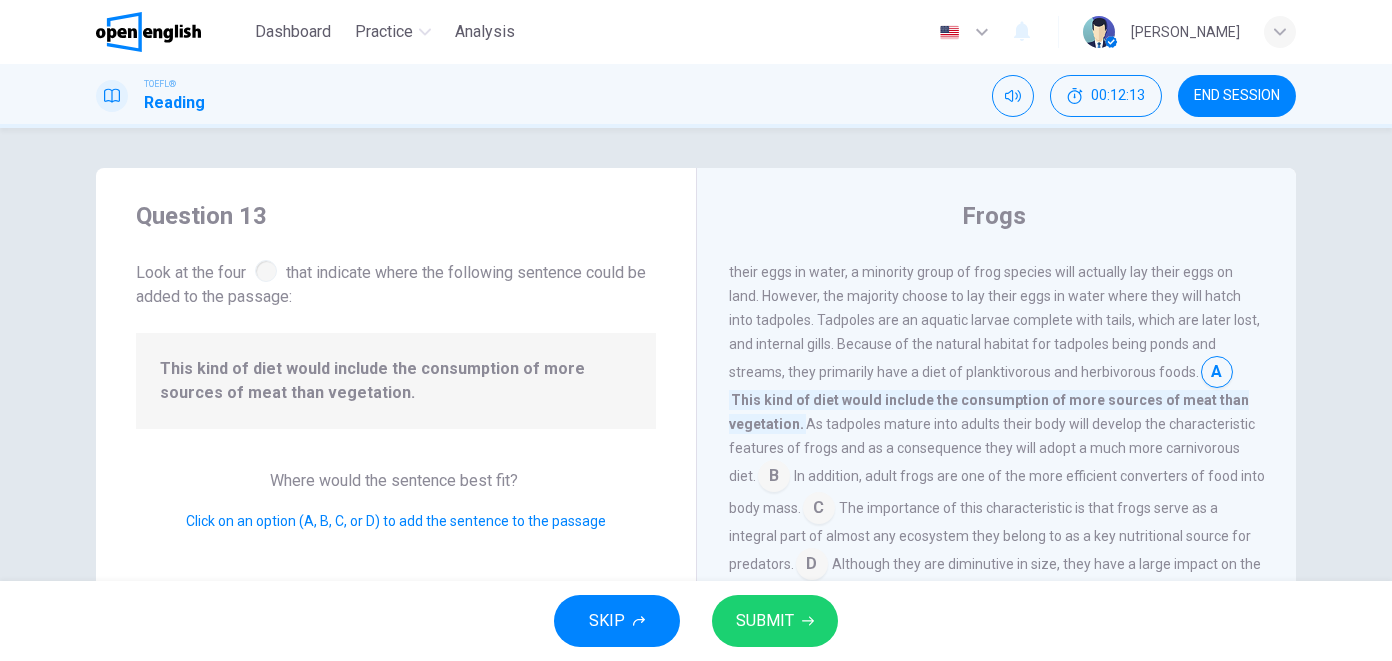 click at bounding box center (774, 478) 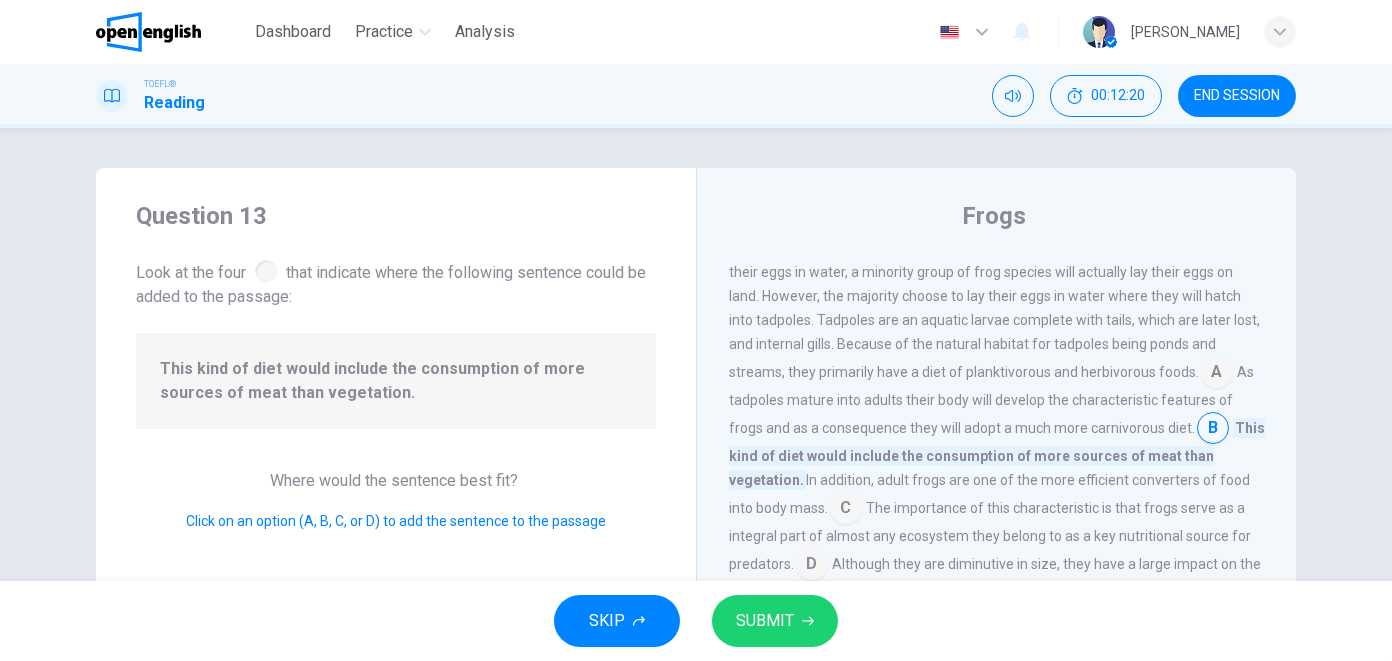 click on "SUBMIT" at bounding box center (765, 621) 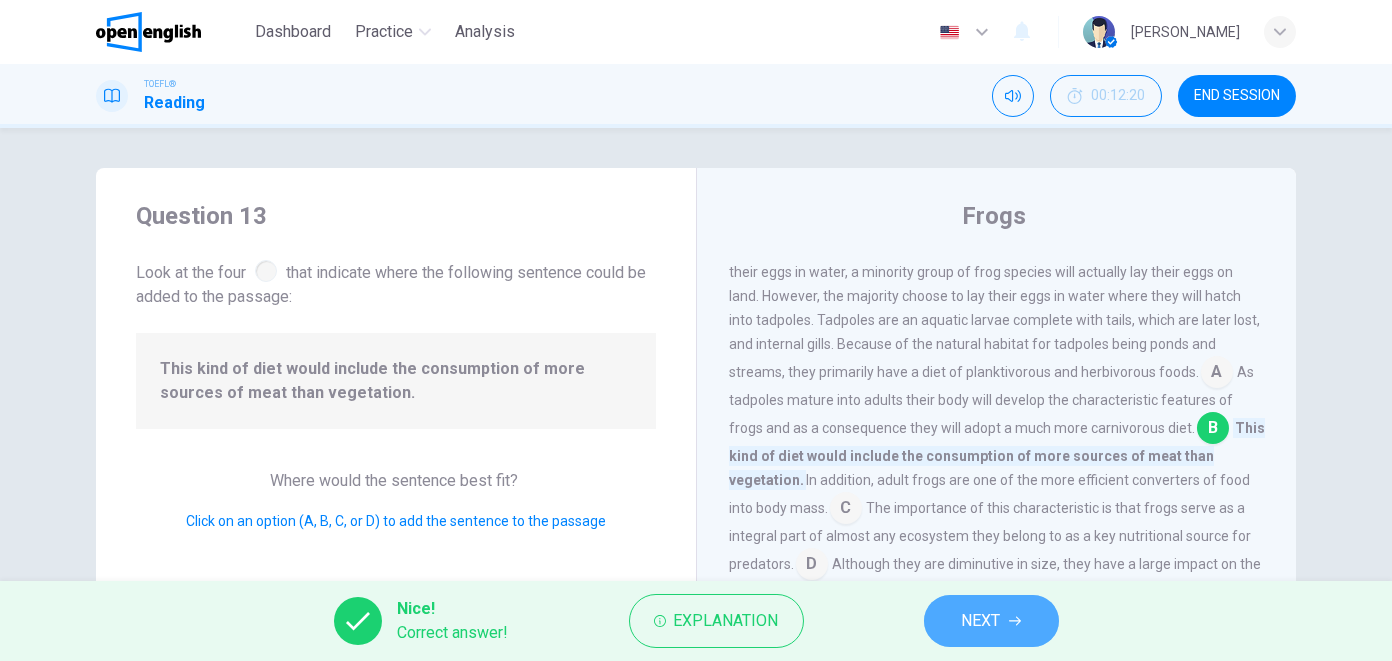 click on "NEXT" at bounding box center (991, 621) 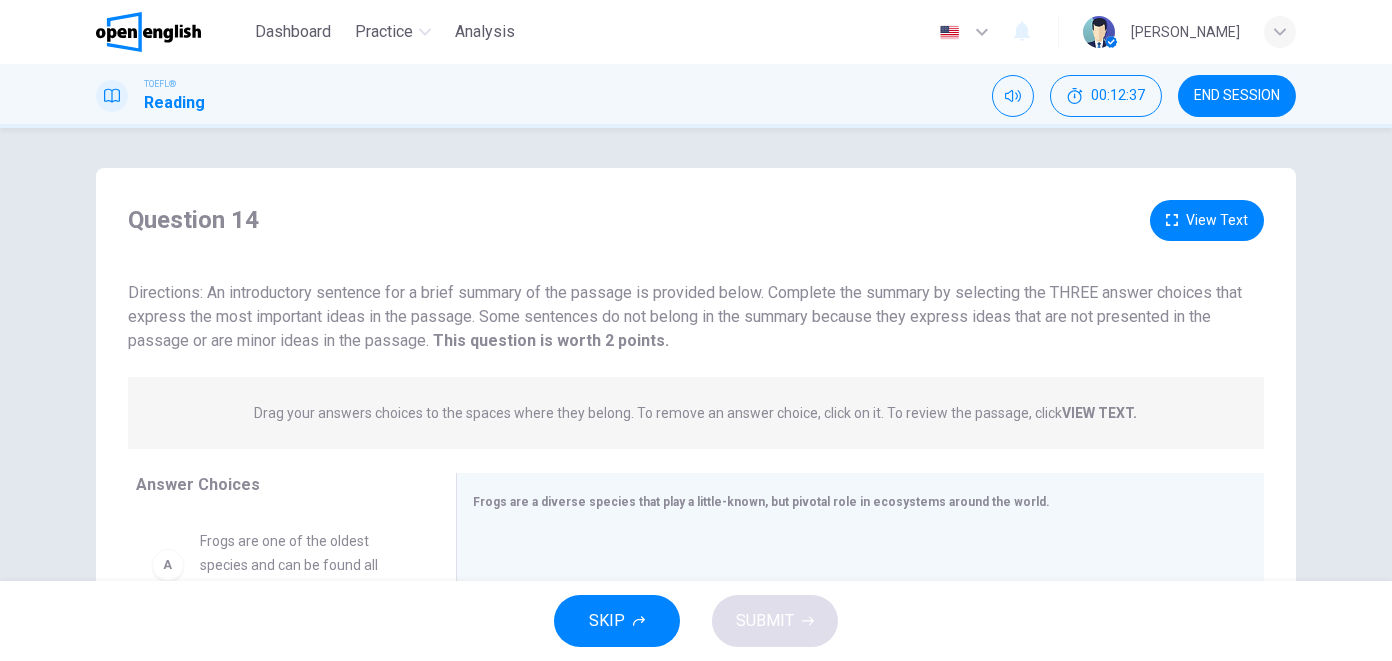 scroll, scrollTop: 321, scrollLeft: 0, axis: vertical 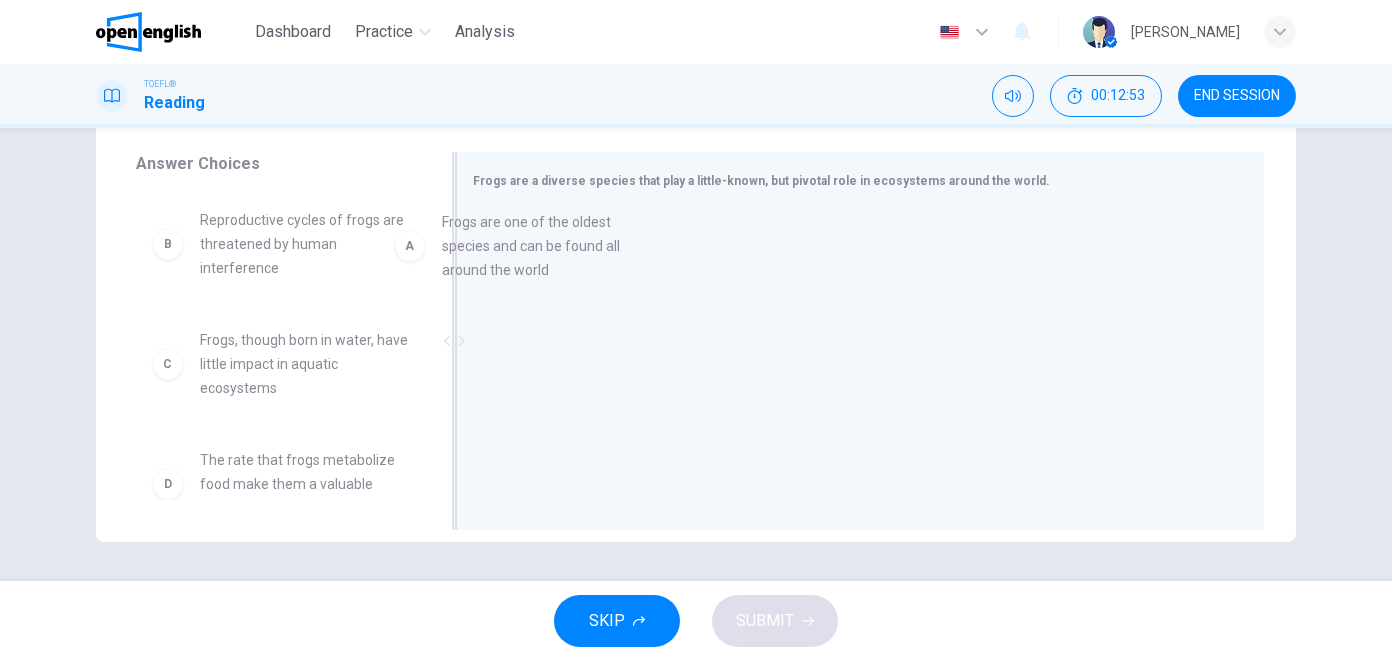 drag, startPoint x: 485, startPoint y: 245, endPoint x: 623, endPoint y: 276, distance: 141.43903 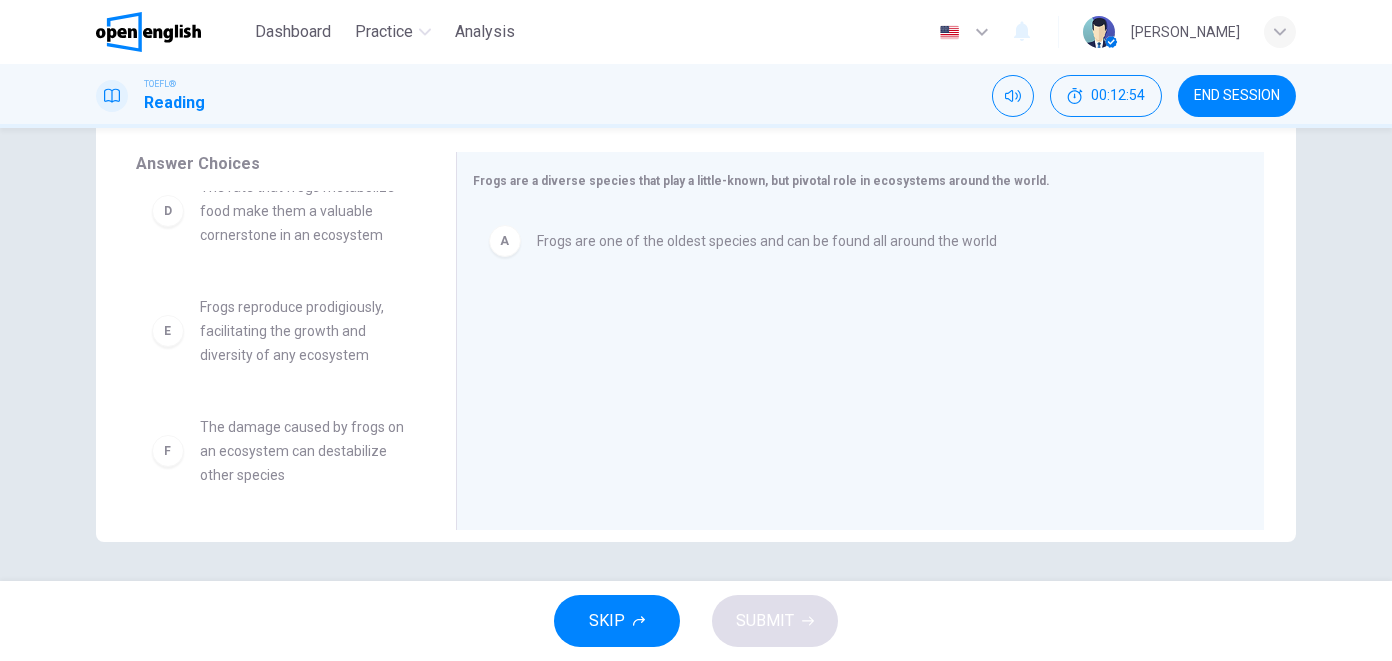 scroll, scrollTop: 276, scrollLeft: 0, axis: vertical 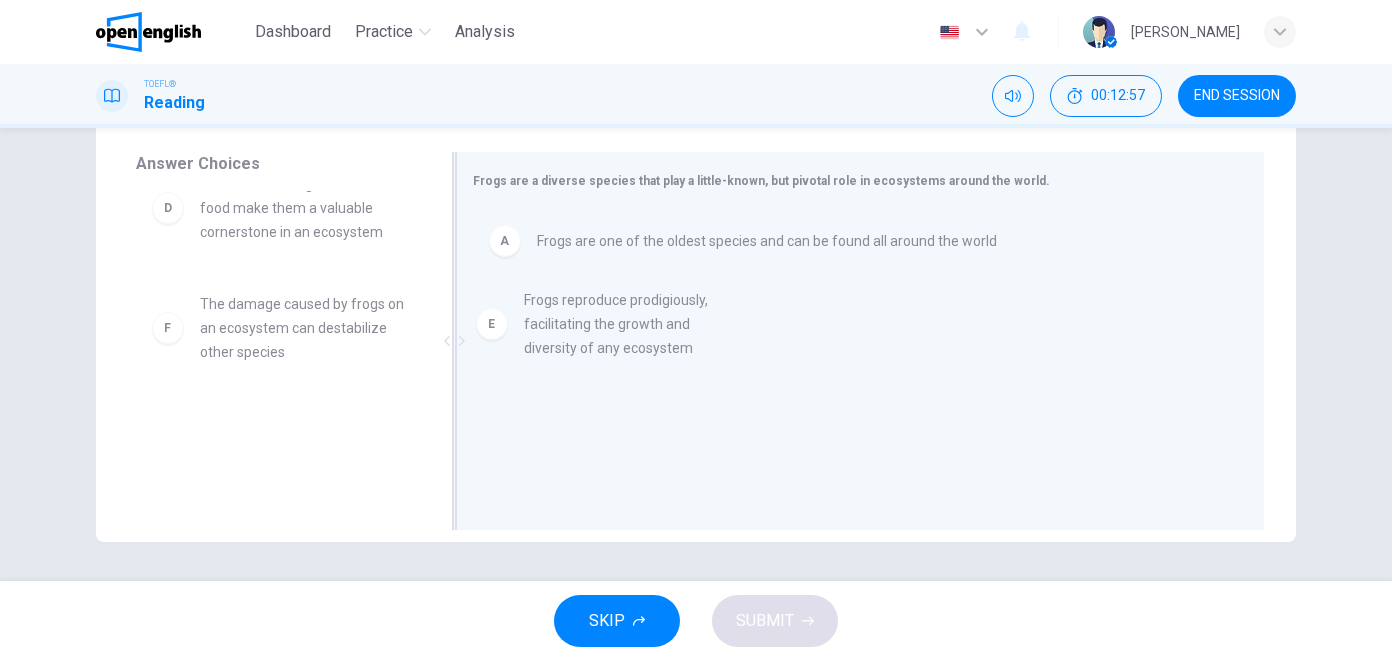 drag, startPoint x: 363, startPoint y: 372, endPoint x: 697, endPoint y: 367, distance: 334.0374 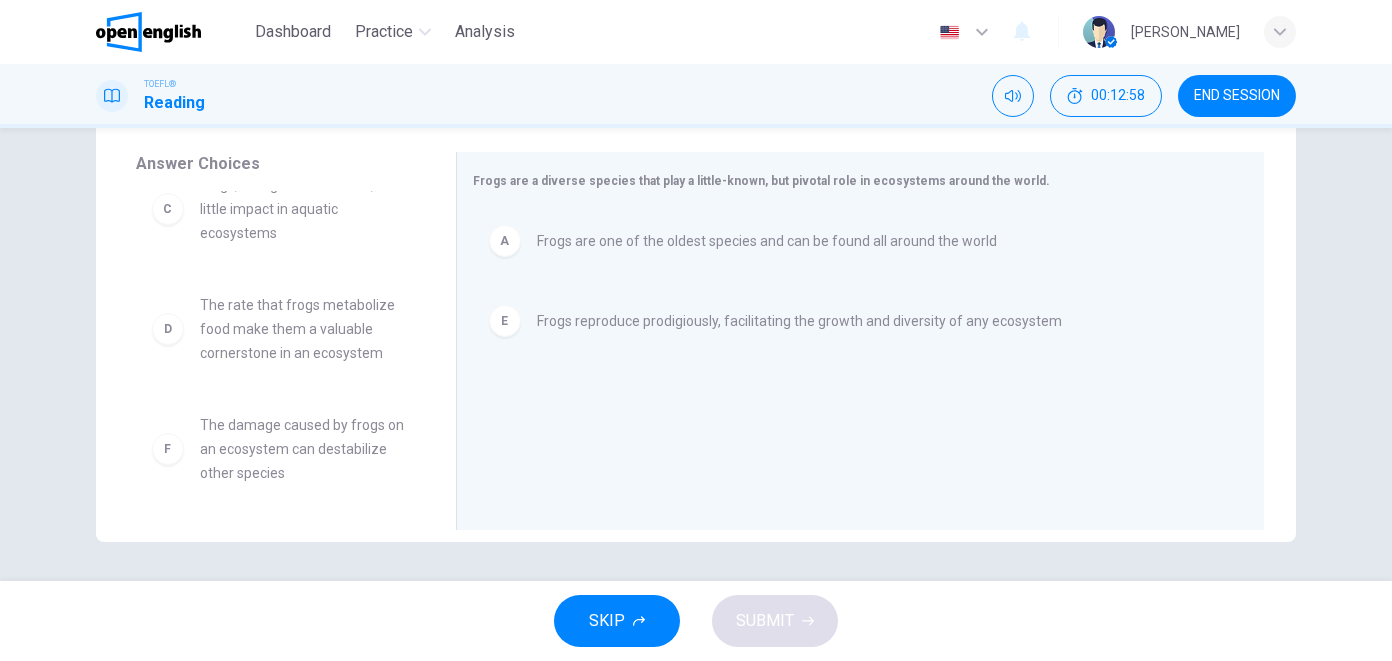 scroll, scrollTop: 155, scrollLeft: 0, axis: vertical 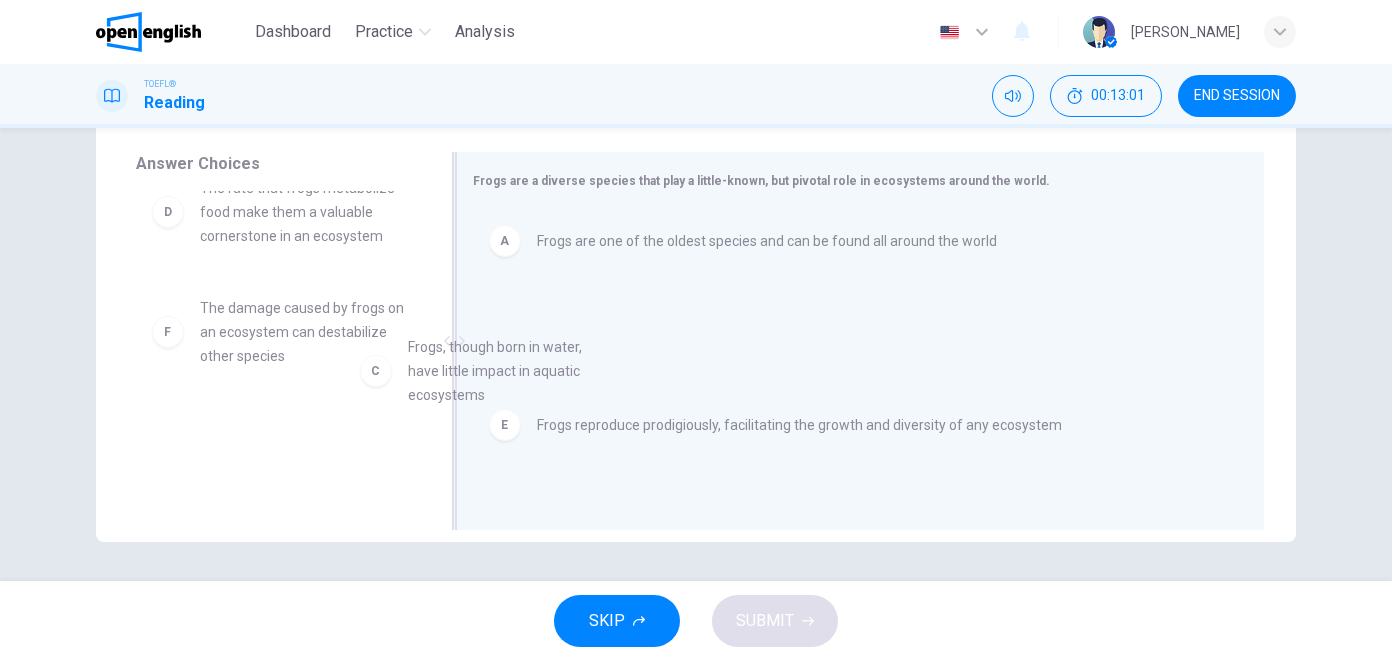 drag, startPoint x: 345, startPoint y: 229, endPoint x: 702, endPoint y: 459, distance: 424.67517 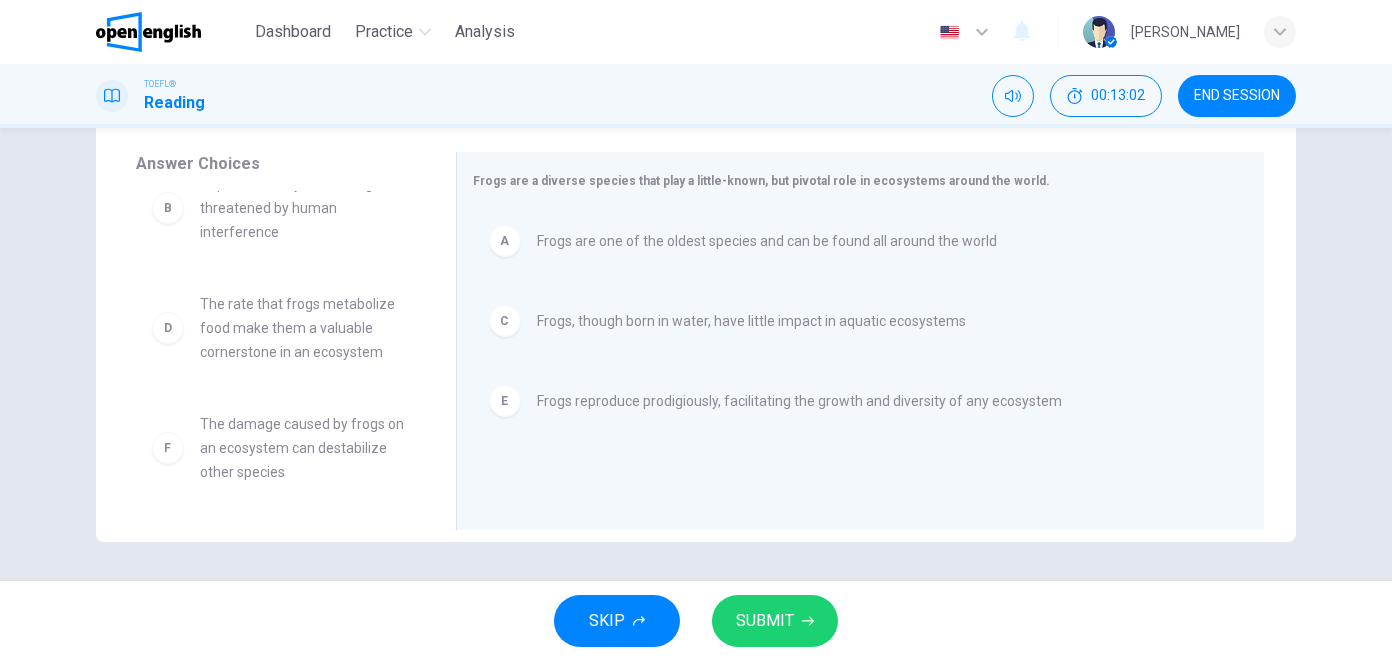 scroll, scrollTop: 36, scrollLeft: 0, axis: vertical 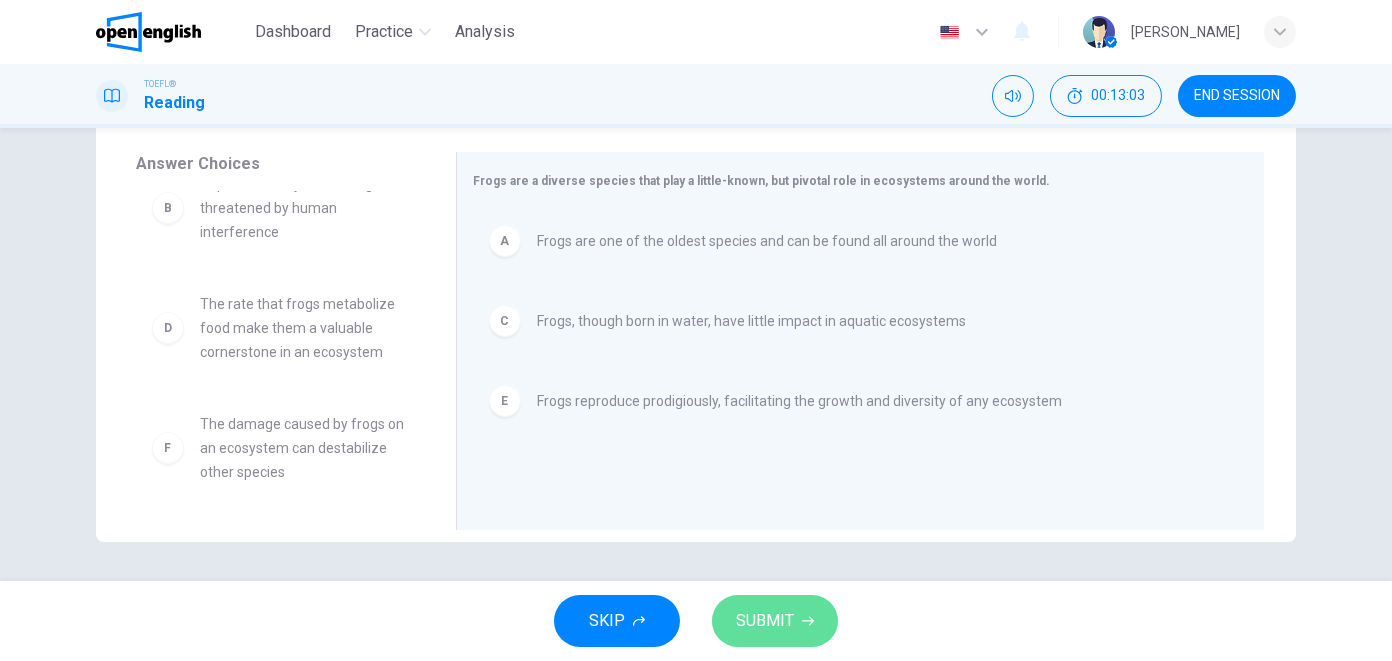 click on "SUBMIT" at bounding box center [765, 621] 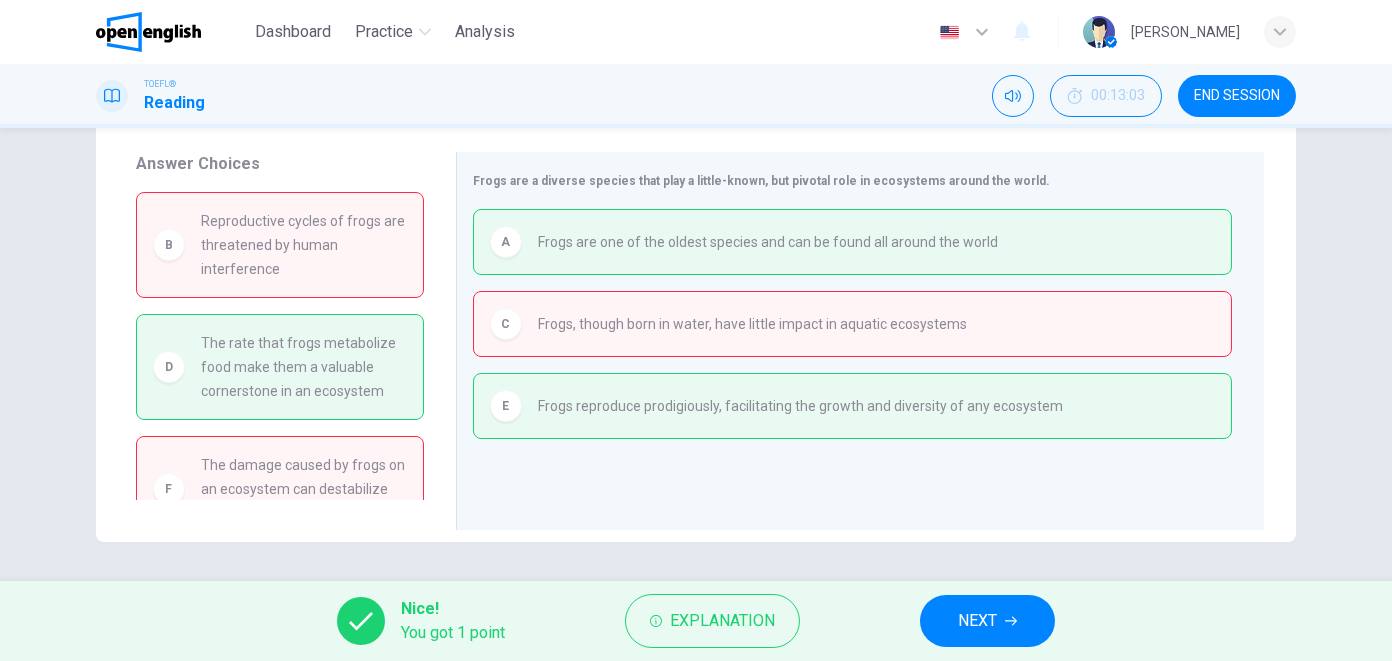 scroll, scrollTop: 40, scrollLeft: 0, axis: vertical 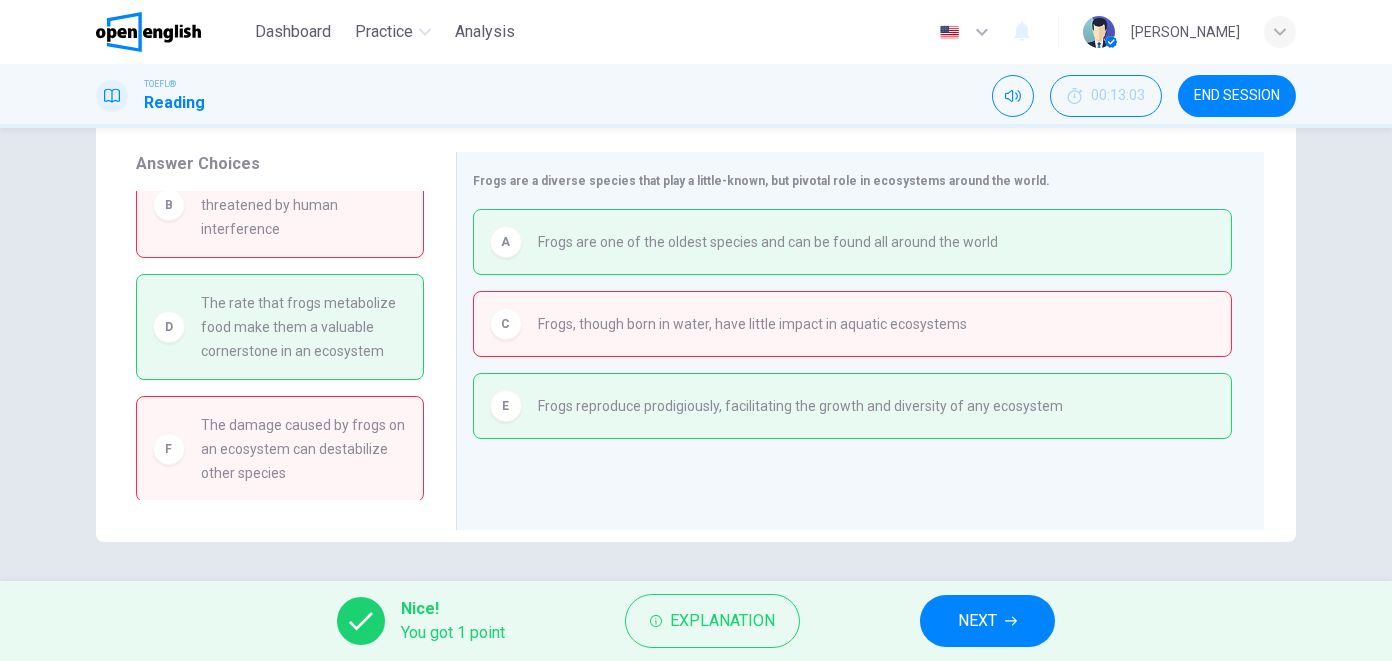 click on "NEXT" at bounding box center [977, 621] 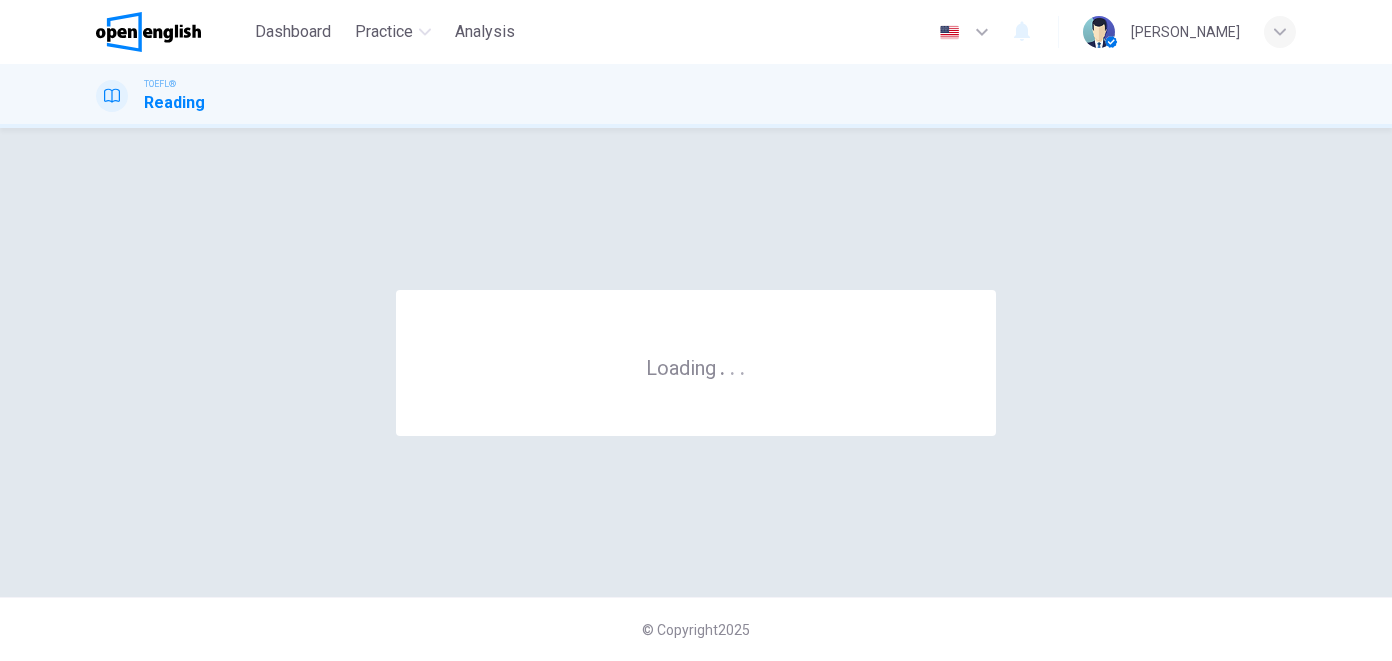 scroll, scrollTop: 0, scrollLeft: 0, axis: both 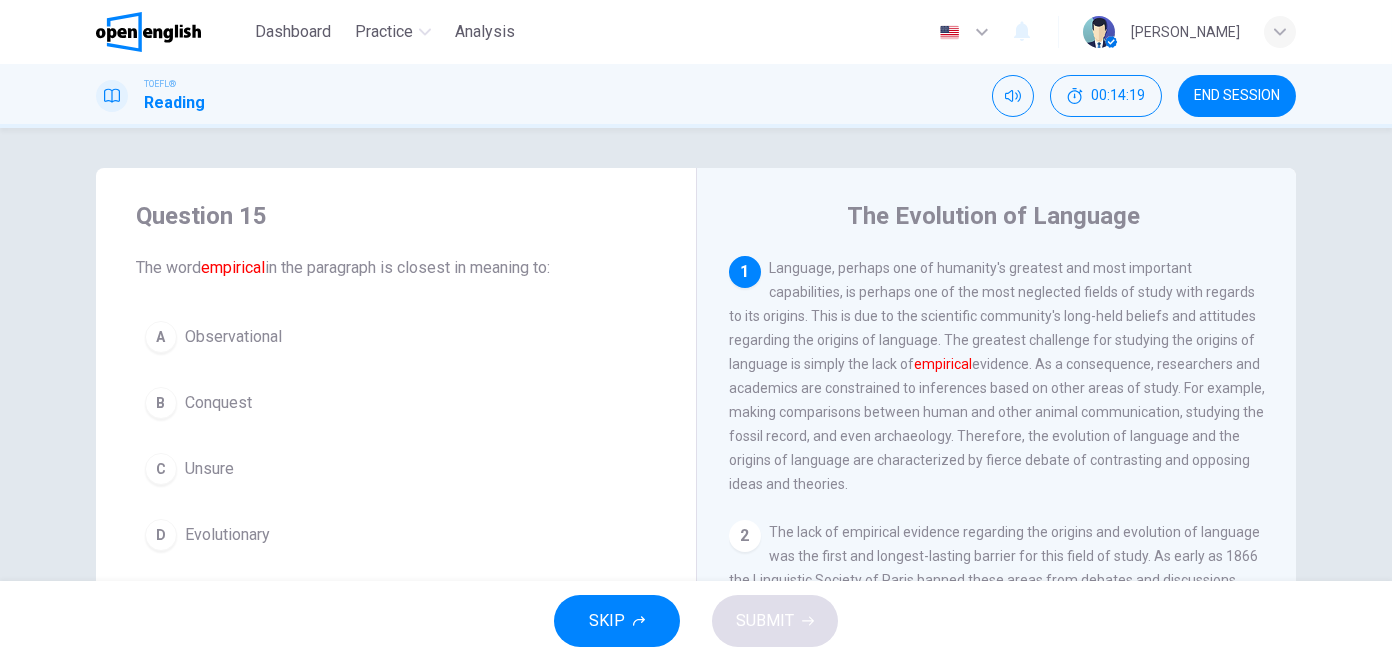 drag, startPoint x: 1352, startPoint y: 0, endPoint x: 757, endPoint y: 152, distance: 614.1083 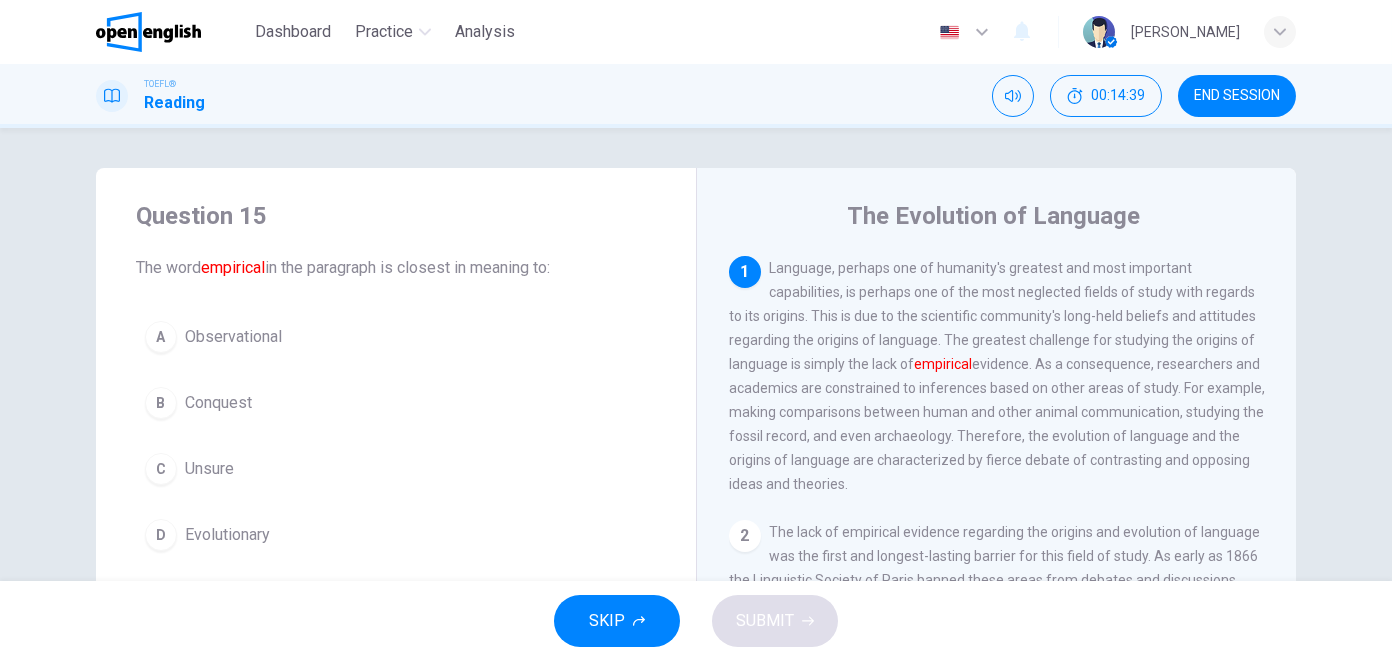 click on "Question 15 The word  empirical  in the paragraph is closest in meaning to: A Observational B Conquest C Unsure D Evolutionary" at bounding box center (396, 380) 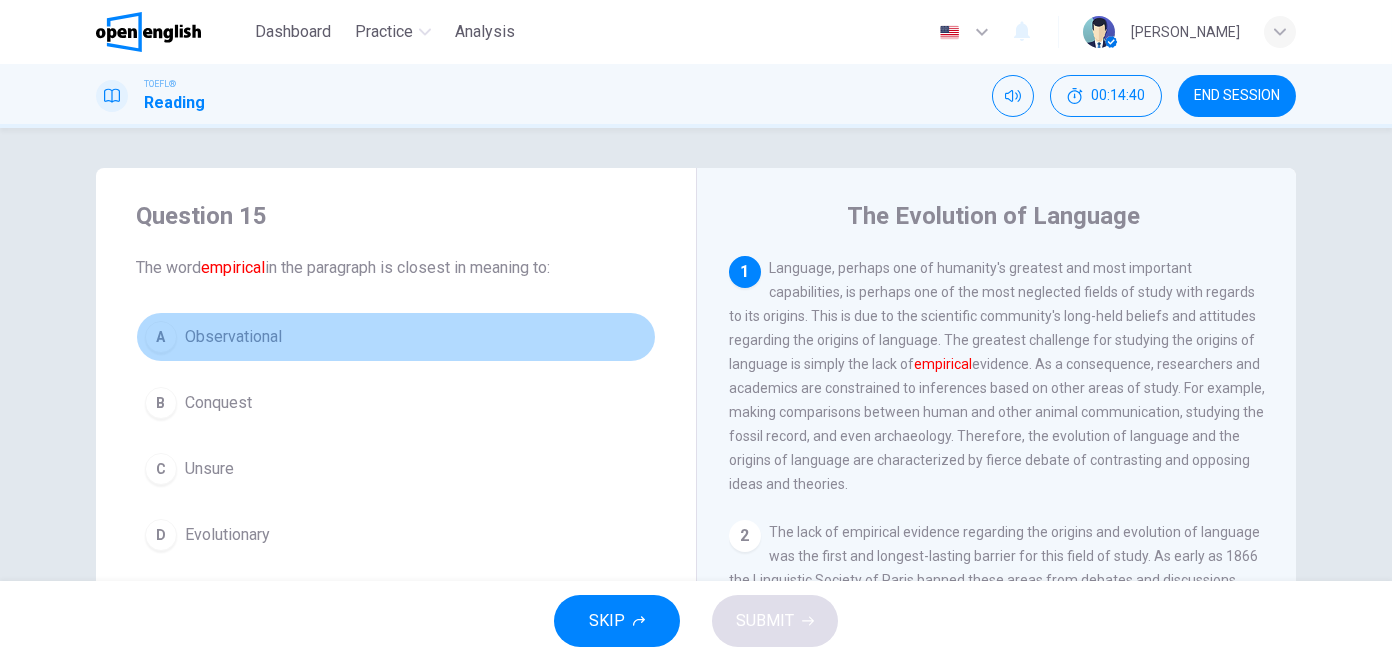 click on "A Observational" at bounding box center (396, 337) 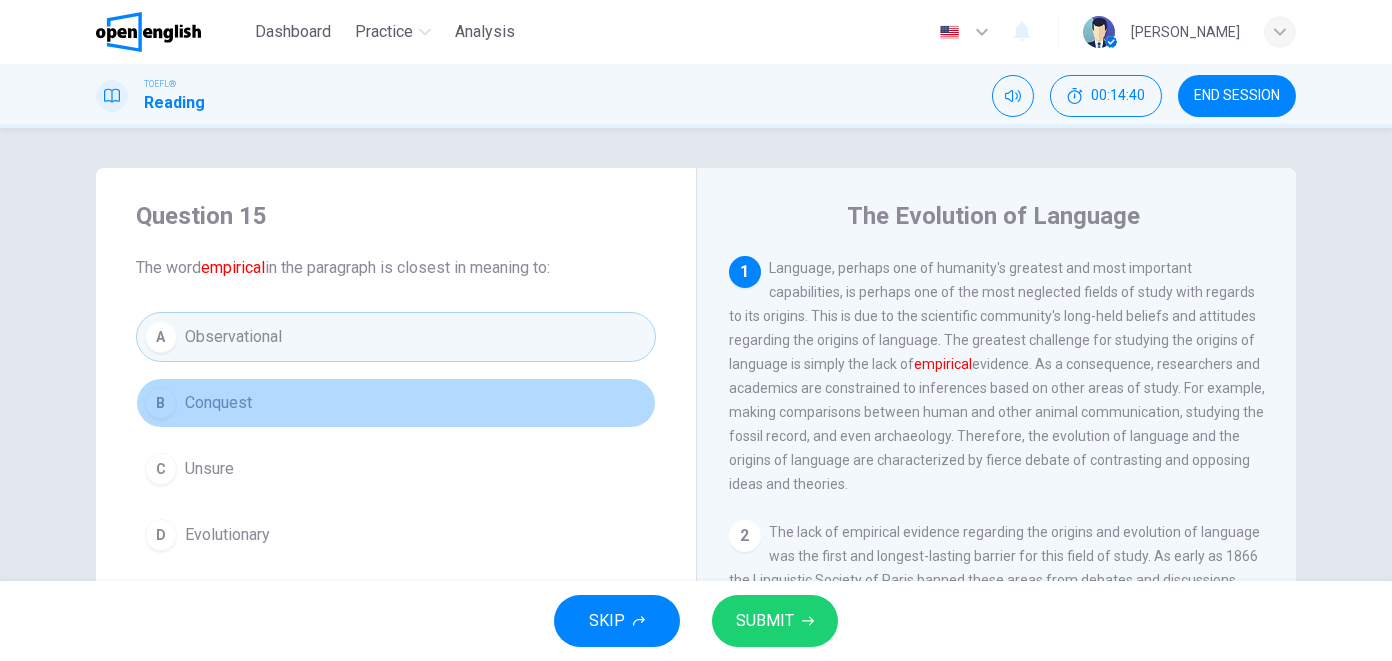 click on "B Conquest" at bounding box center [396, 403] 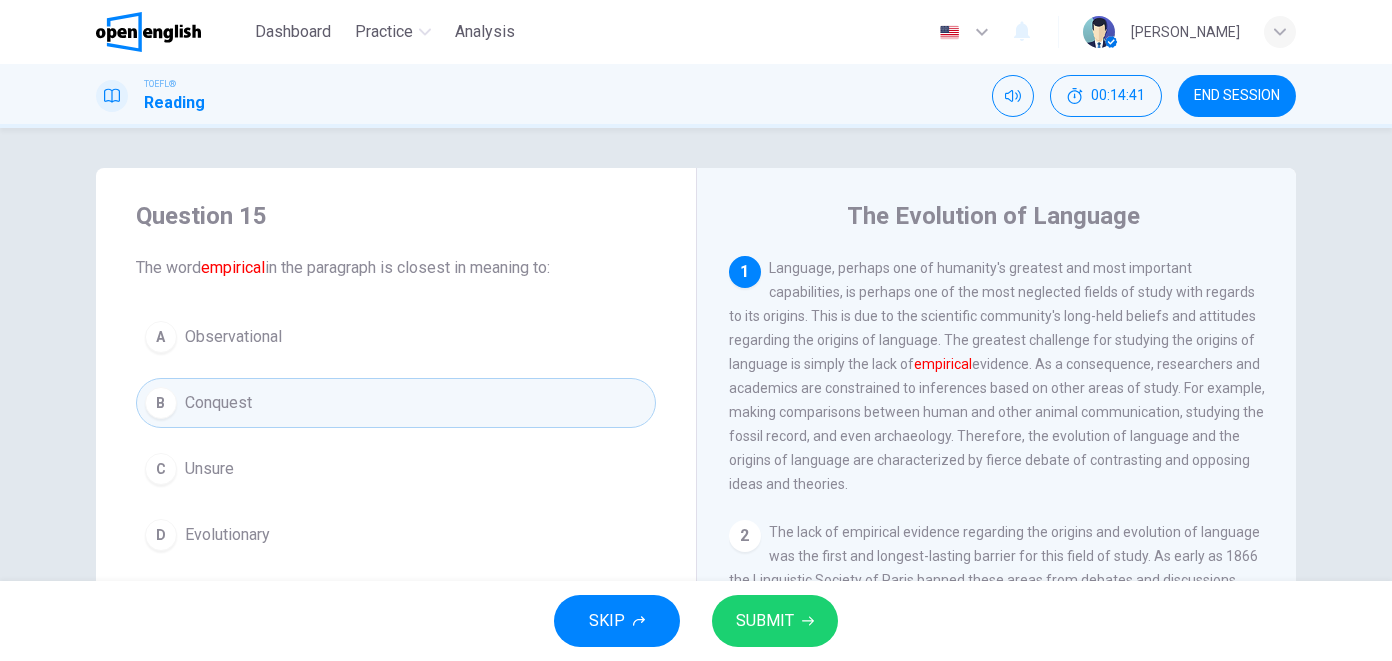 click on "A Observational" at bounding box center (396, 337) 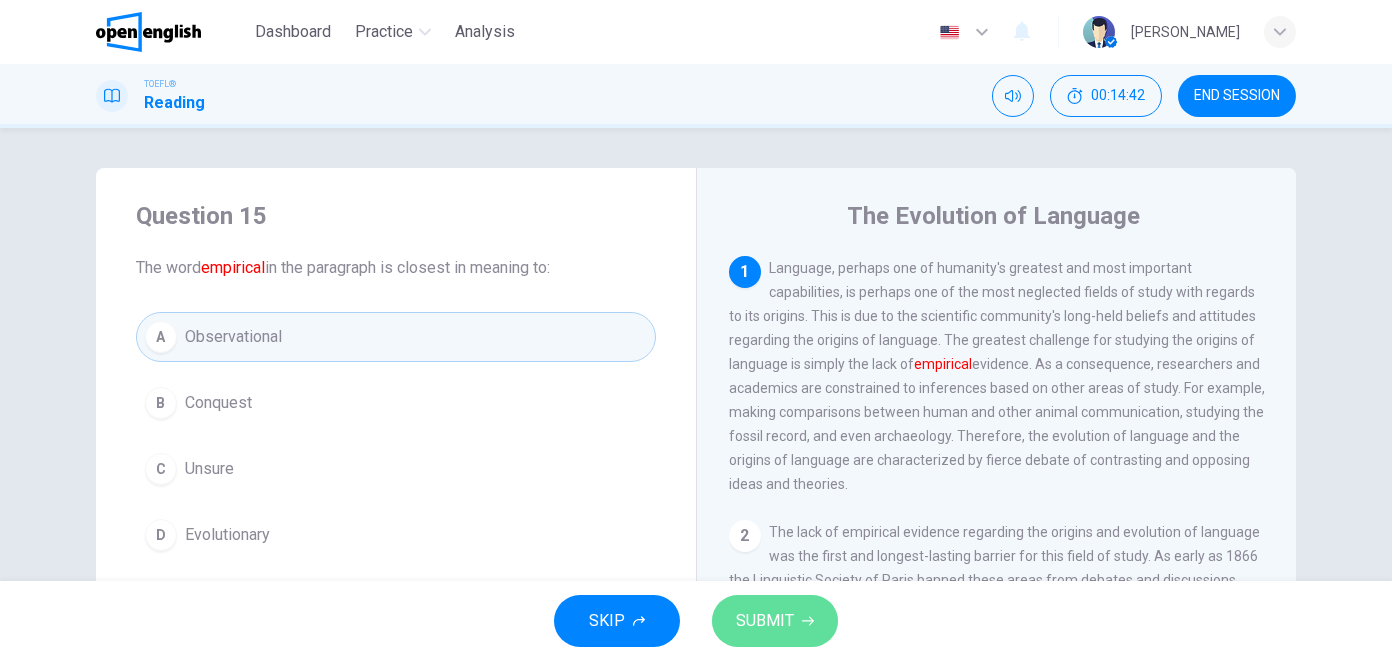 click on "SUBMIT" at bounding box center (775, 621) 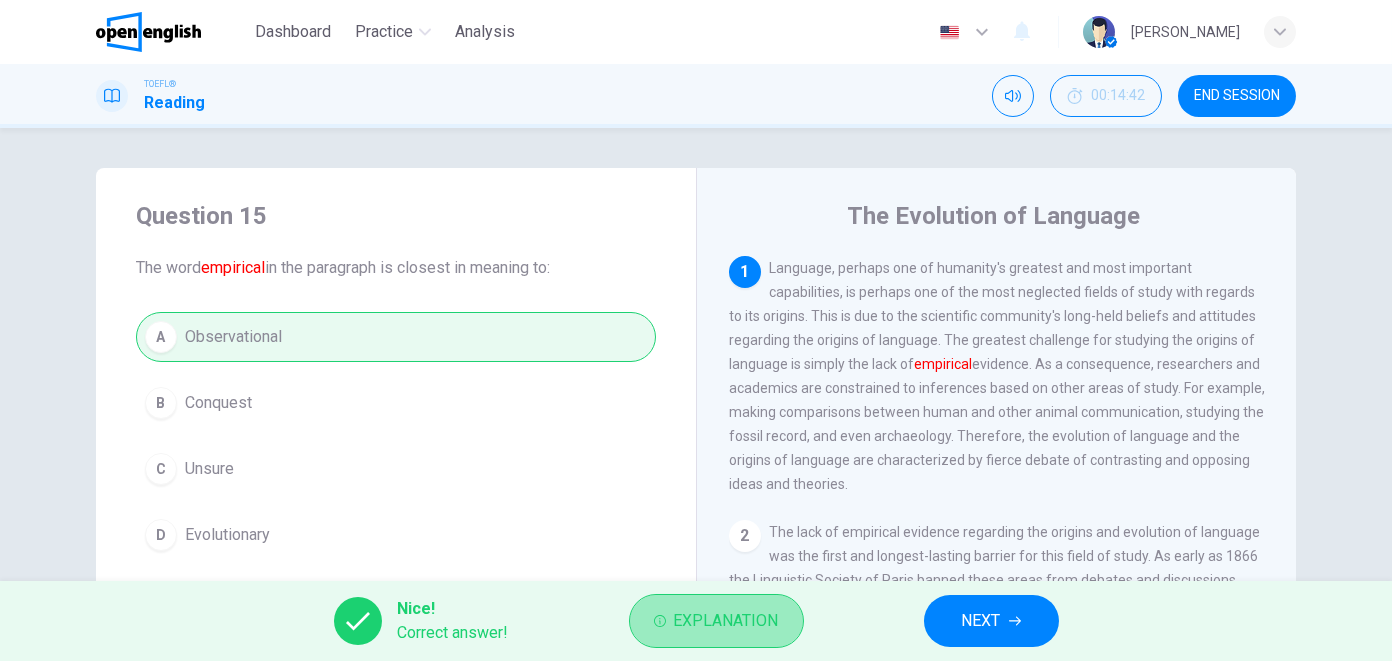 click on "Explanation" at bounding box center (716, 621) 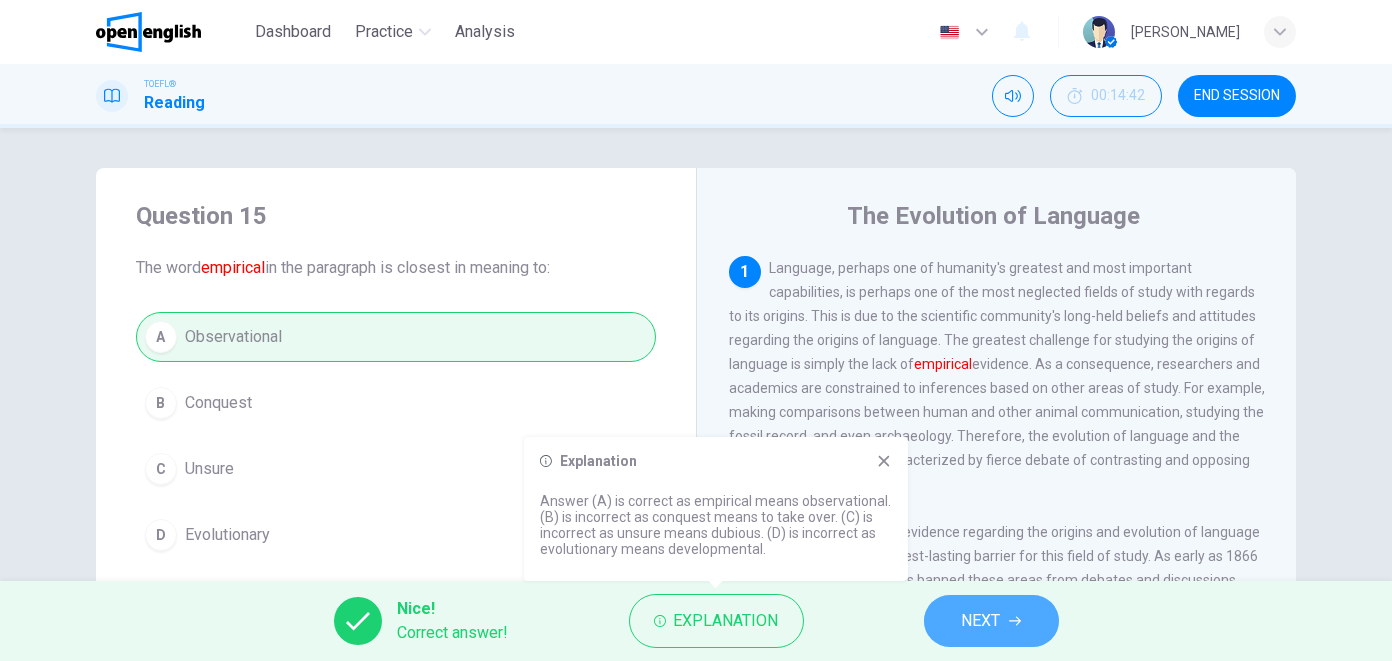 click on "NEXT" at bounding box center (991, 621) 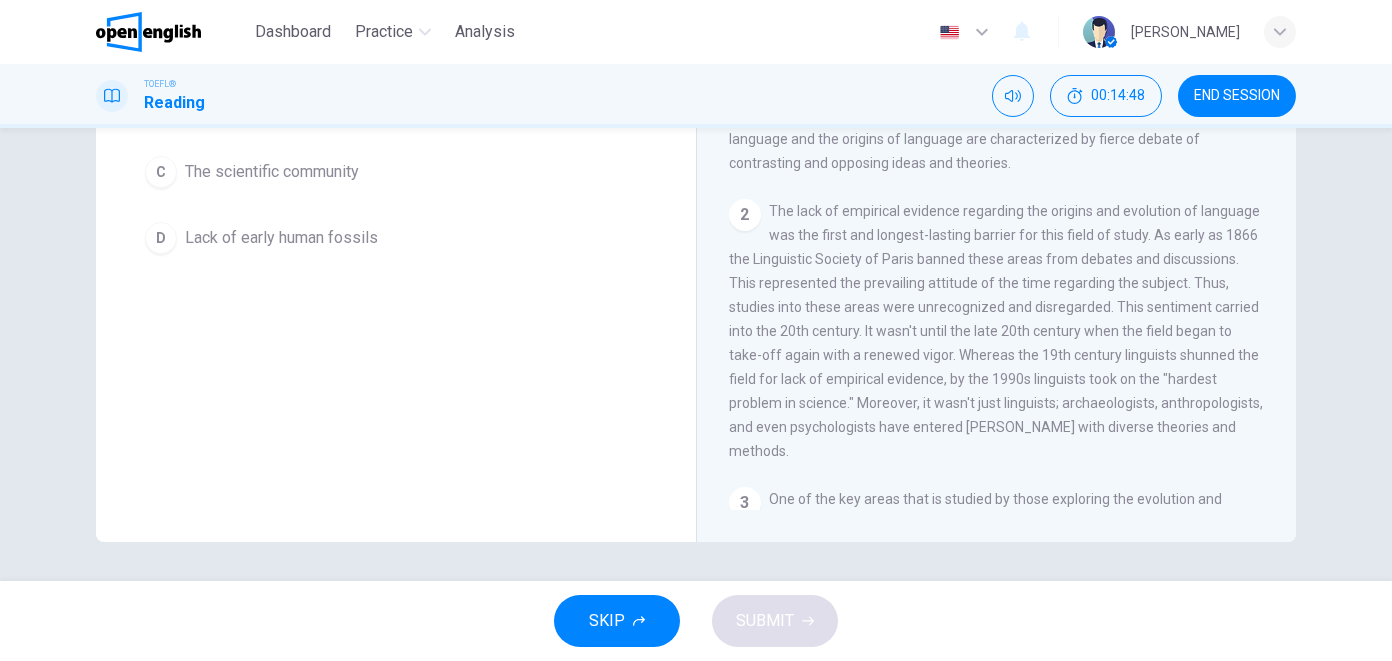 scroll, scrollTop: 0, scrollLeft: 0, axis: both 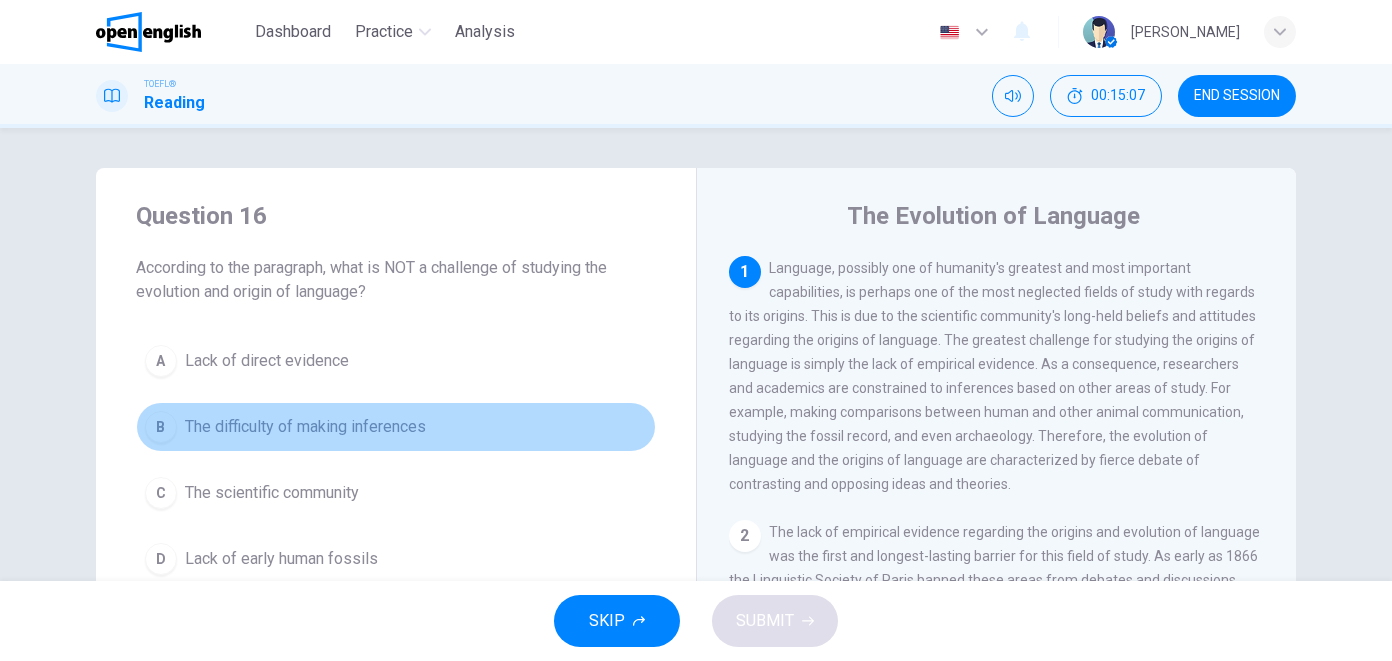 click on "B The difficulty of making inferences" at bounding box center [396, 427] 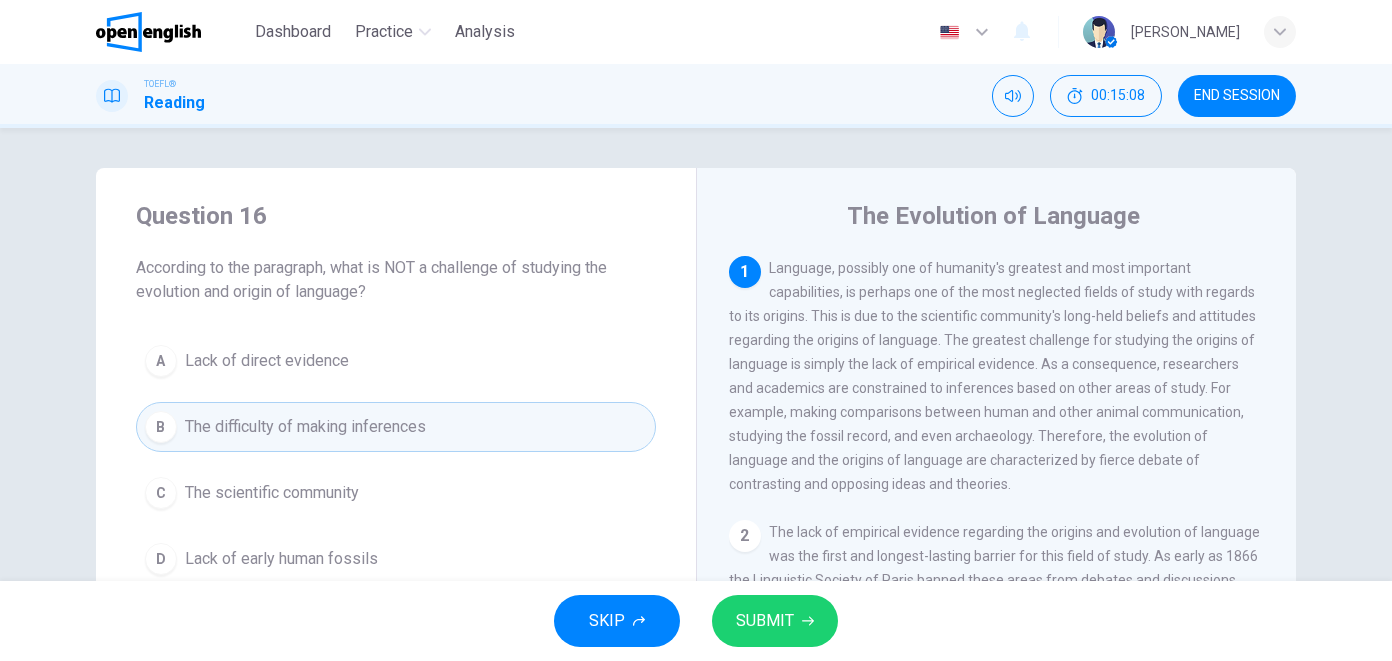 click on "C The scientific community" at bounding box center [396, 493] 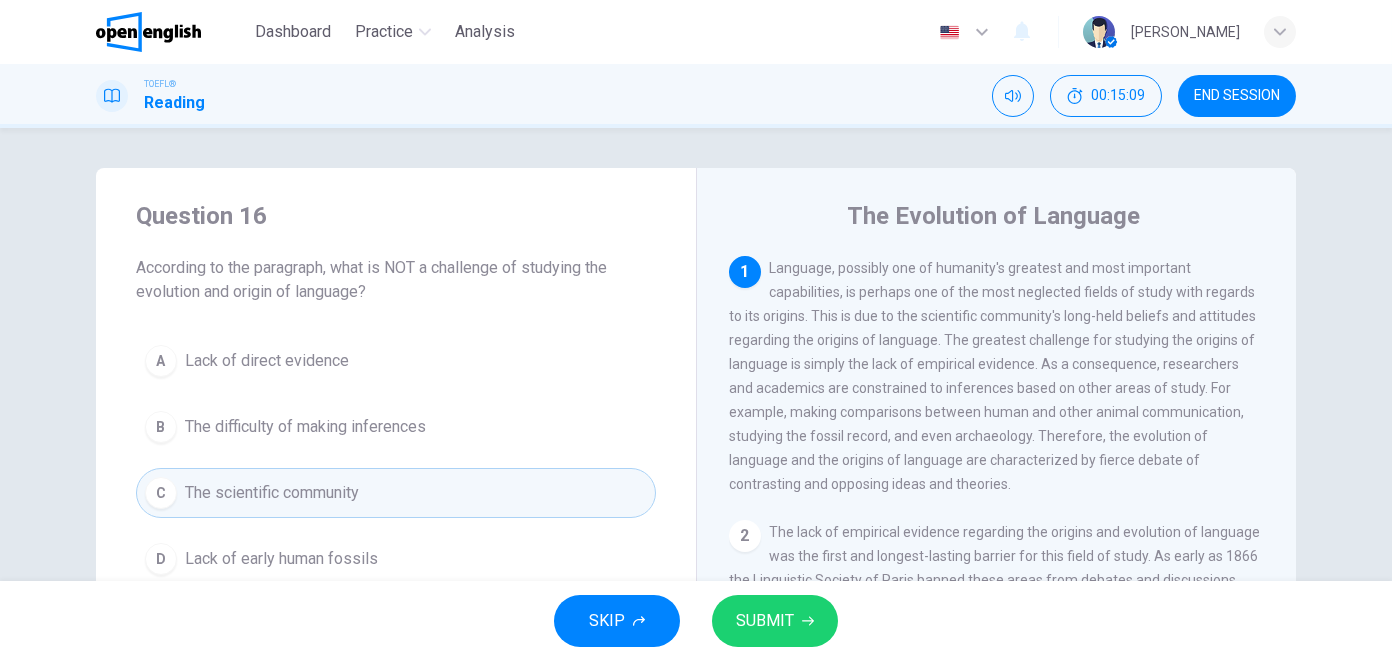 click on "SUBMIT" at bounding box center [765, 621] 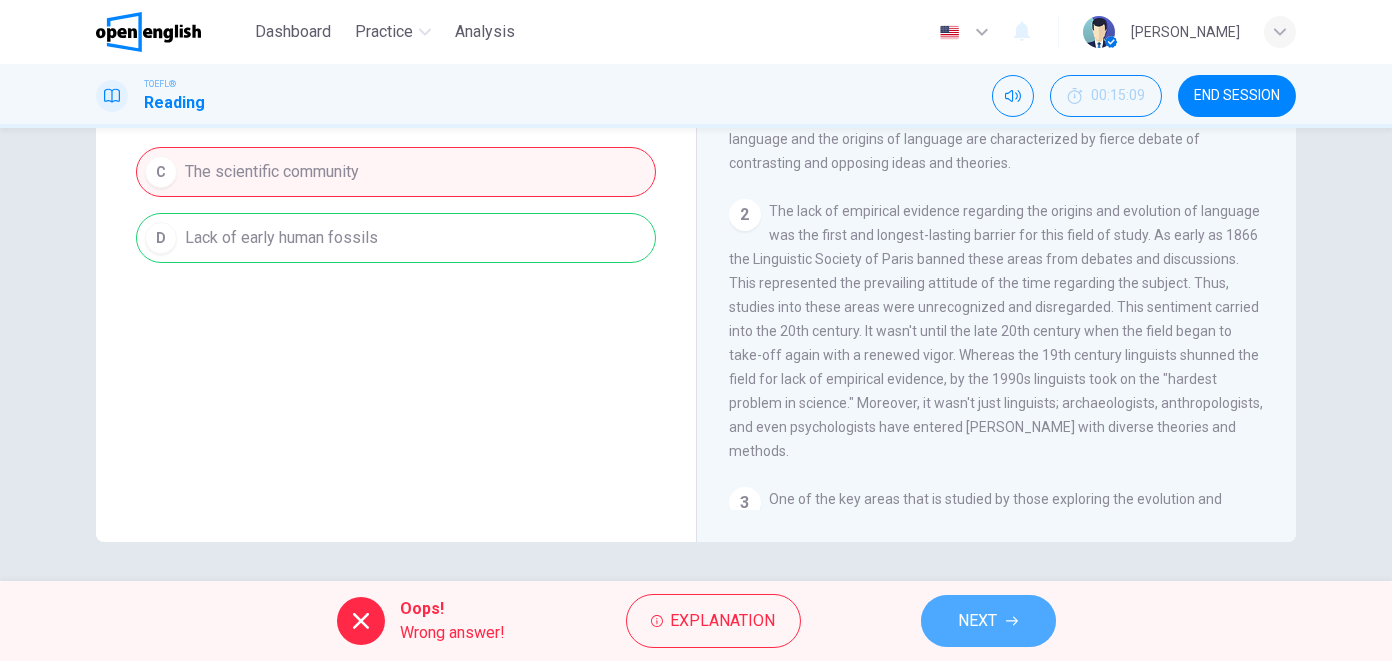 click on "NEXT" at bounding box center [988, 621] 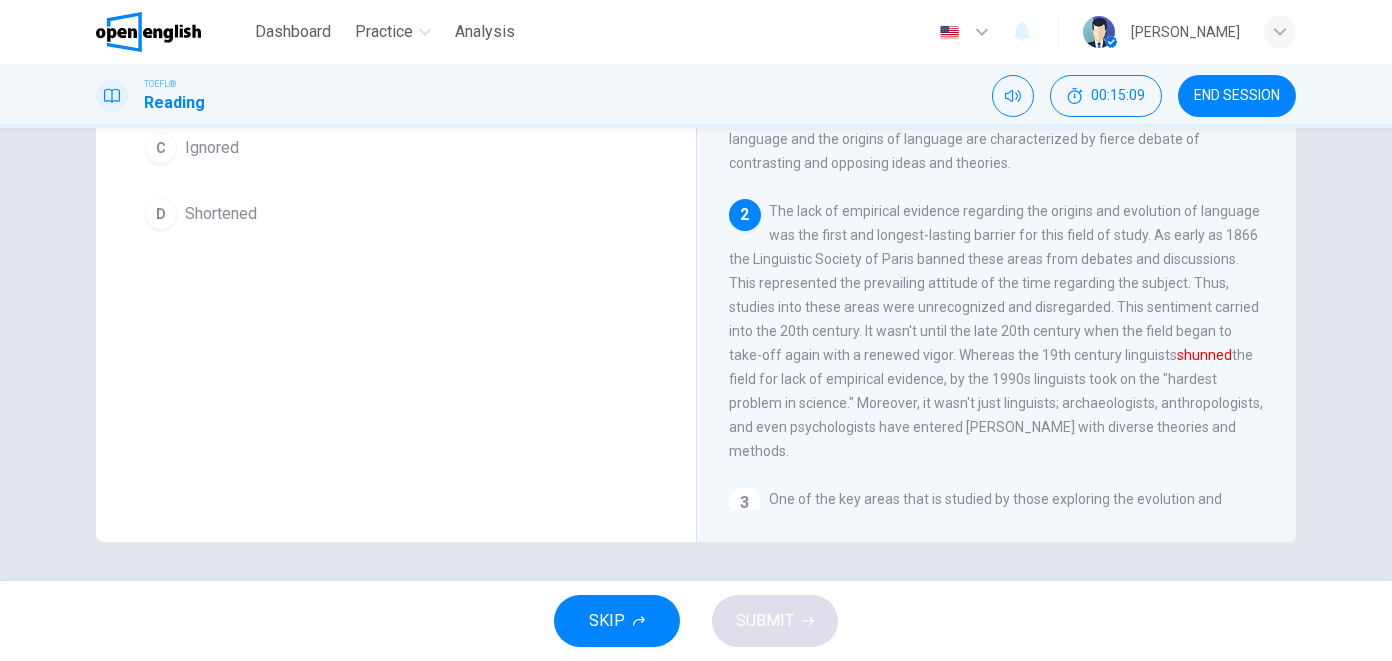 scroll, scrollTop: 297, scrollLeft: 0, axis: vertical 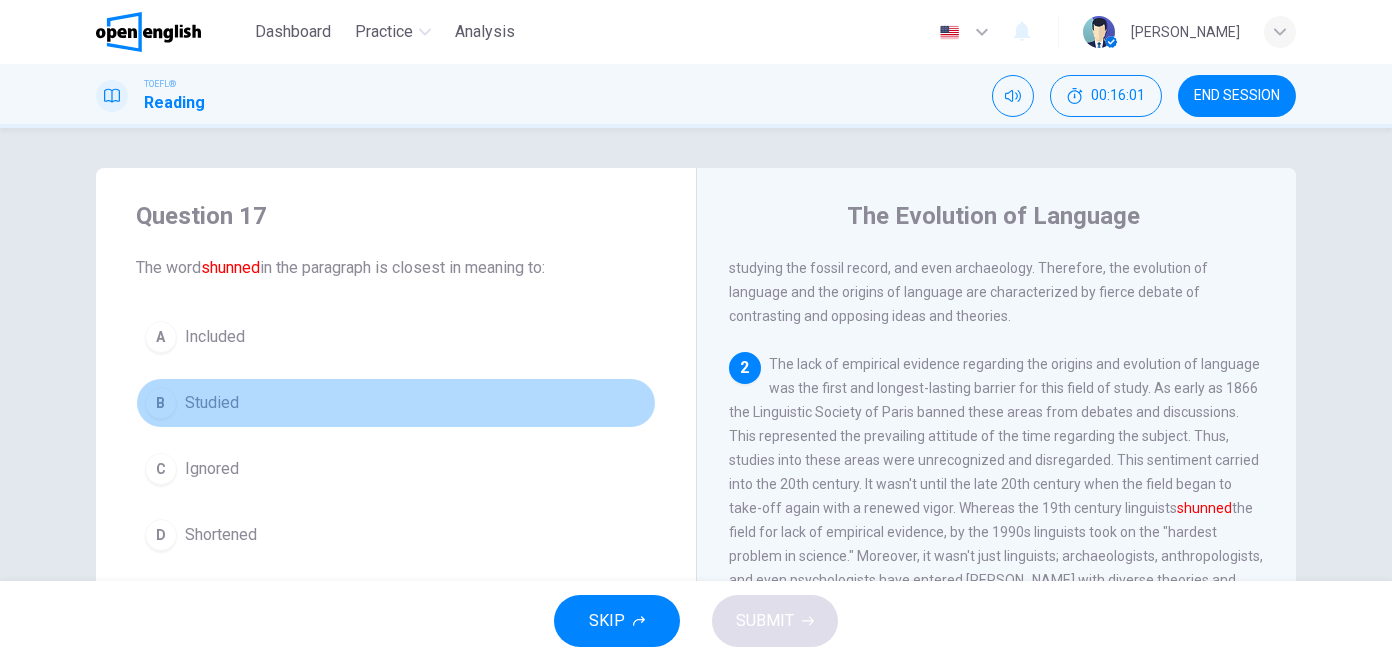 click on "B Studied" at bounding box center (396, 403) 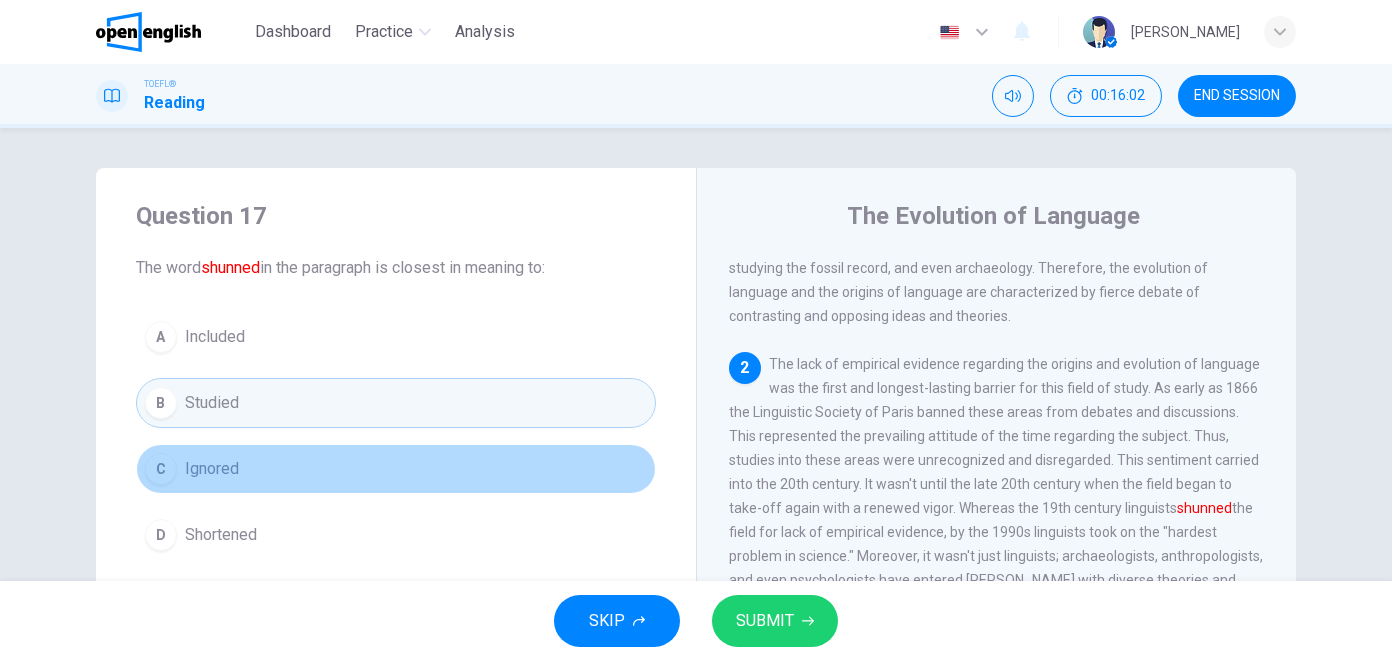 click on "C Ignored" at bounding box center [396, 469] 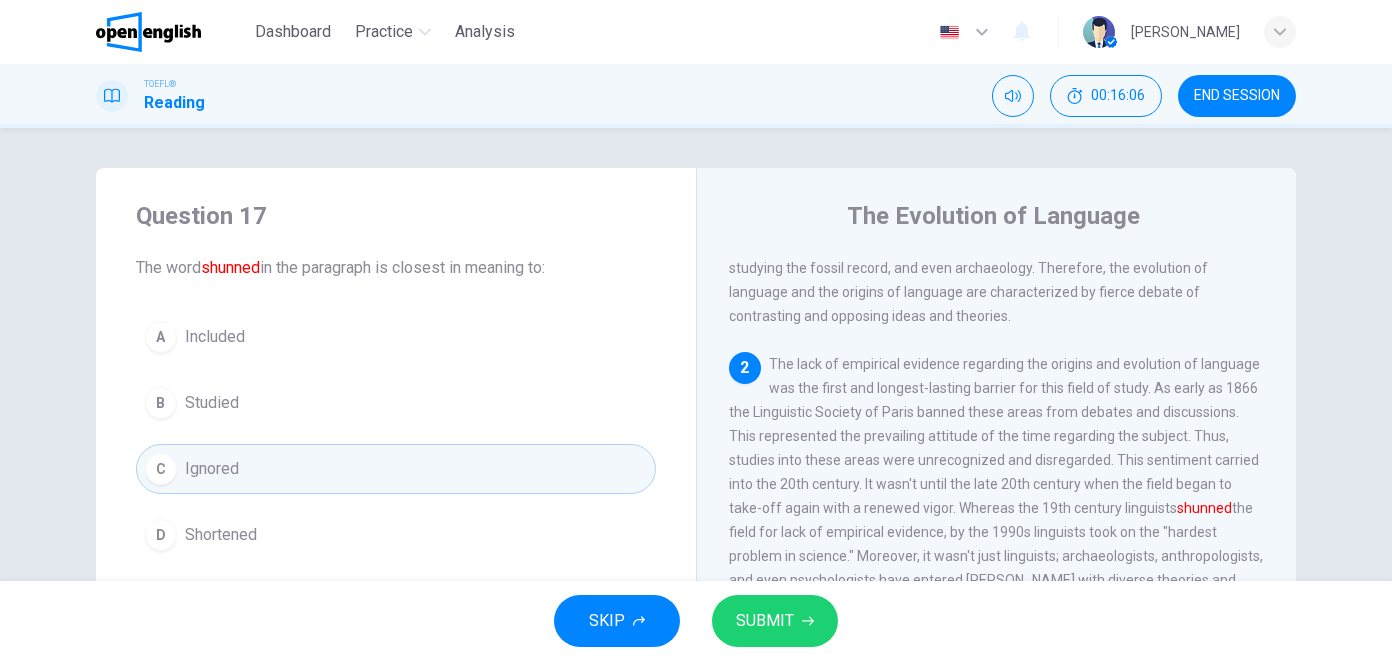 scroll, scrollTop: 501, scrollLeft: 0, axis: vertical 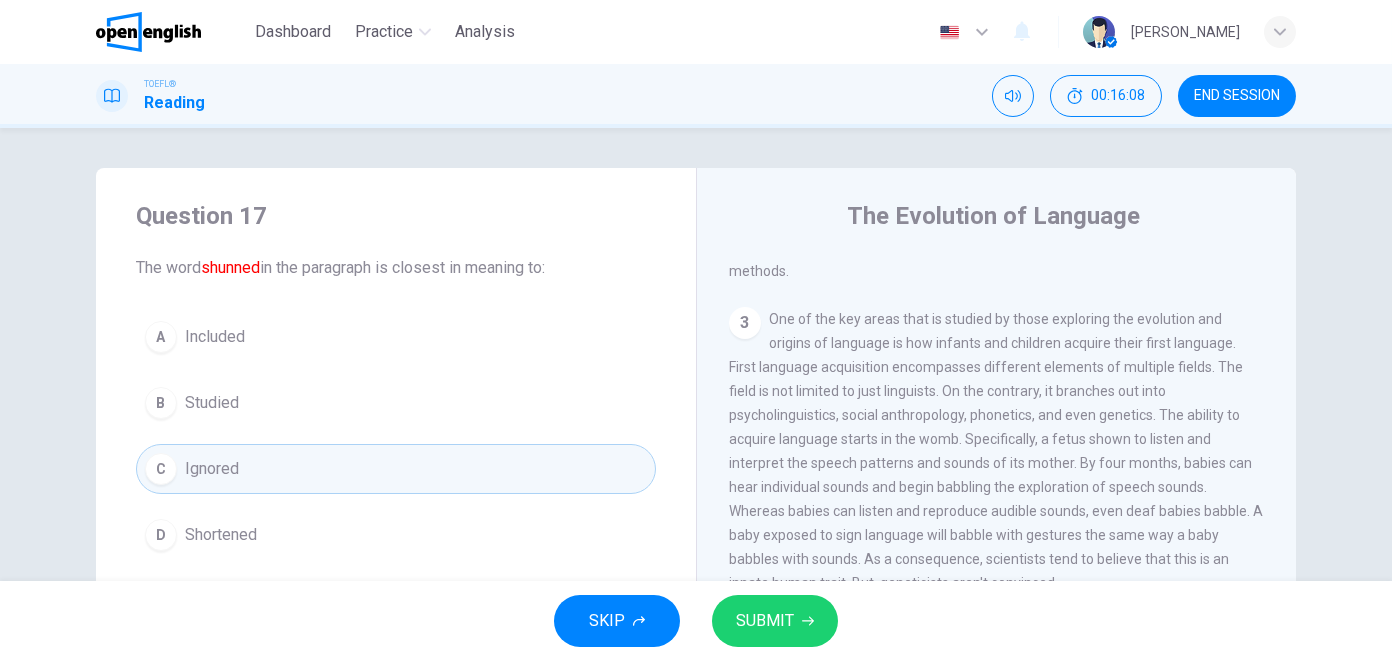 click on "SUBMIT" at bounding box center [775, 621] 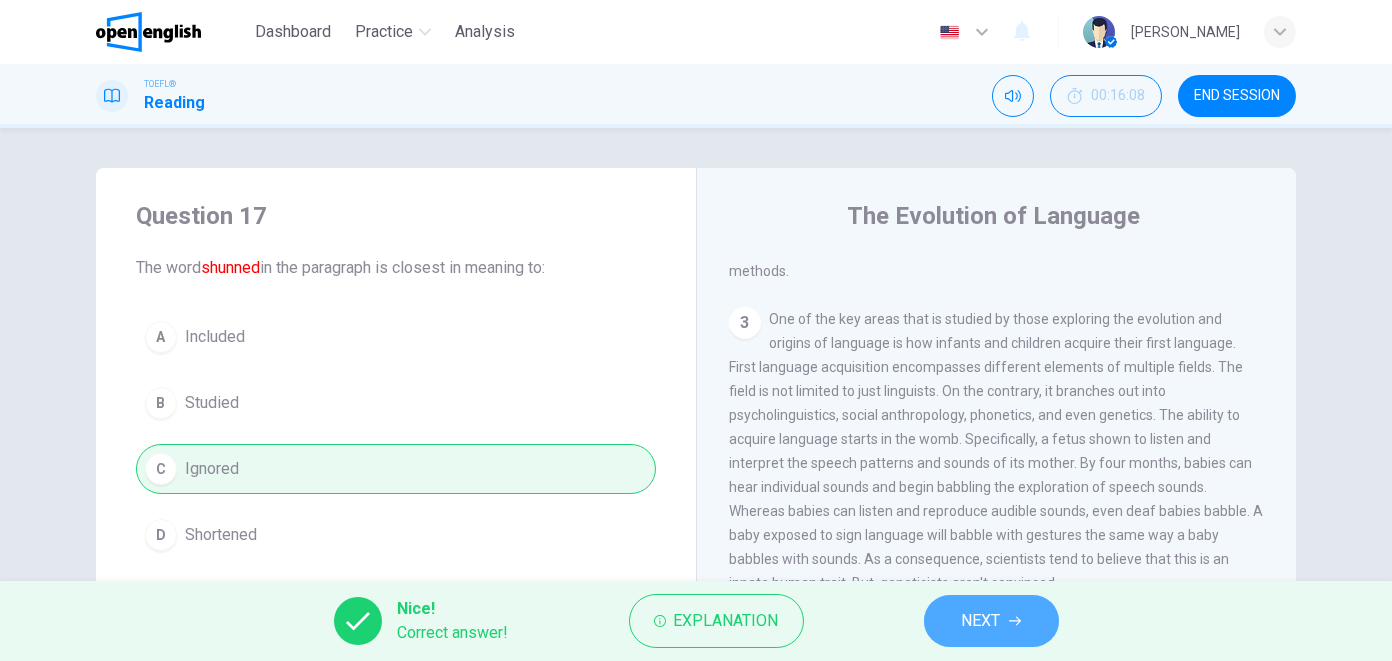 click on "NEXT" at bounding box center (981, 621) 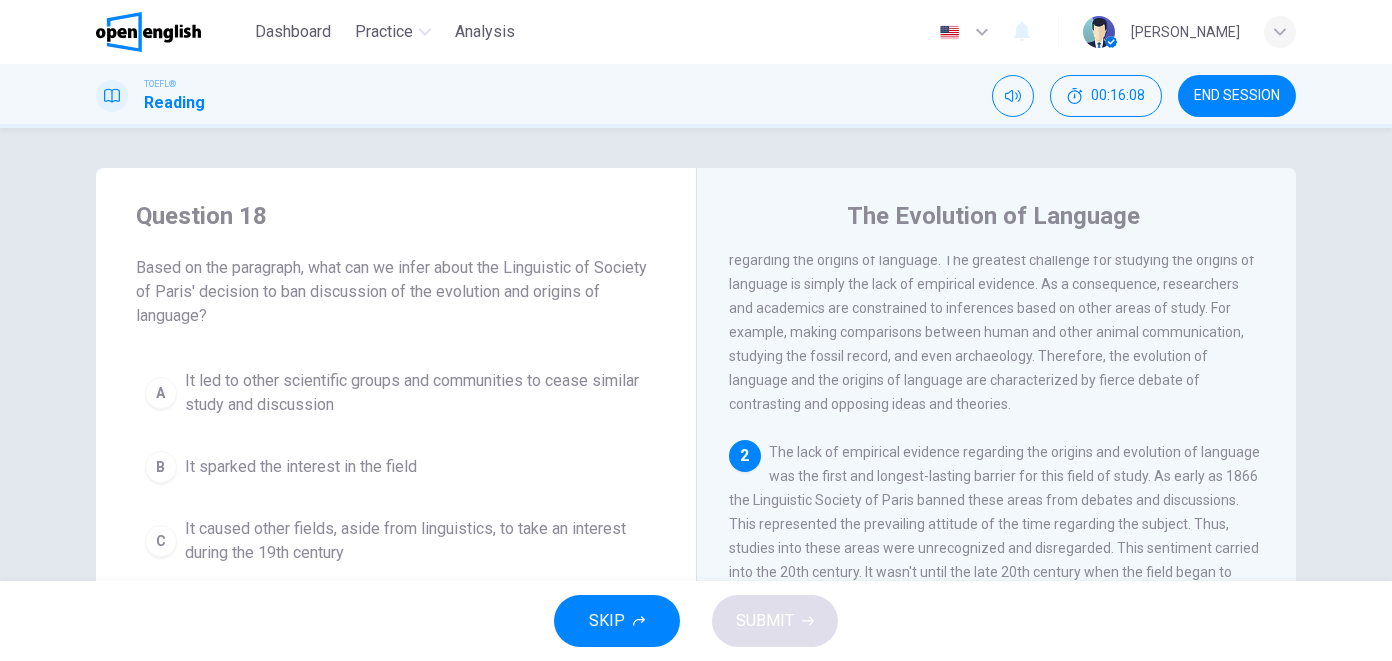 scroll, scrollTop: 0, scrollLeft: 0, axis: both 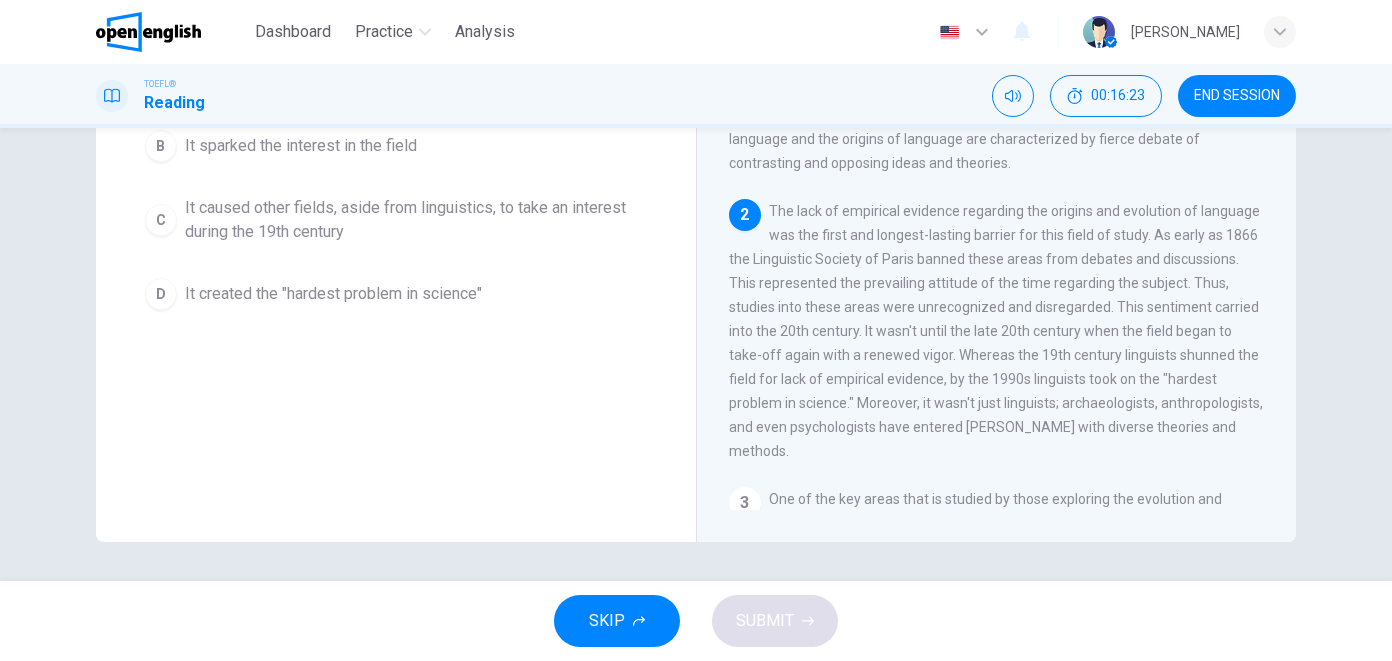 click on "It caused other fields, aside from linguistics, to take an interest during the 19th century" at bounding box center (416, 220) 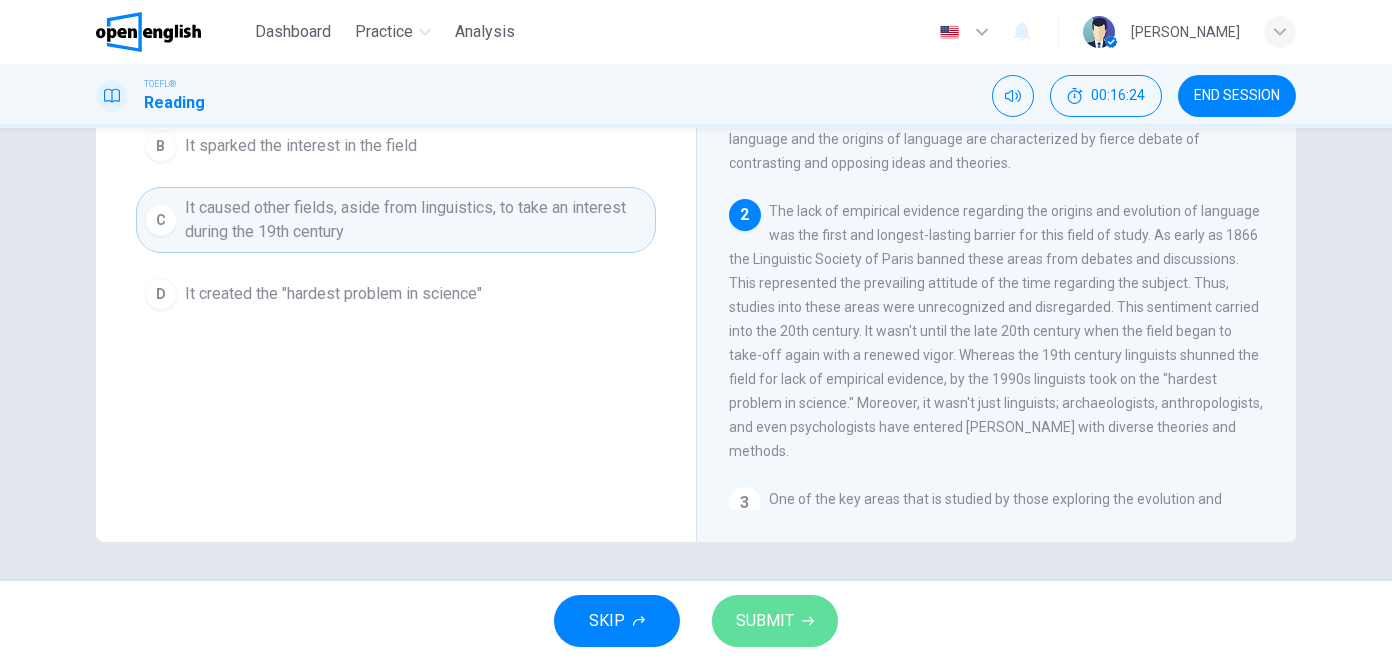 click 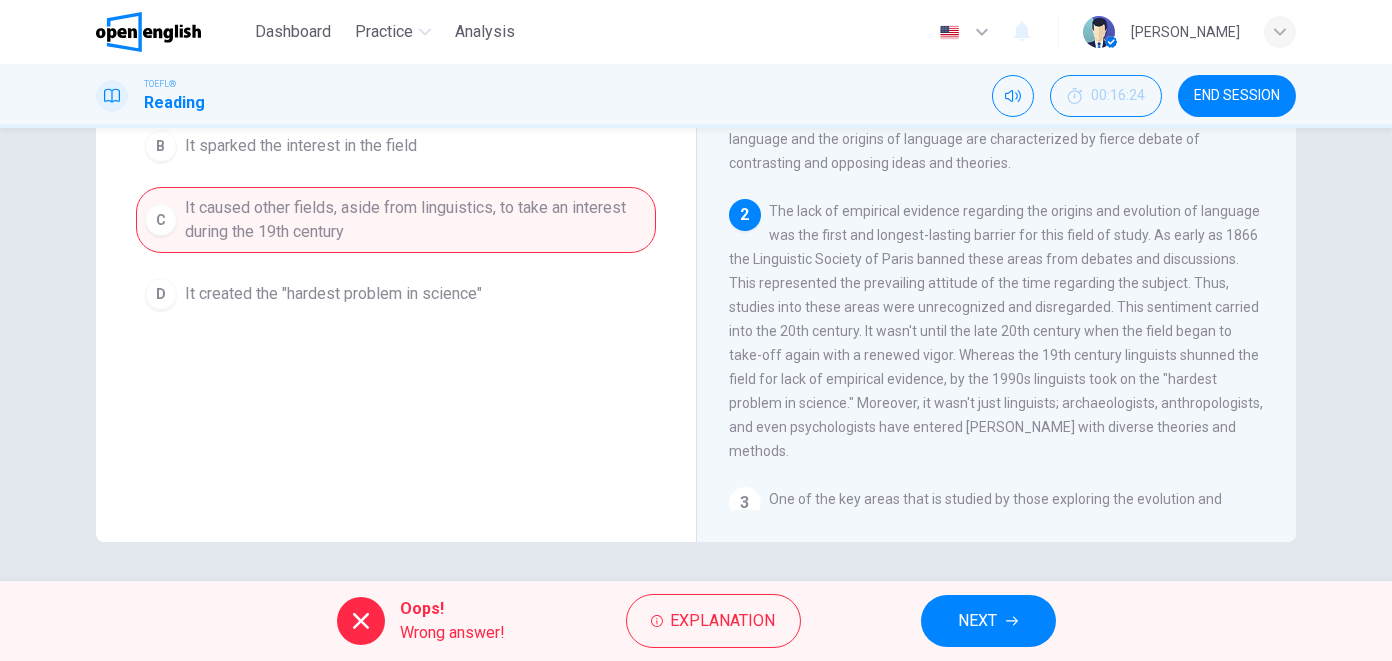 scroll, scrollTop: 0, scrollLeft: 0, axis: both 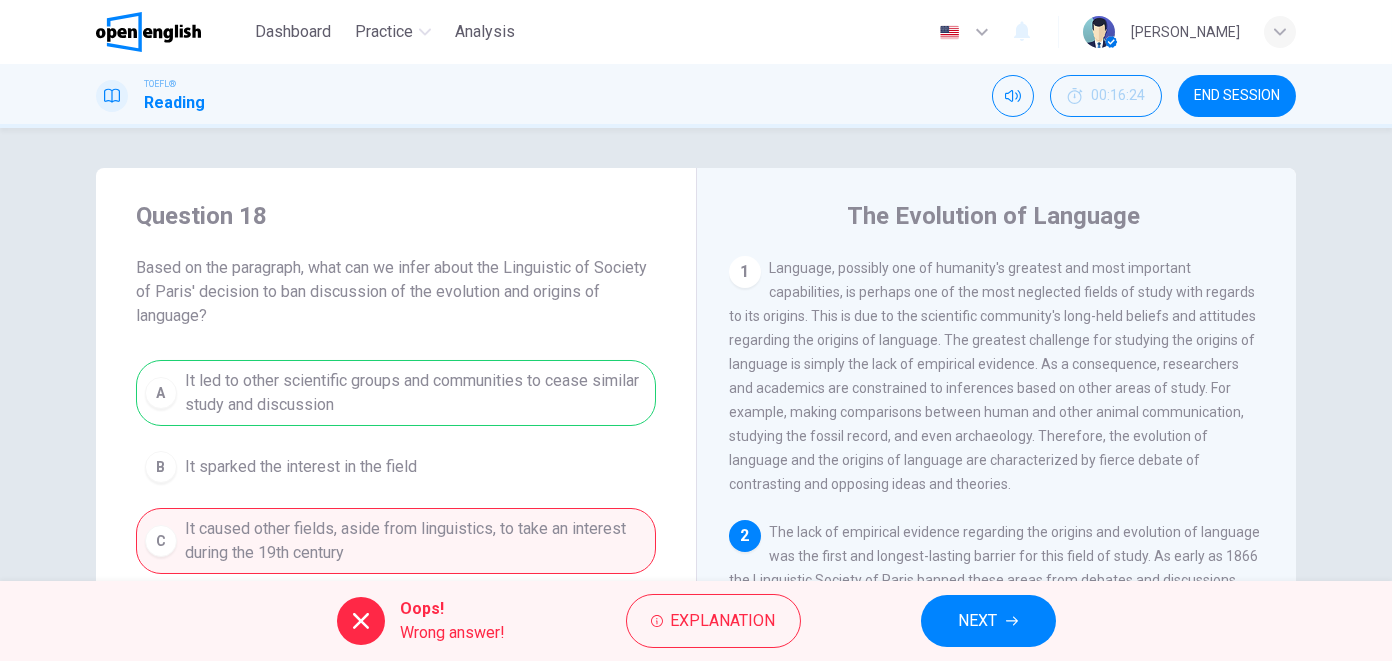 click on "NEXT" at bounding box center [978, 621] 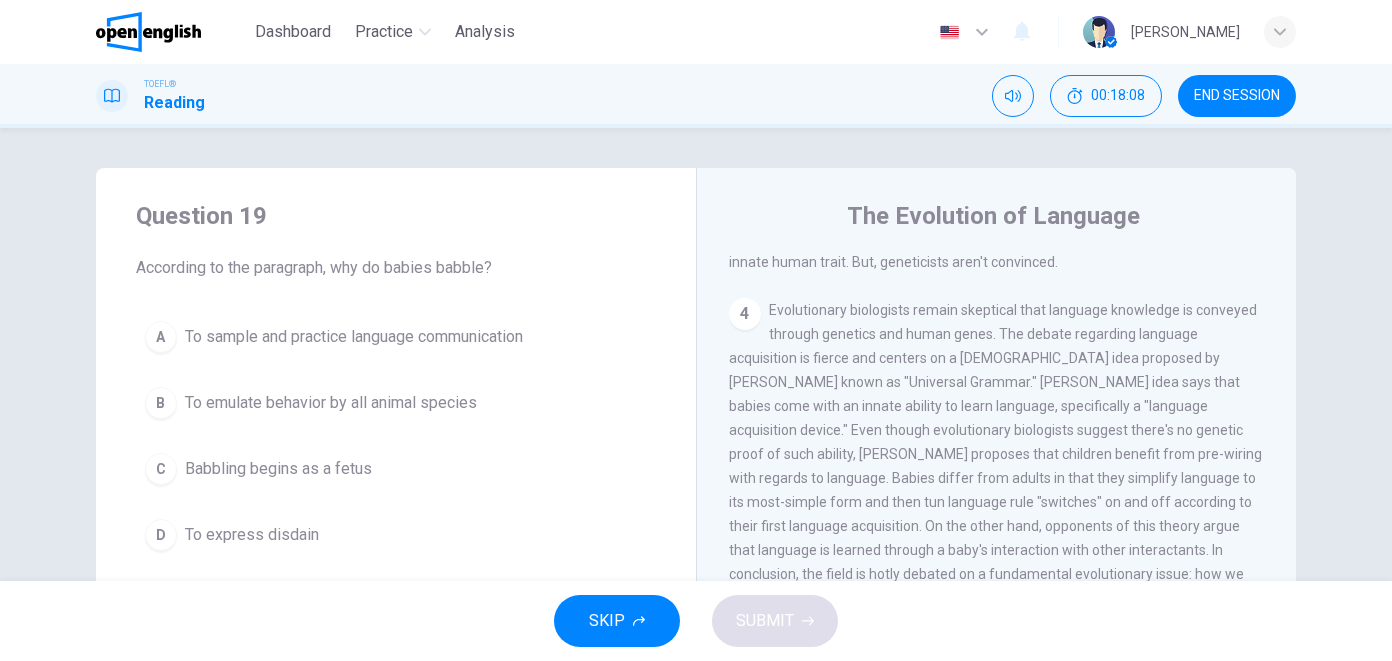 scroll, scrollTop: 489, scrollLeft: 0, axis: vertical 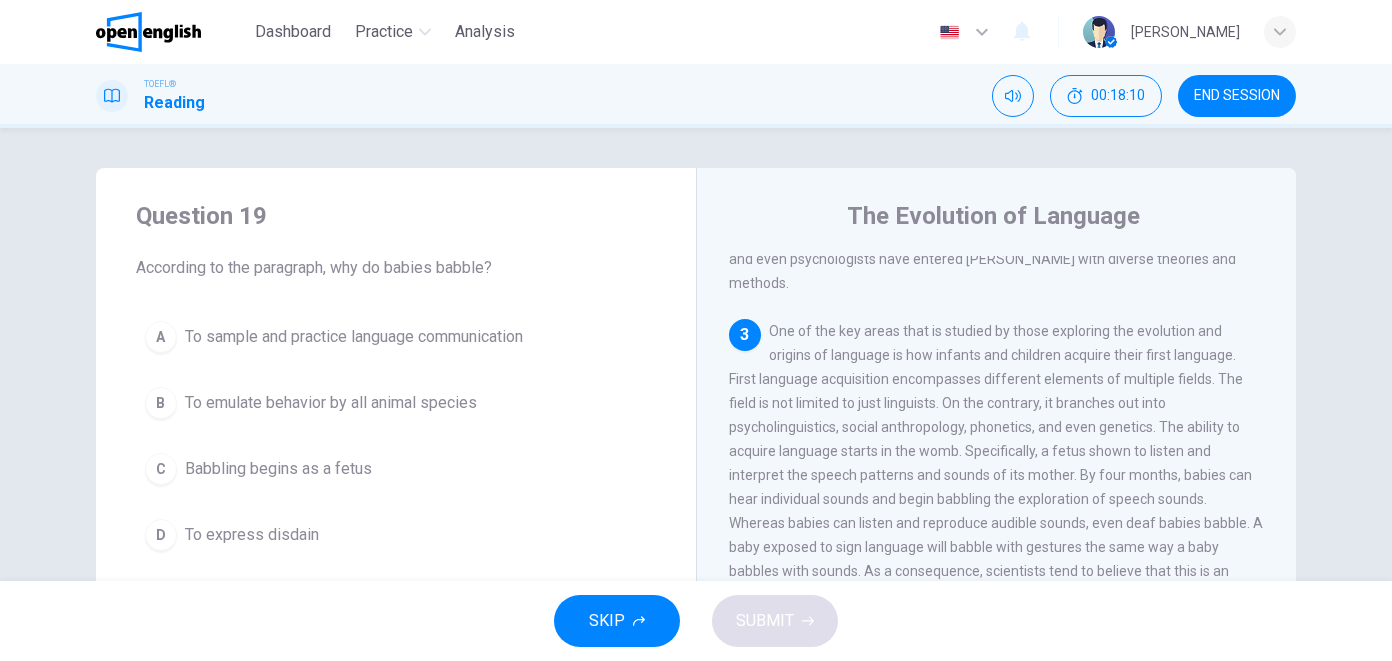 drag, startPoint x: 1268, startPoint y: 482, endPoint x: 1264, endPoint y: 492, distance: 10.770329 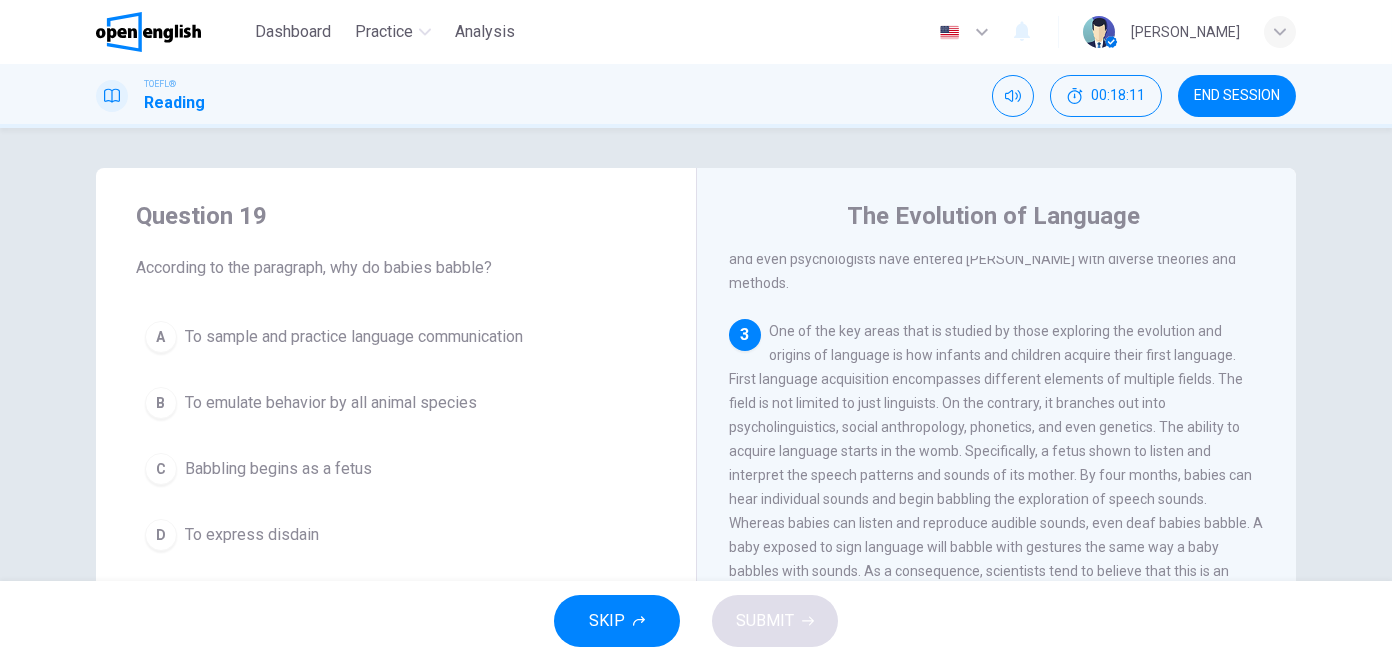 click on "1 Language, possibly one of humanity's greatest and most important capabilities, is perhaps one of the most neglected fields of study with regards to its origins. This is due to the scientific community's long-held beliefs and attitudes regarding the origins of language. The greatest challenge for studying the origins of language is simply the lack of empirical evidence. As a consequence, researchers and academics are constrained to inferences based on other areas of study. For example, making comparisons between human and other animal communication, studying the fossil record, and even archaeology. Therefore, the evolution of language and the origins of language are characterized by fierce debate of contrasting and opposing ideas and theories. 2 3 4 5" at bounding box center (1010, 543) 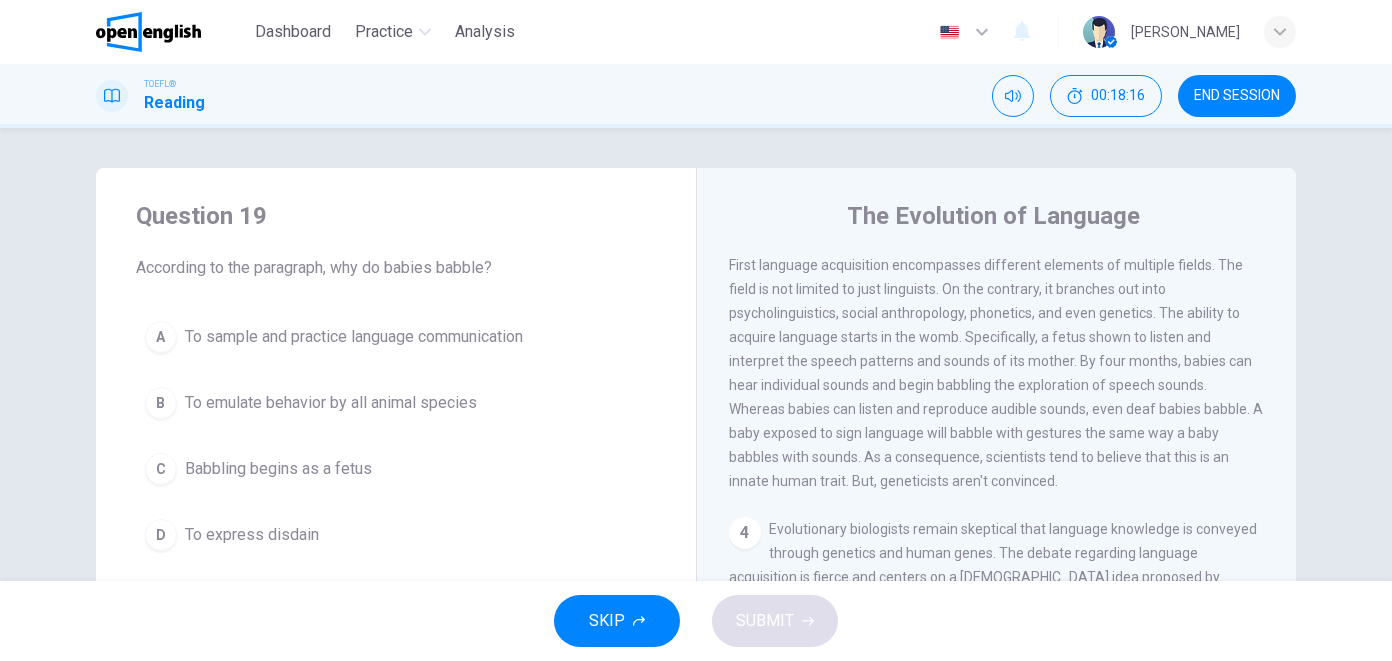 scroll, scrollTop: 605, scrollLeft: 0, axis: vertical 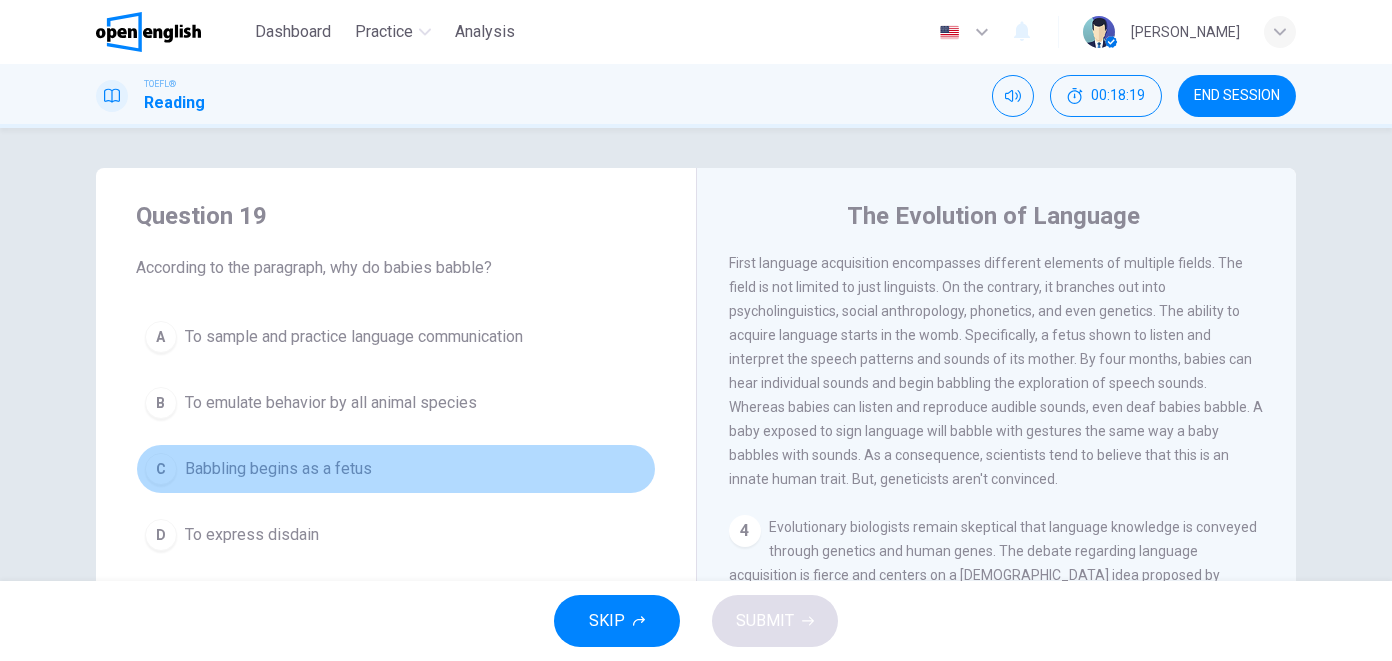 click on "C Babbling begins as a fetus" at bounding box center (396, 469) 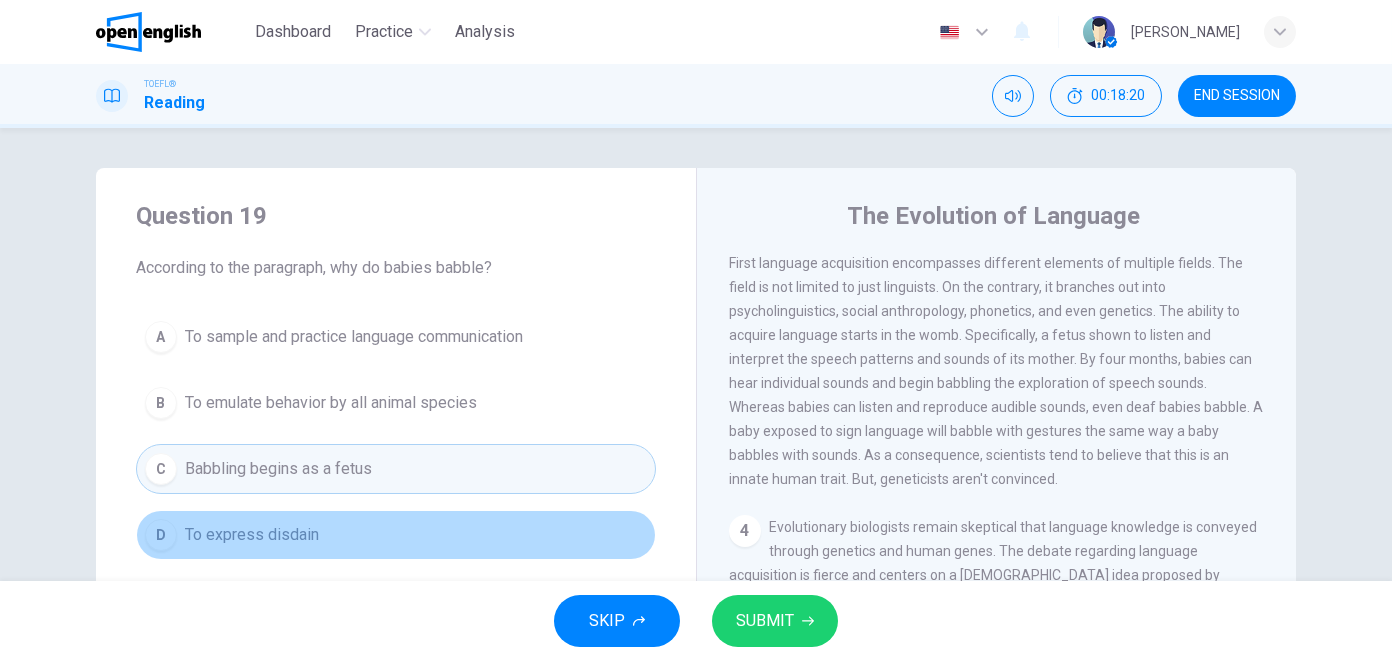 click on "D To express disdain" at bounding box center (396, 535) 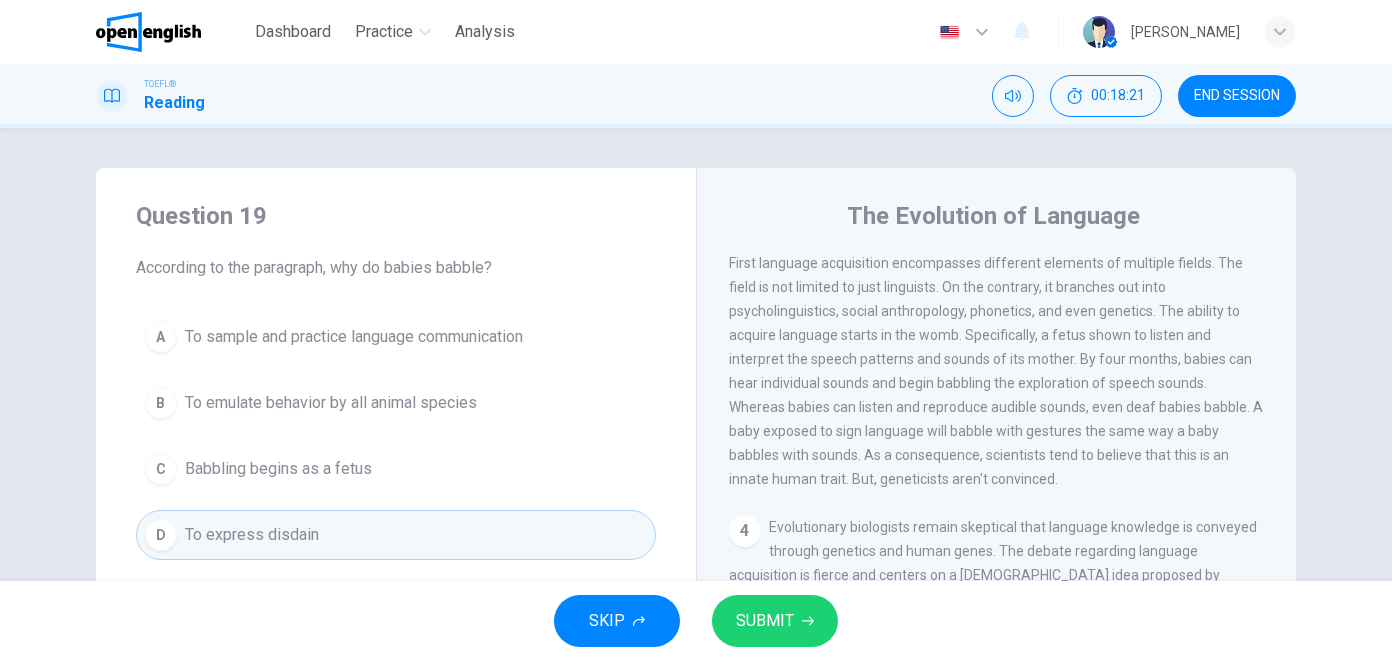 click on "C Babbling begins as a fetus" at bounding box center [396, 469] 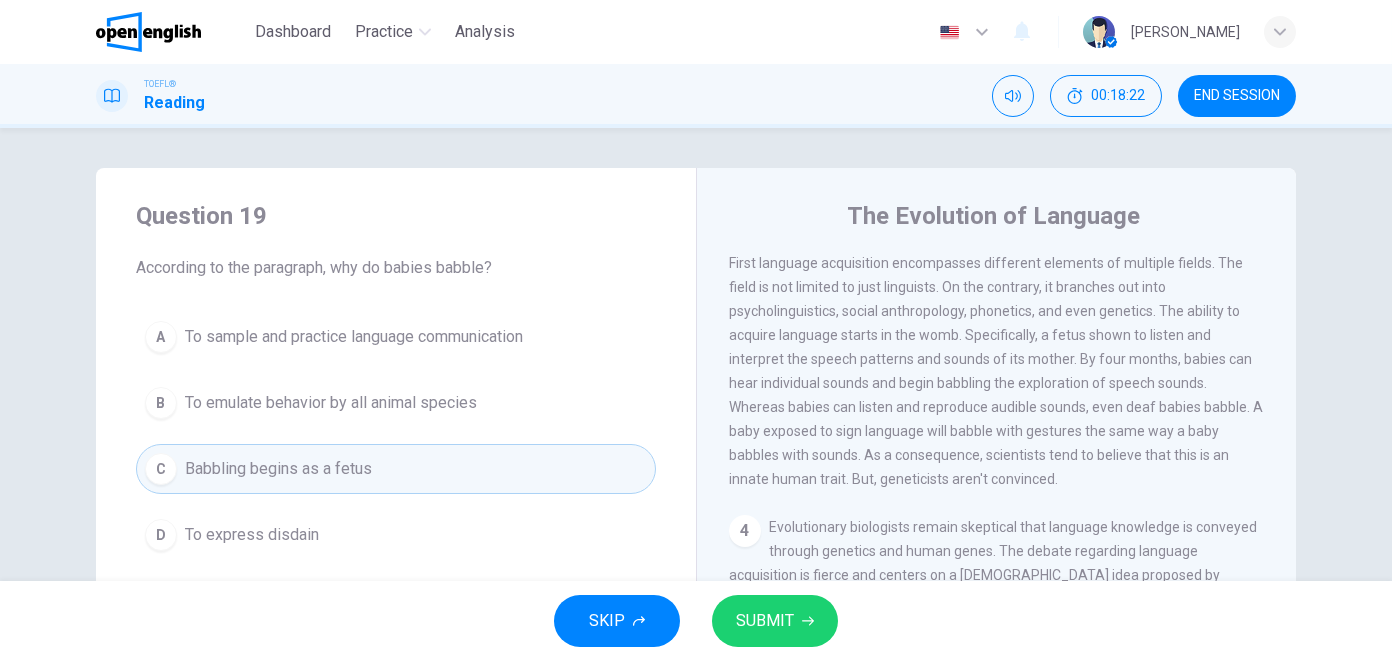 click on "A To sample and practice language communication" at bounding box center [396, 337] 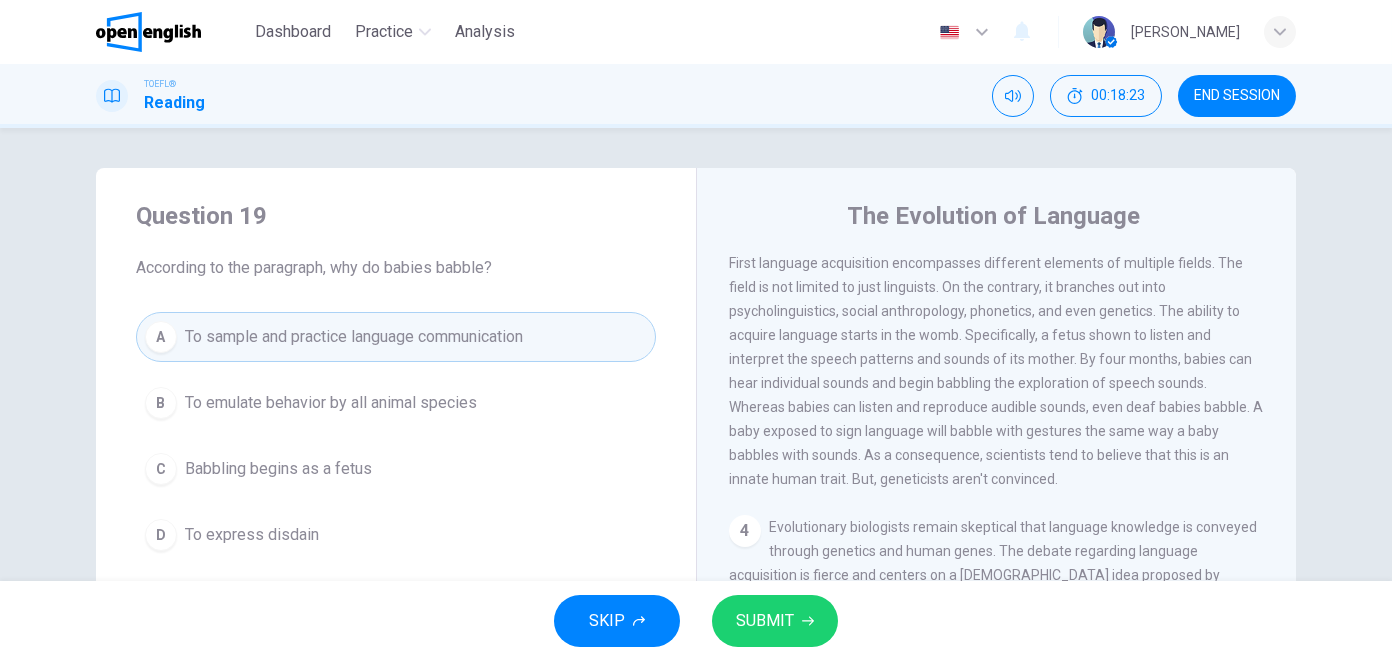 click on "SUBMIT" at bounding box center (775, 621) 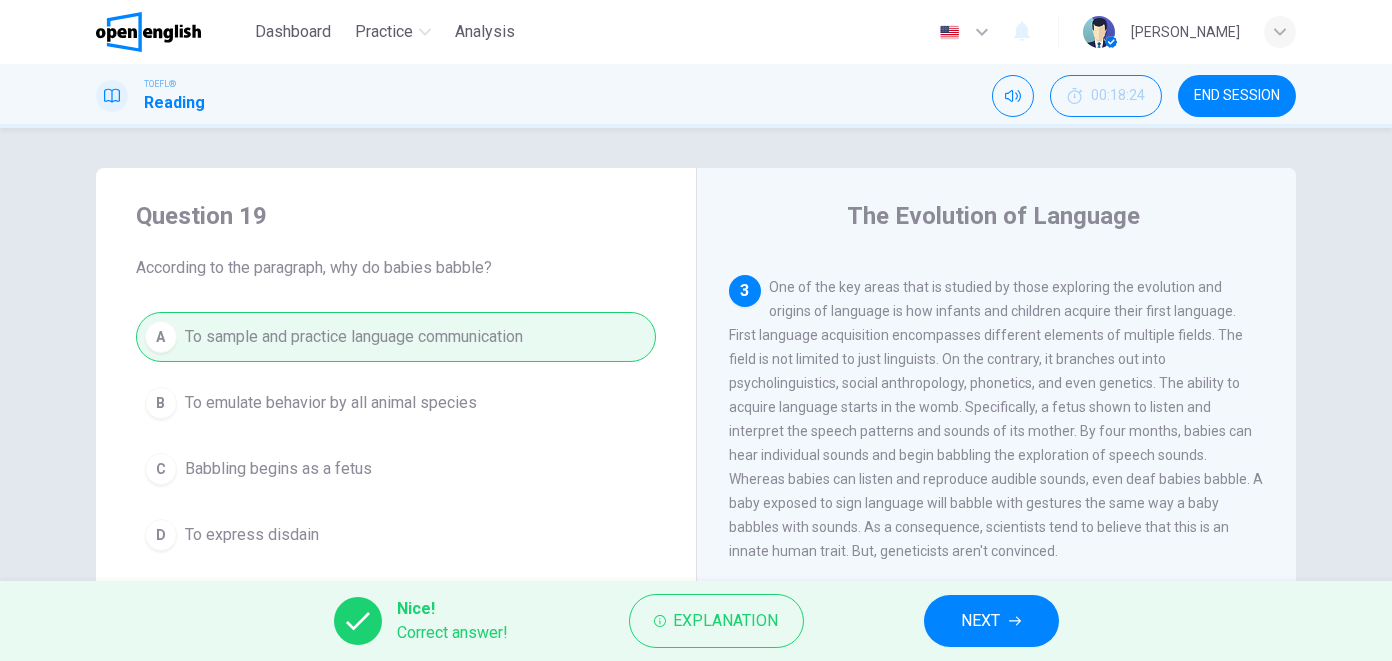 scroll, scrollTop: 666, scrollLeft: 0, axis: vertical 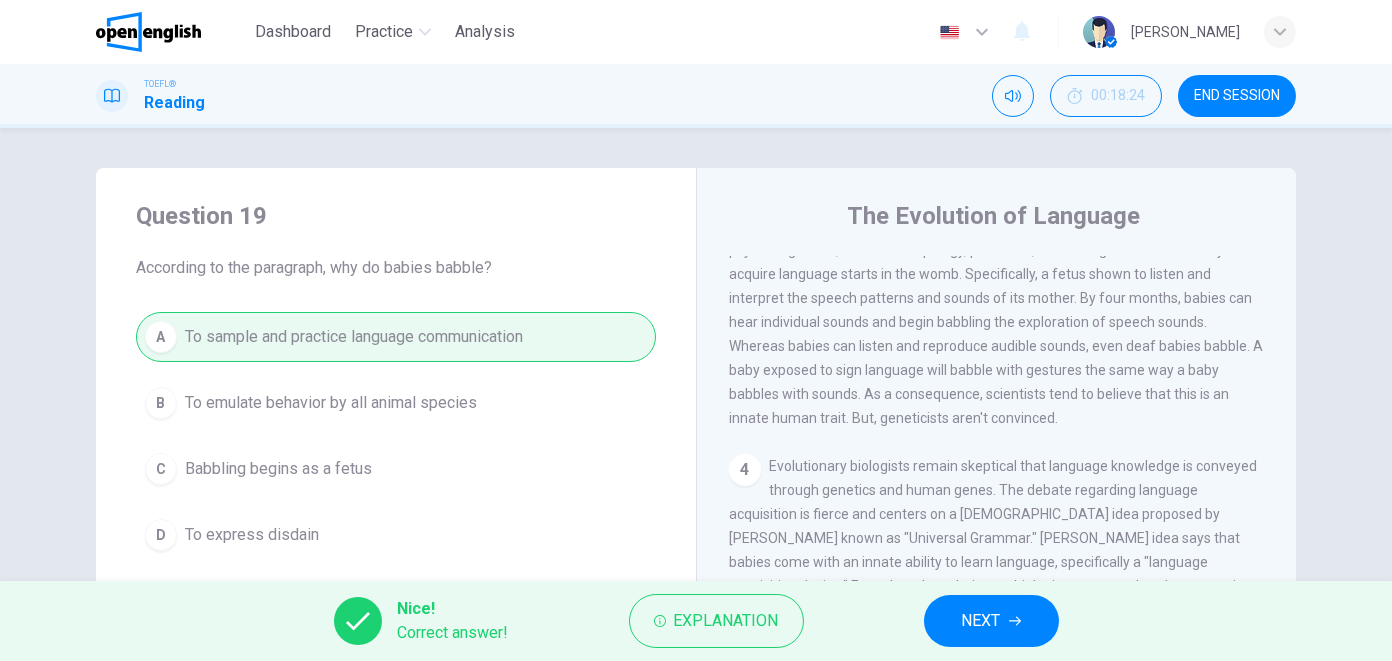 click on "NEXT" at bounding box center [991, 621] 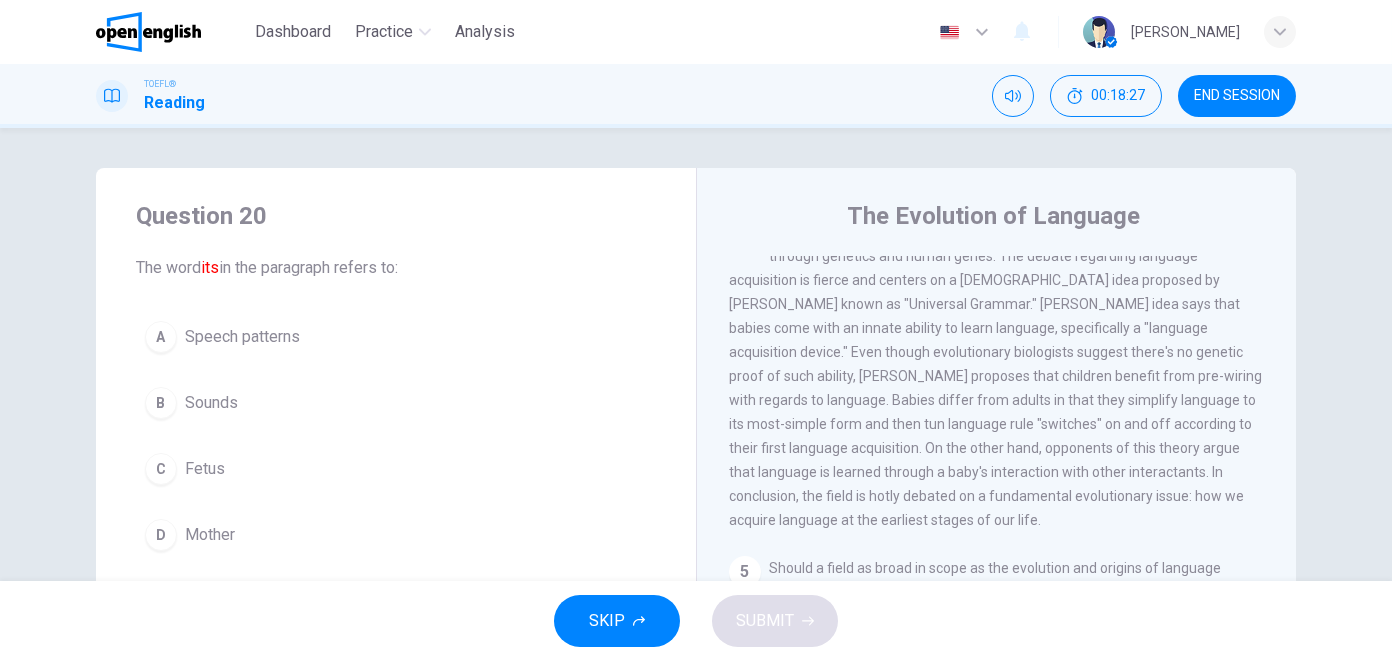 scroll, scrollTop: 567, scrollLeft: 0, axis: vertical 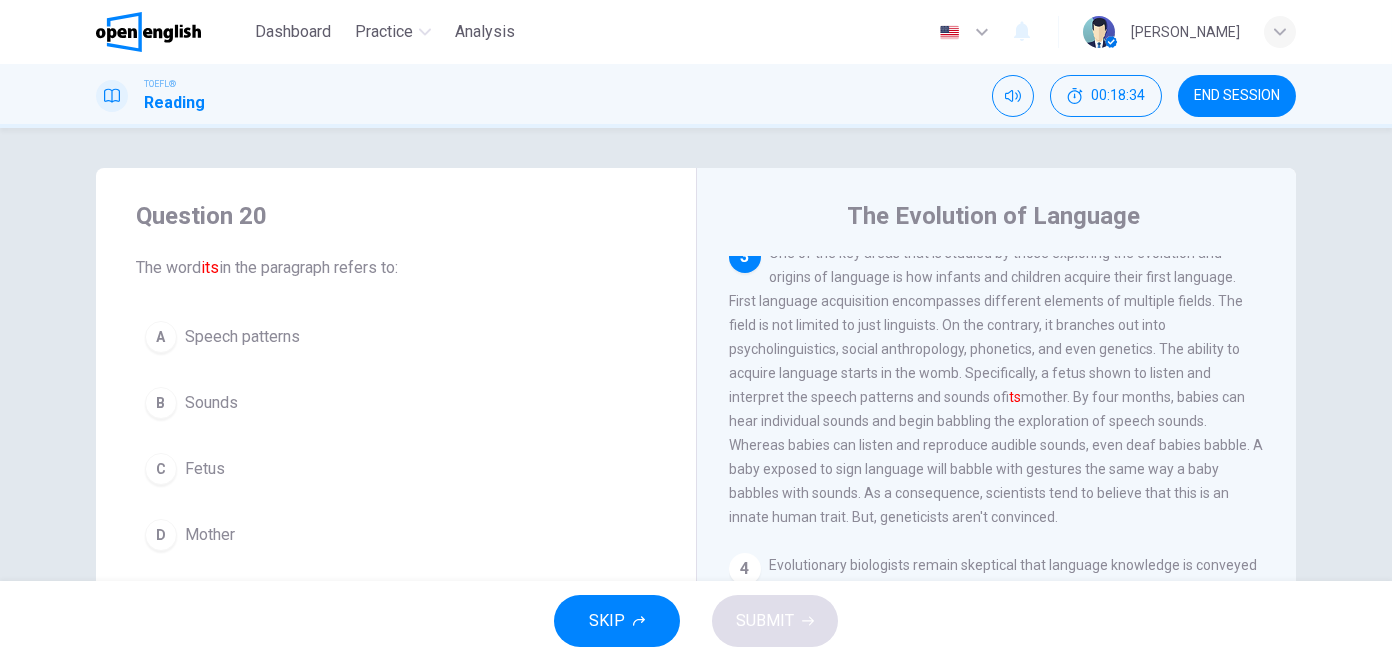 click on "A Speech patterns B Sounds C Fetus D Mother" at bounding box center (396, 436) 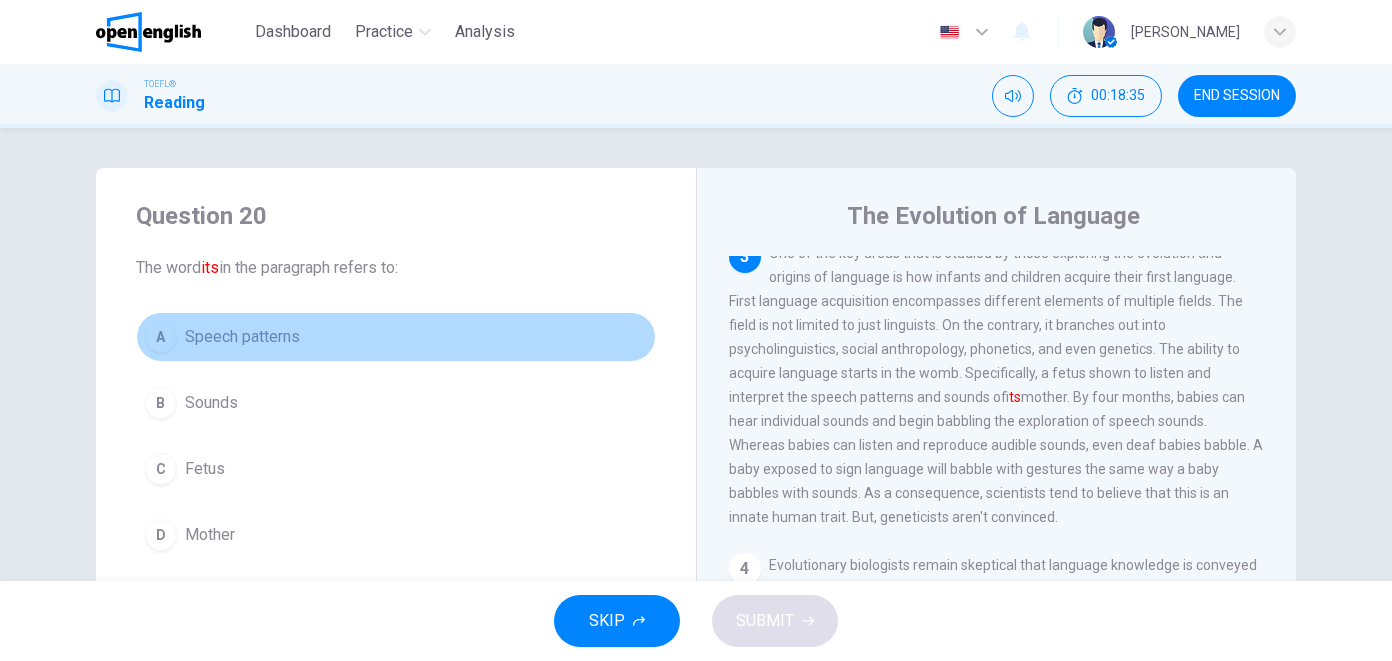 click on "A Speech patterns" at bounding box center (396, 337) 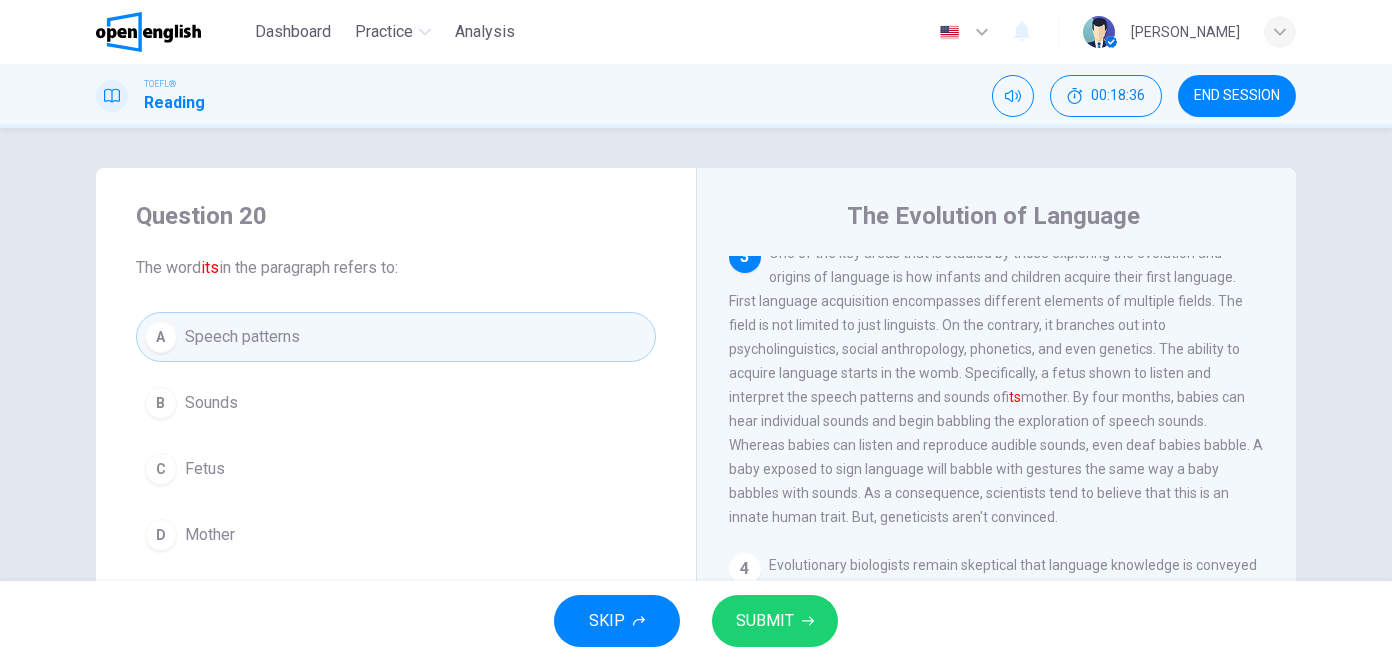 click on "D Mother" at bounding box center (396, 535) 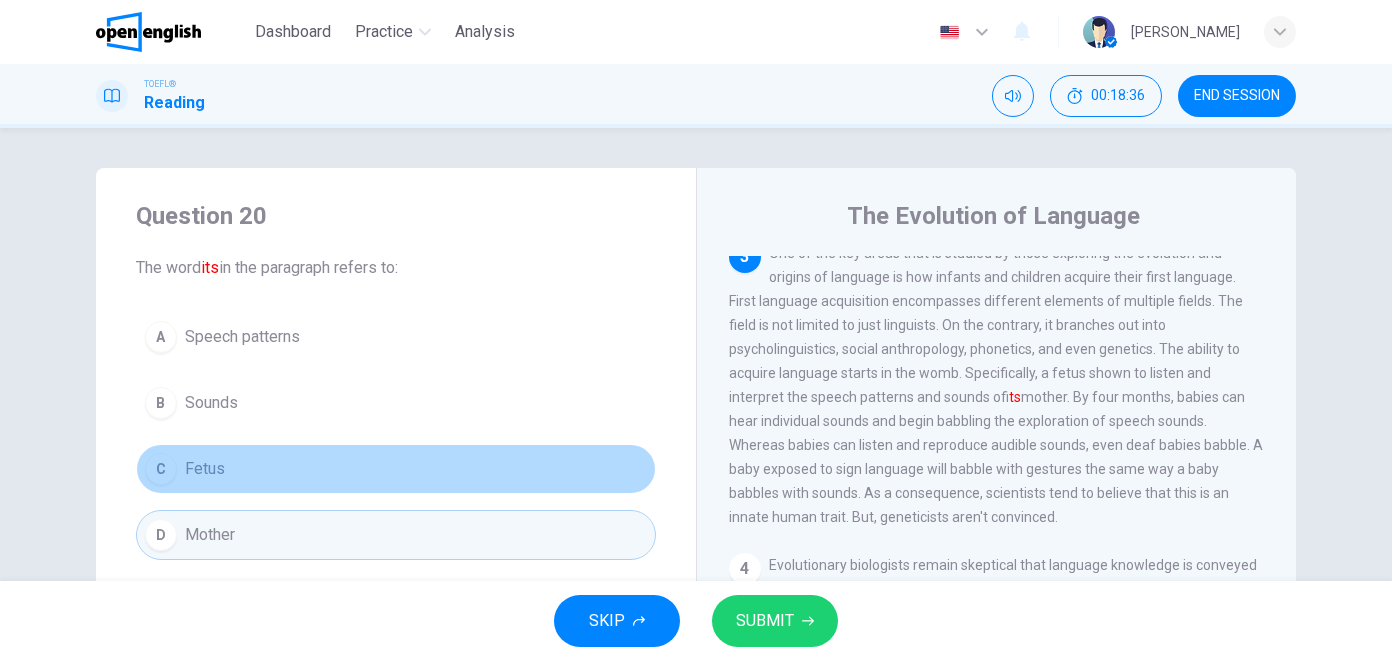 click on "C Fetus" at bounding box center [396, 469] 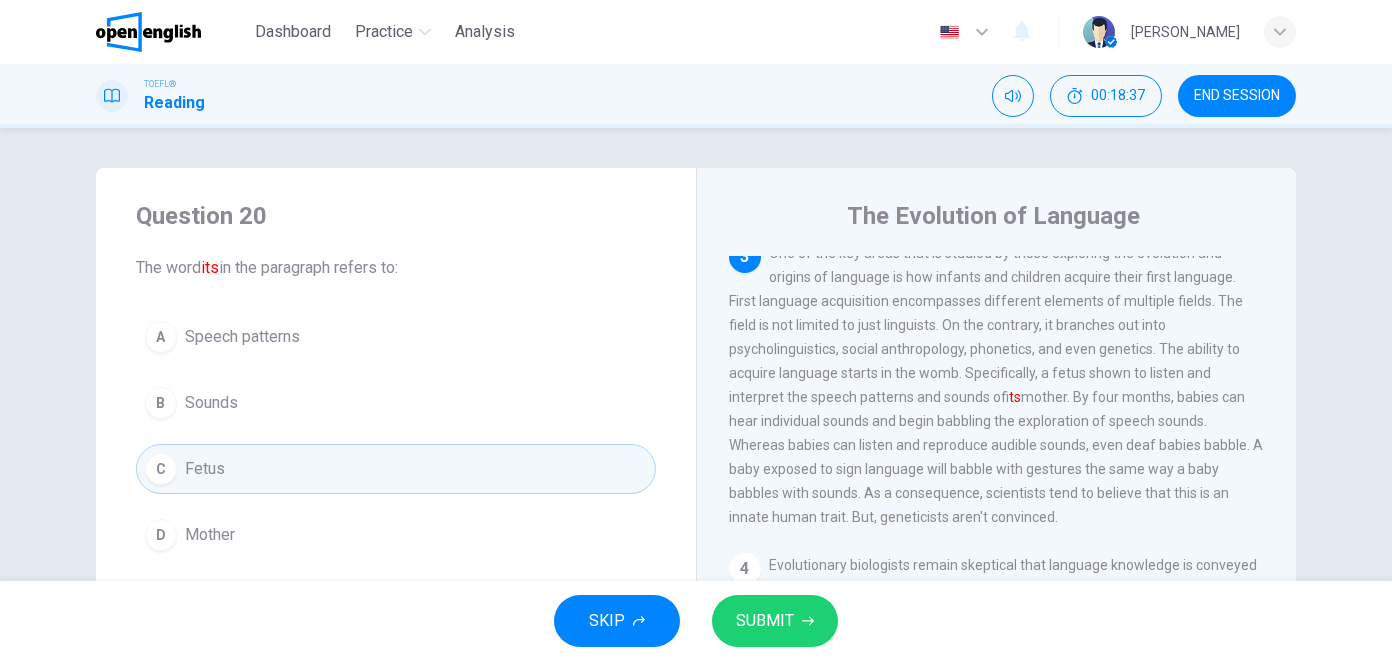 click on "SUBMIT" at bounding box center [765, 621] 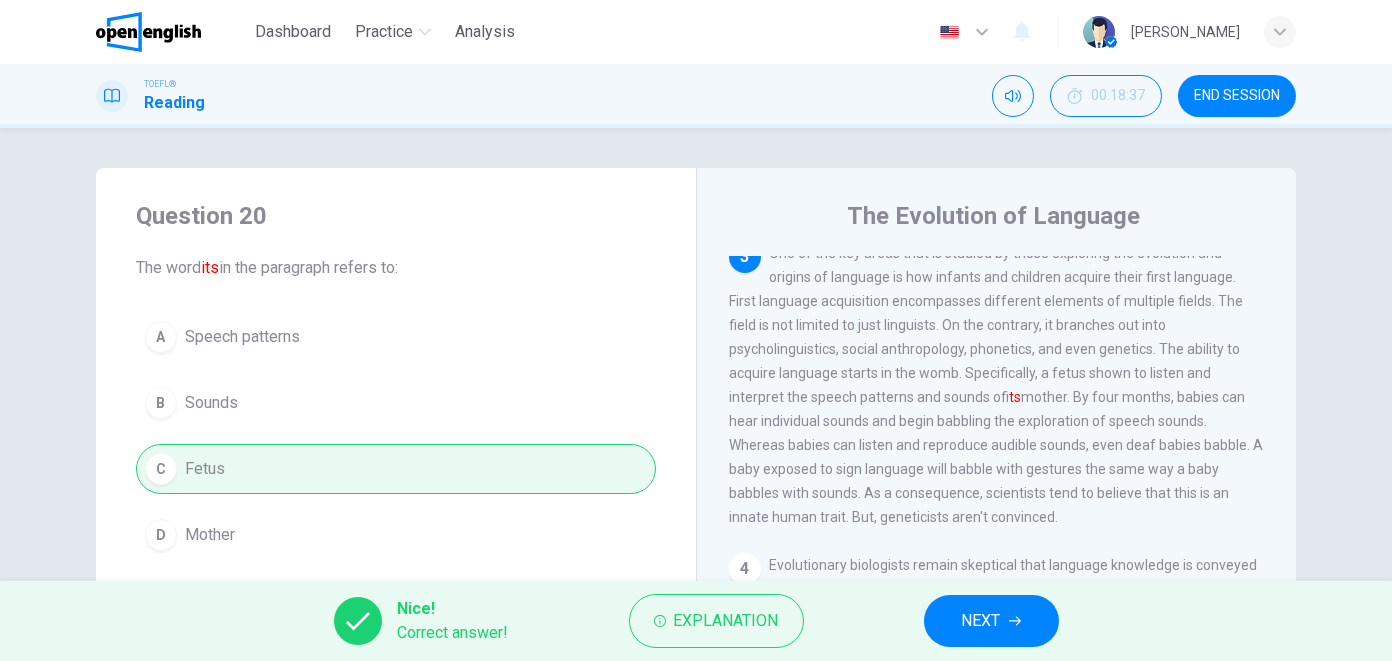 click on "NEXT" at bounding box center [991, 621] 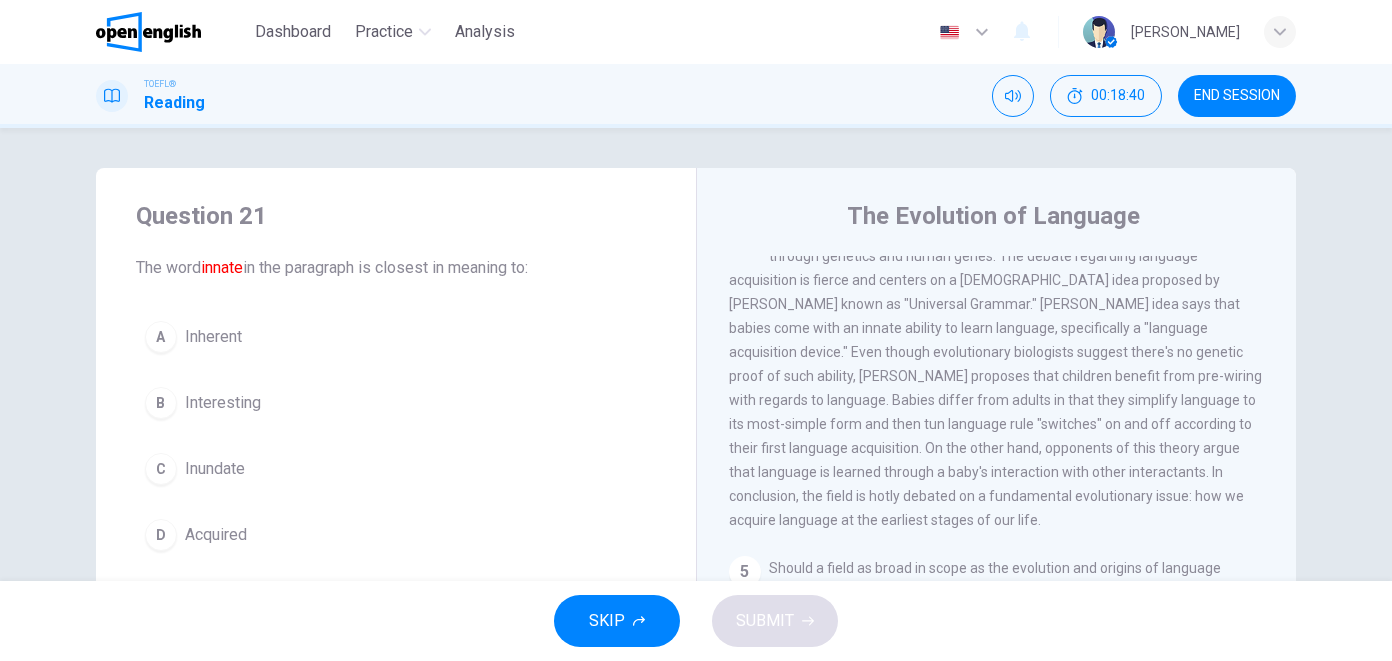 scroll, scrollTop: 567, scrollLeft: 0, axis: vertical 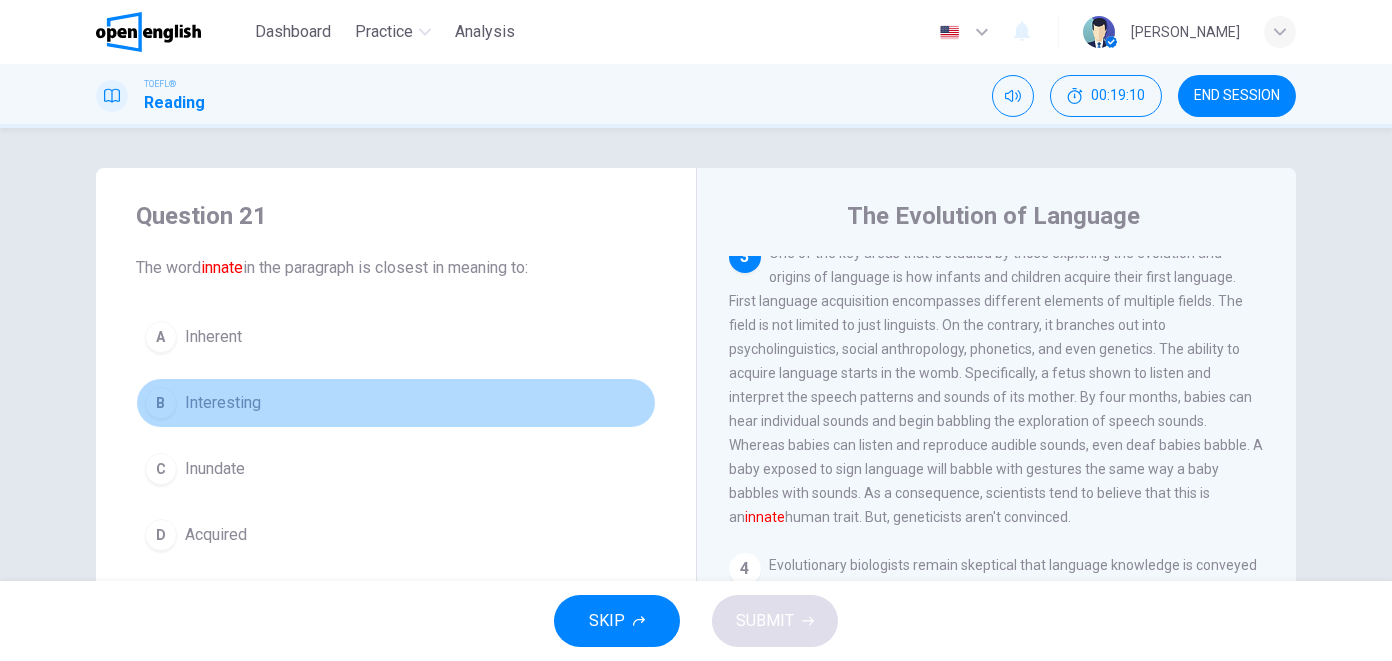 click on "B Interesting" at bounding box center [396, 403] 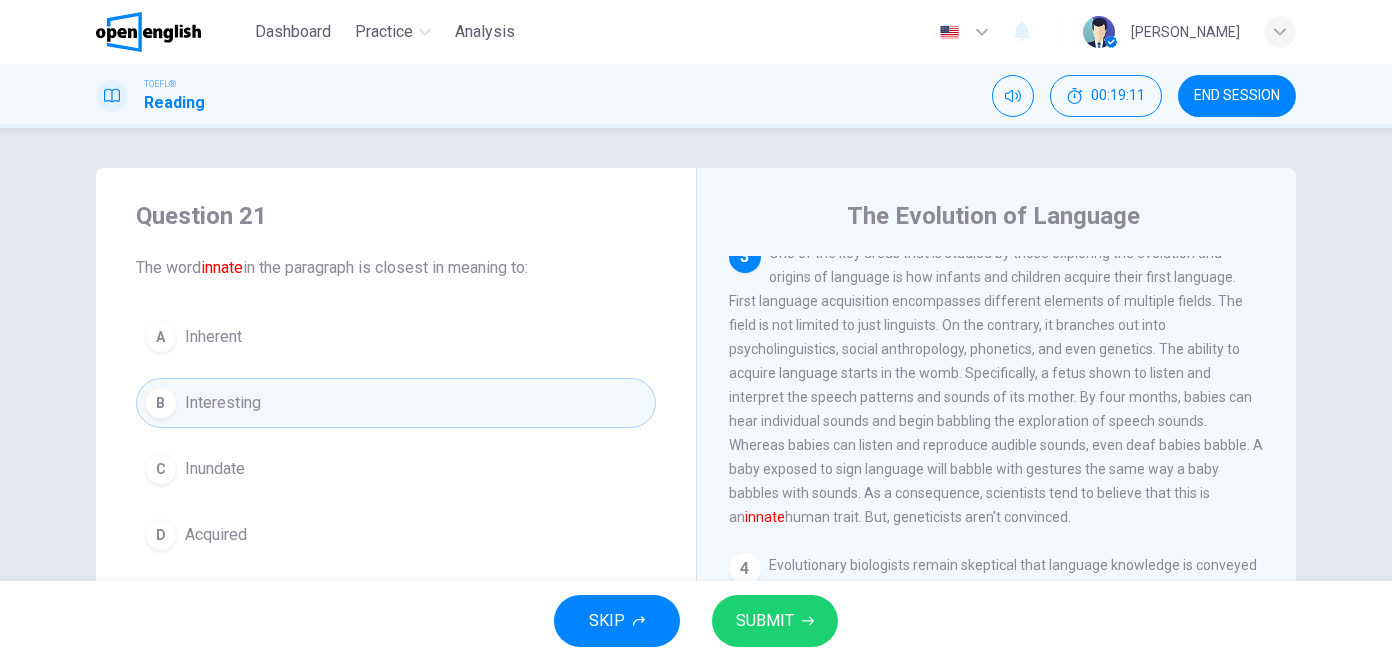 click on "A Inherent B Interesting C Inundate D Acquired" at bounding box center (396, 436) 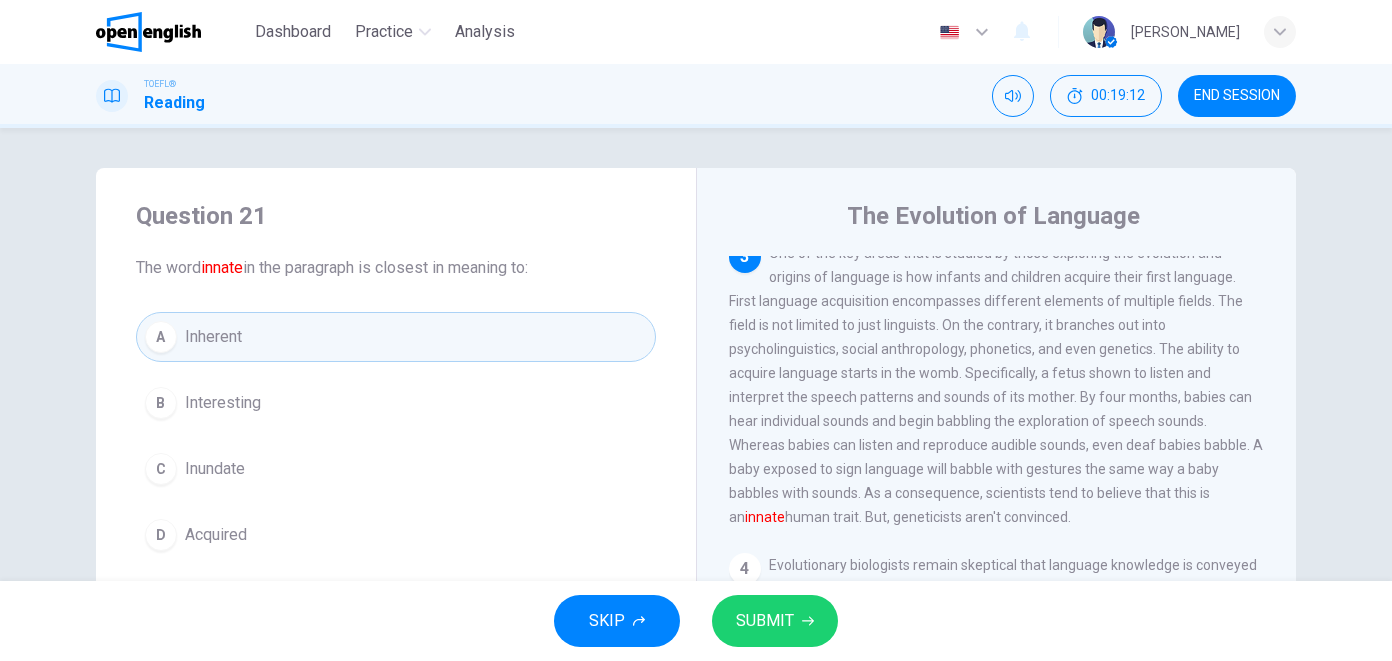 drag, startPoint x: 294, startPoint y: 459, endPoint x: 293, endPoint y: 513, distance: 54.00926 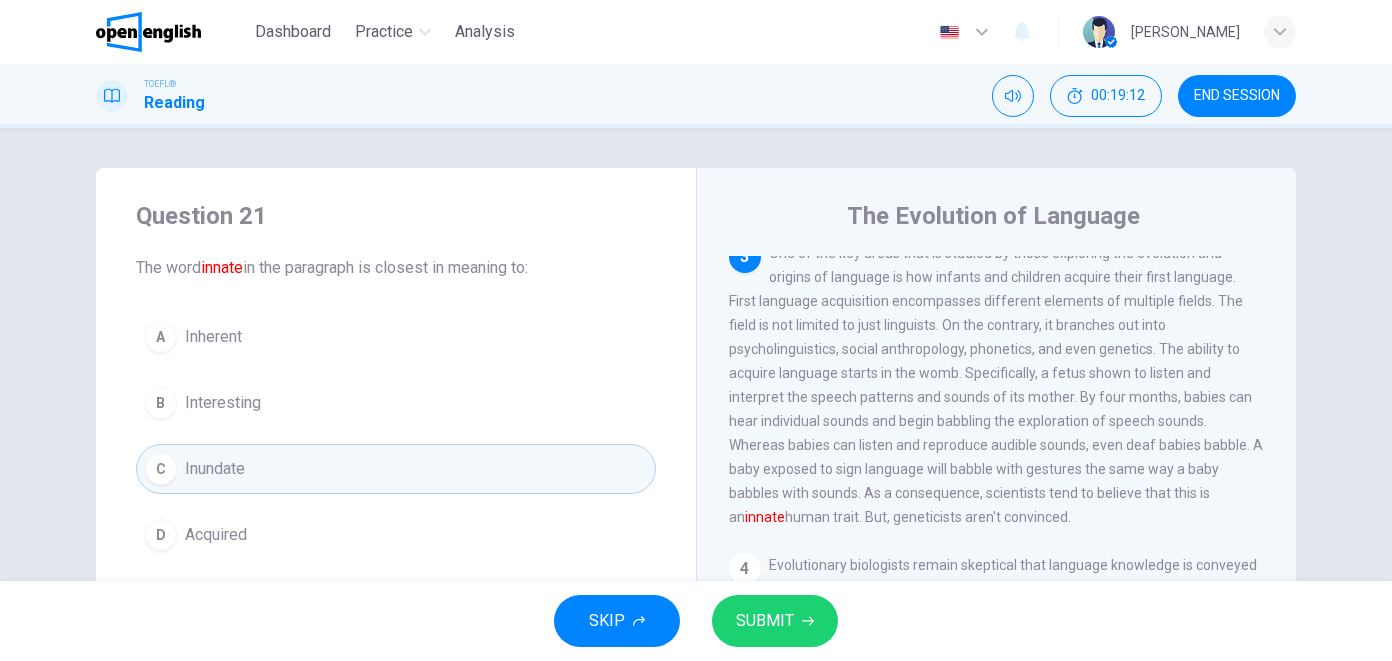 click on "D Acquired" at bounding box center [396, 535] 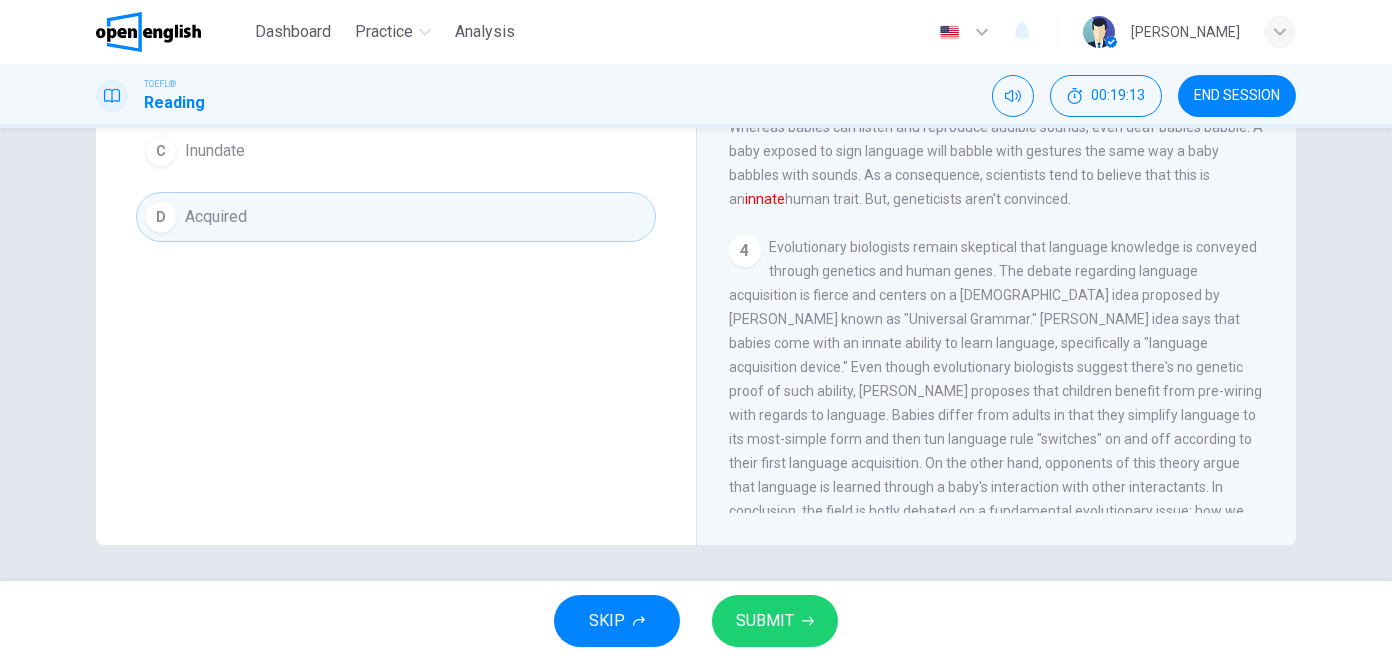 scroll, scrollTop: 321, scrollLeft: 0, axis: vertical 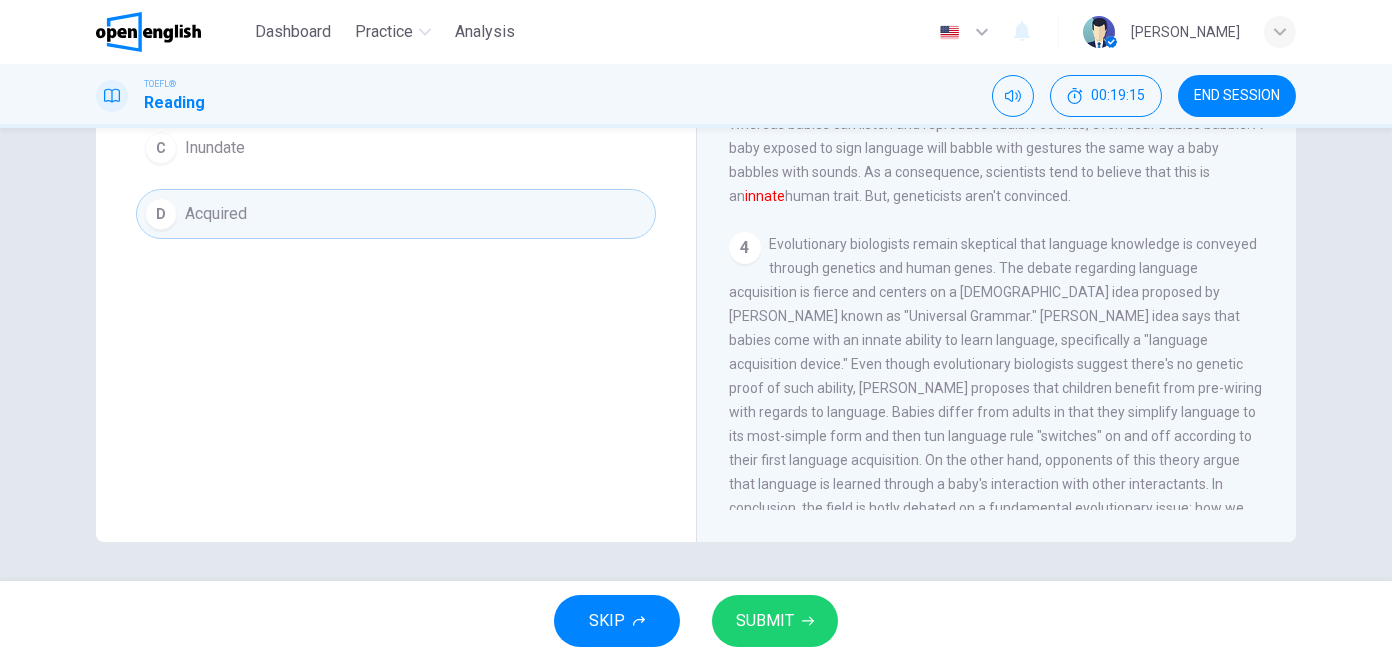 click on "SUBMIT" at bounding box center [765, 621] 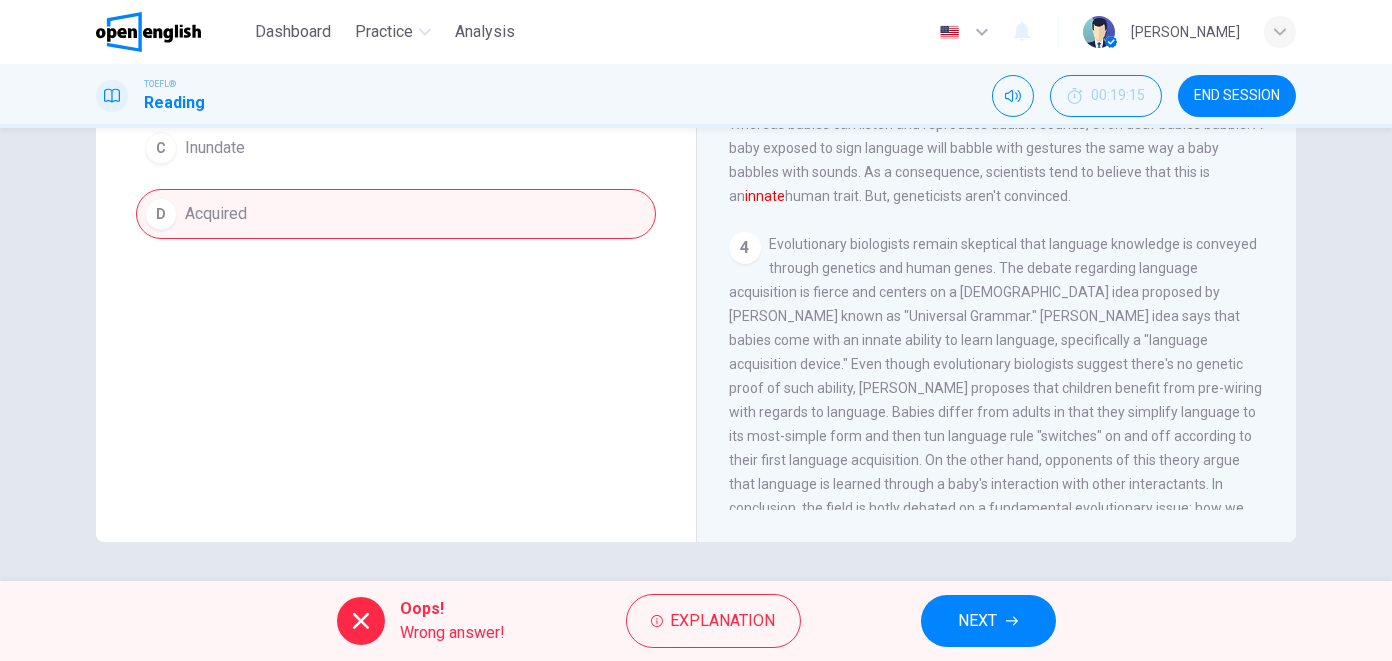 scroll, scrollTop: 0, scrollLeft: 0, axis: both 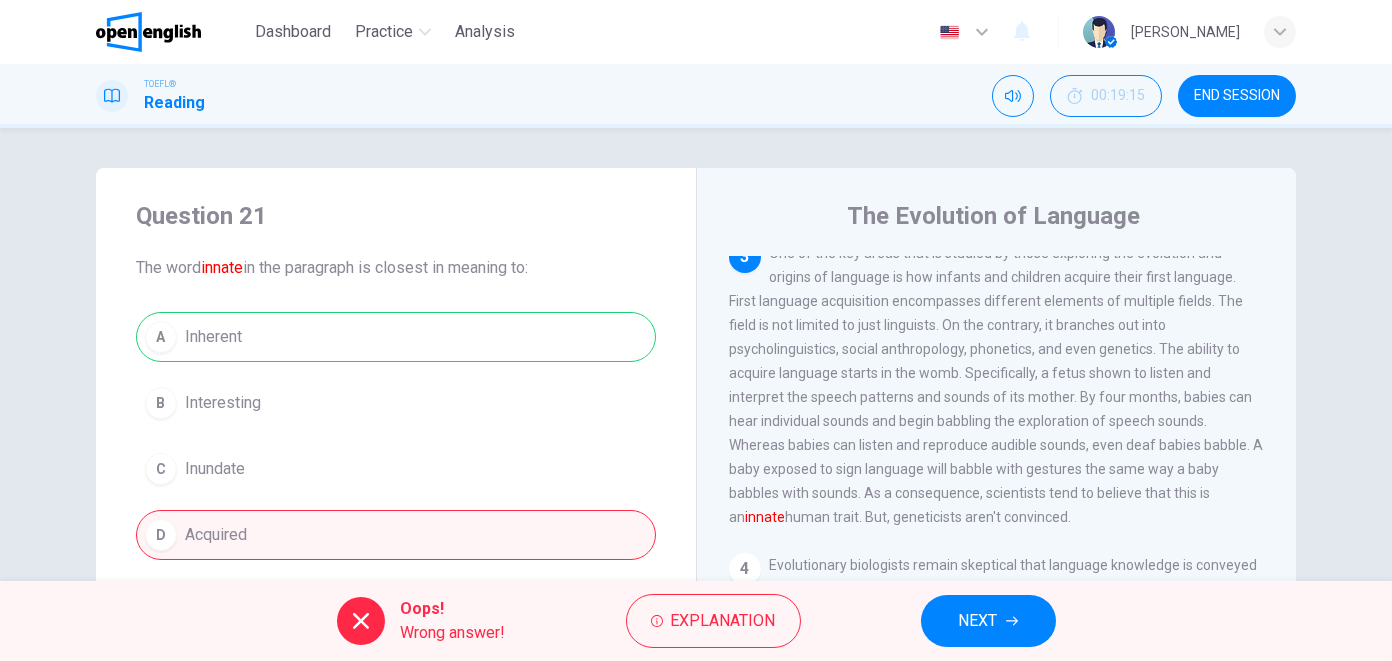 click on "NEXT" at bounding box center [988, 621] 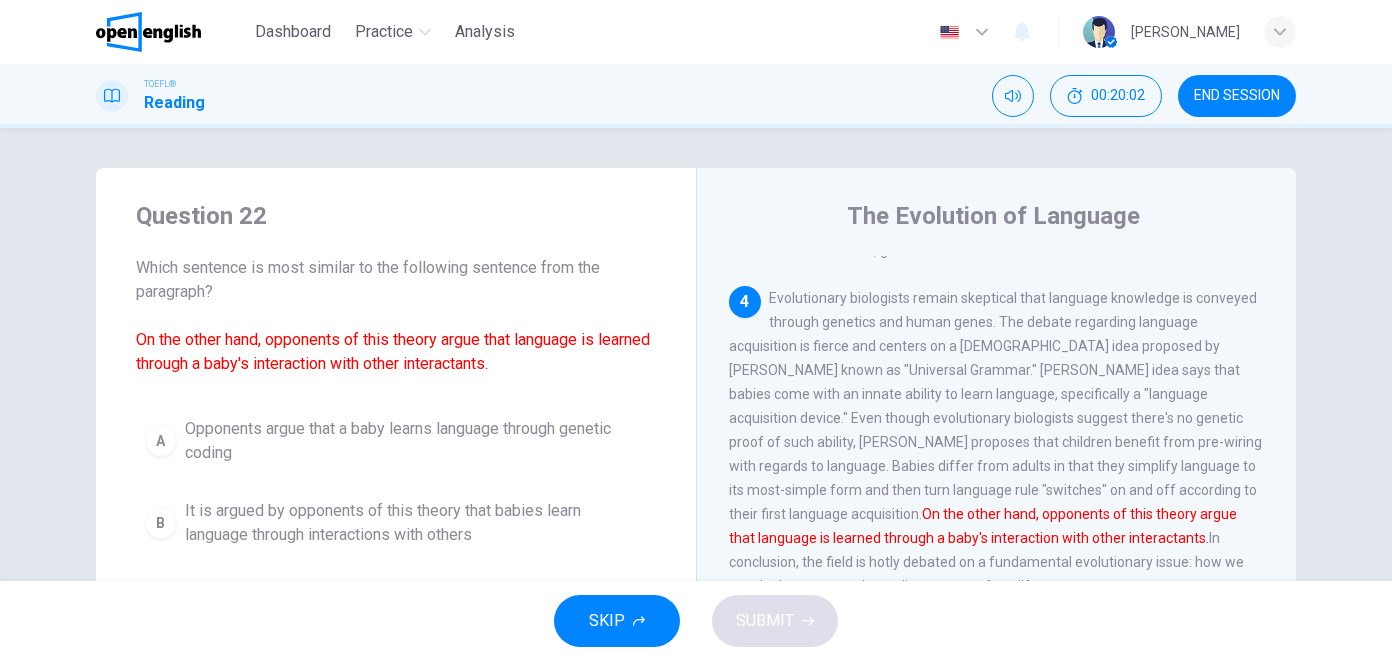 scroll, scrollTop: 954, scrollLeft: 0, axis: vertical 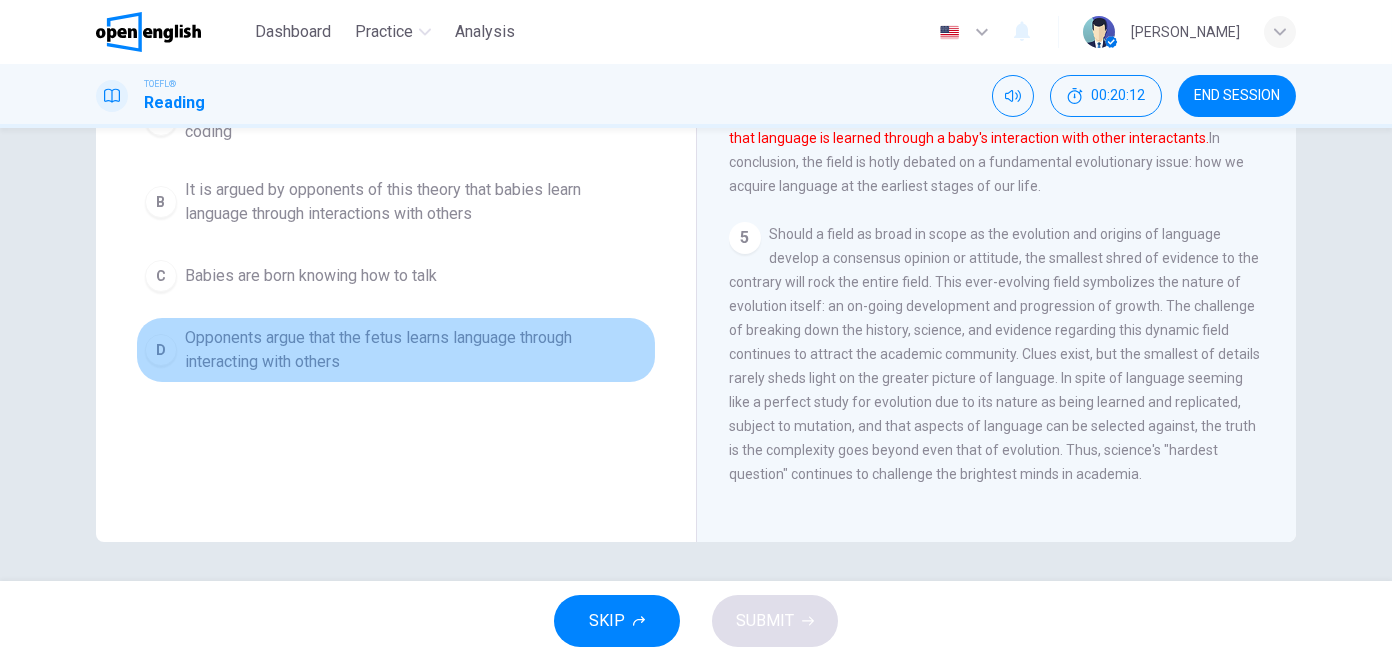 click on "Opponents argue that the fetus learns language through interacting with others" at bounding box center [416, 350] 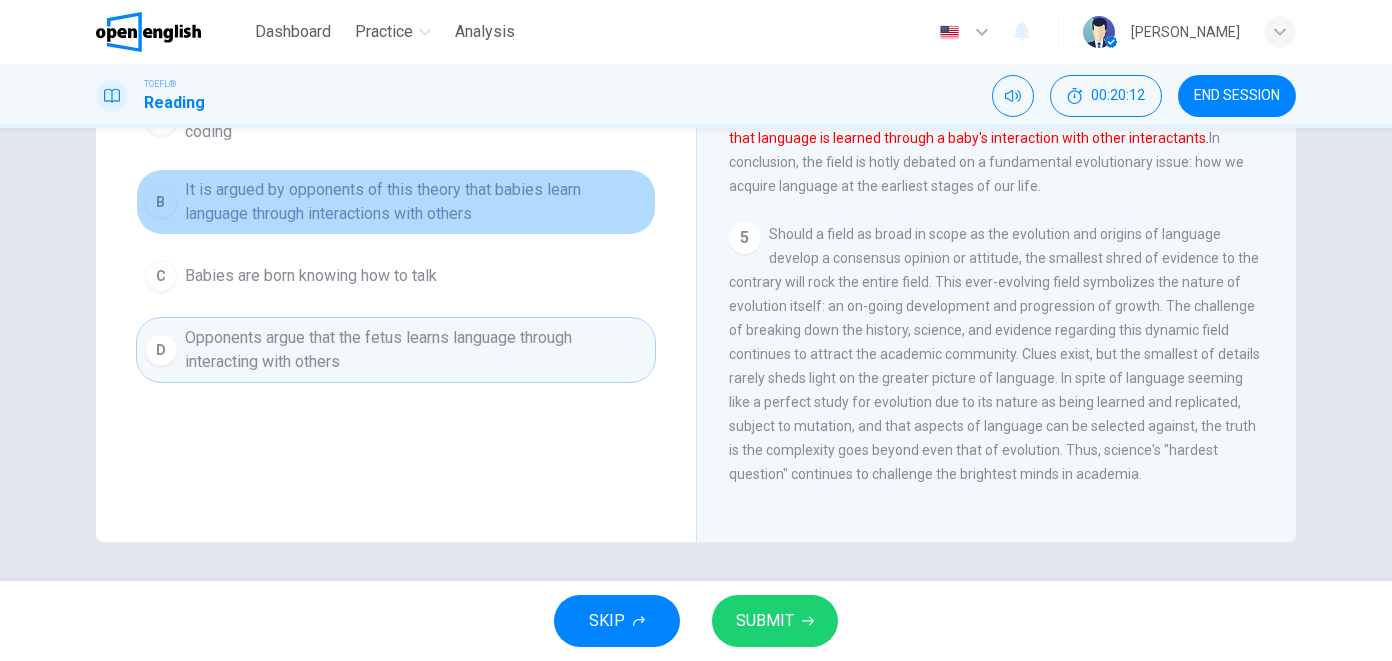 click on "It is argued by opponents of this theory that babies learn language through interactions with others" at bounding box center (416, 202) 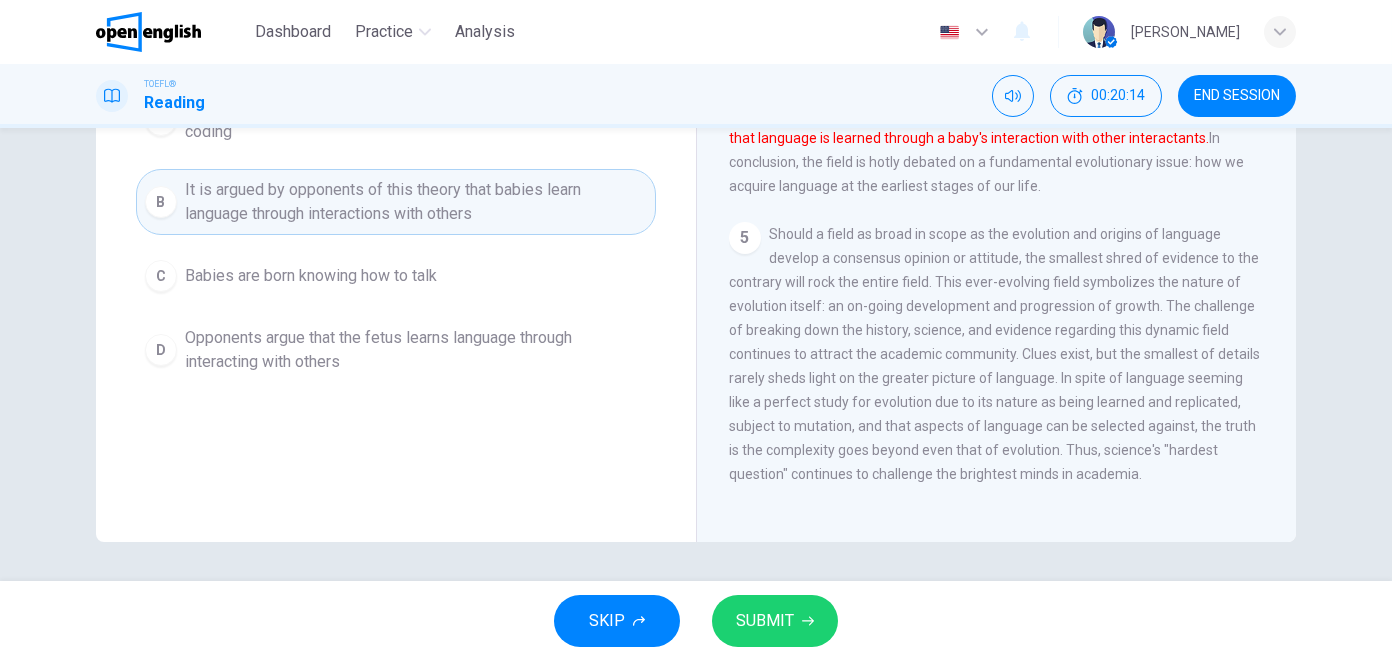 click on "SUBMIT" at bounding box center [765, 621] 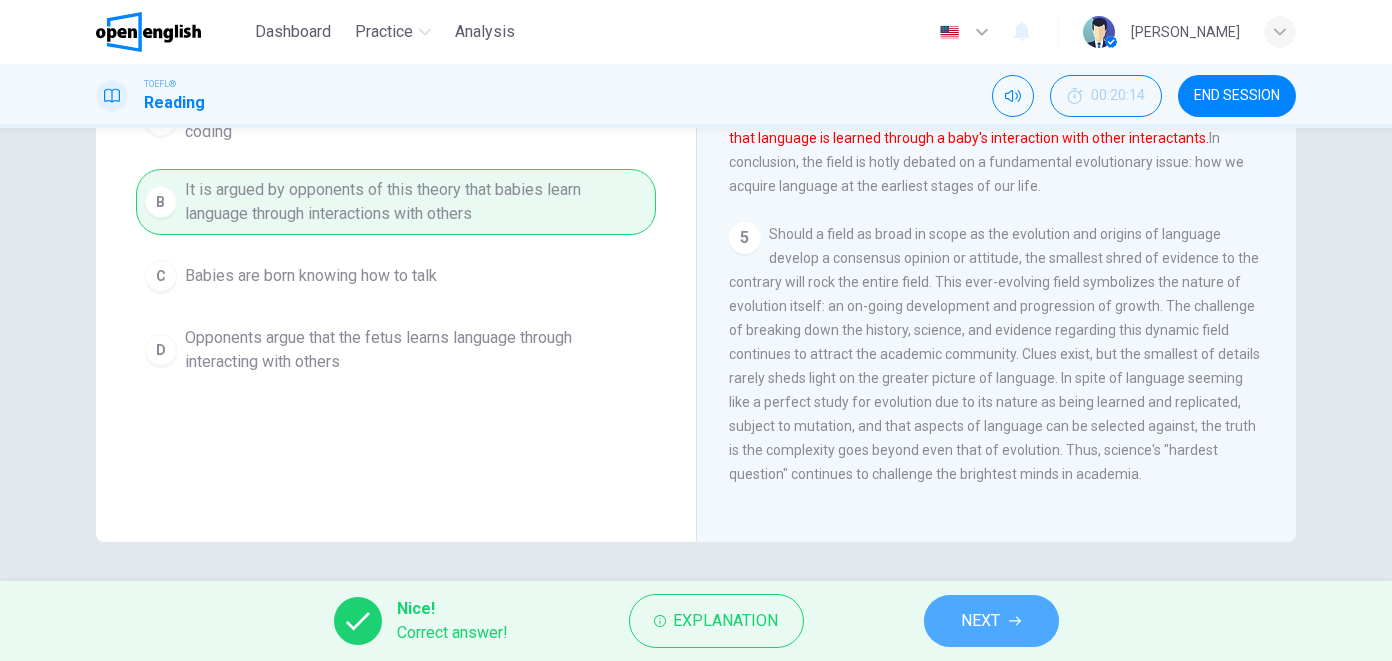 click on "NEXT" at bounding box center (991, 621) 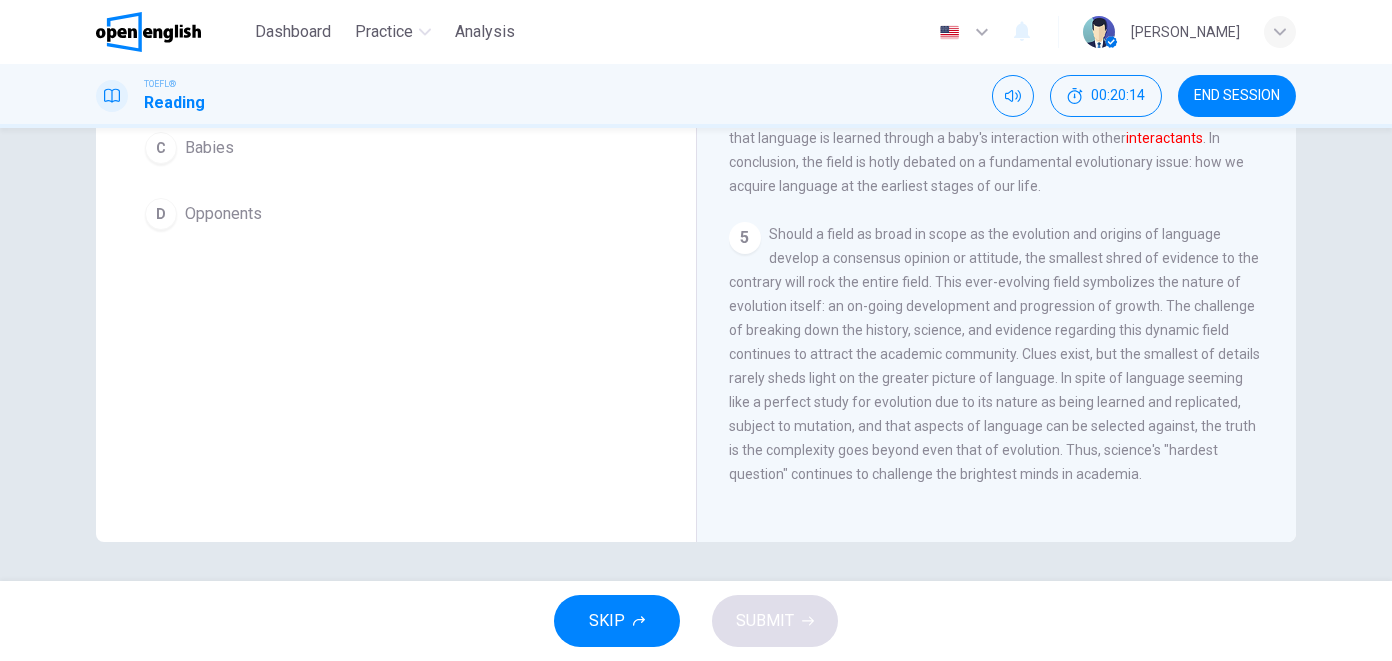 scroll, scrollTop: 225, scrollLeft: 0, axis: vertical 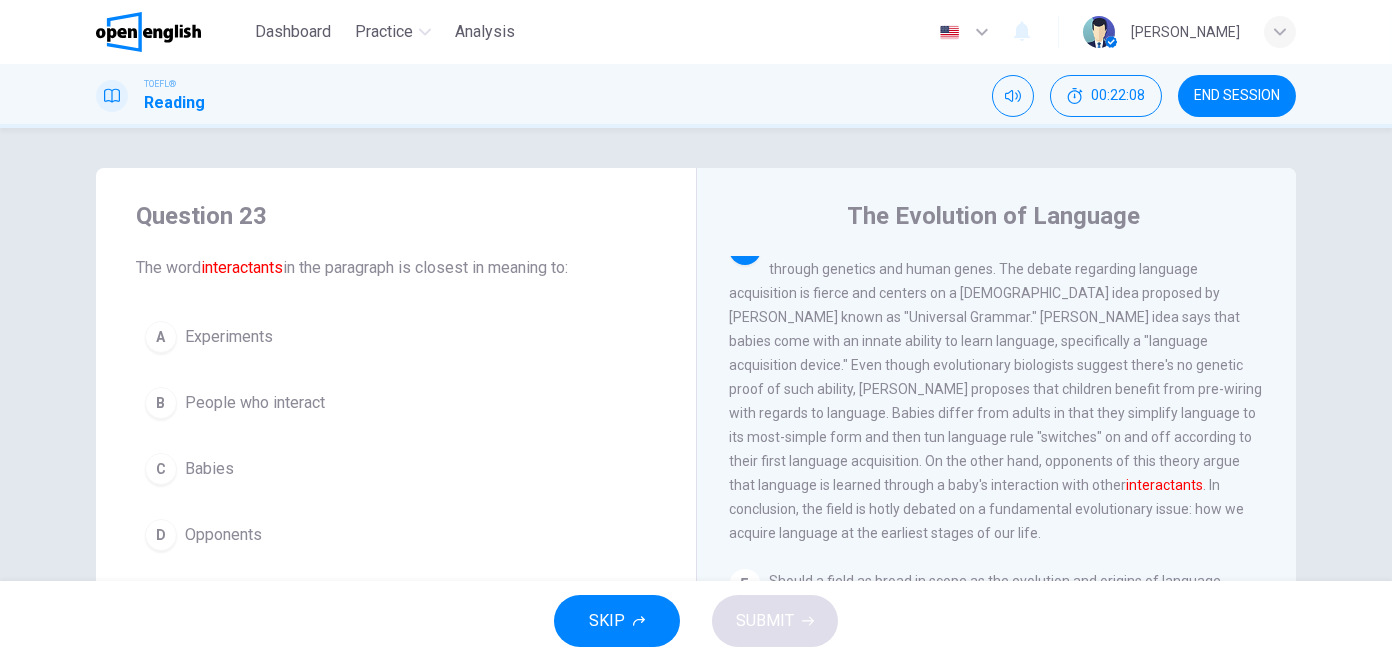 click on "B People who interact" at bounding box center (396, 403) 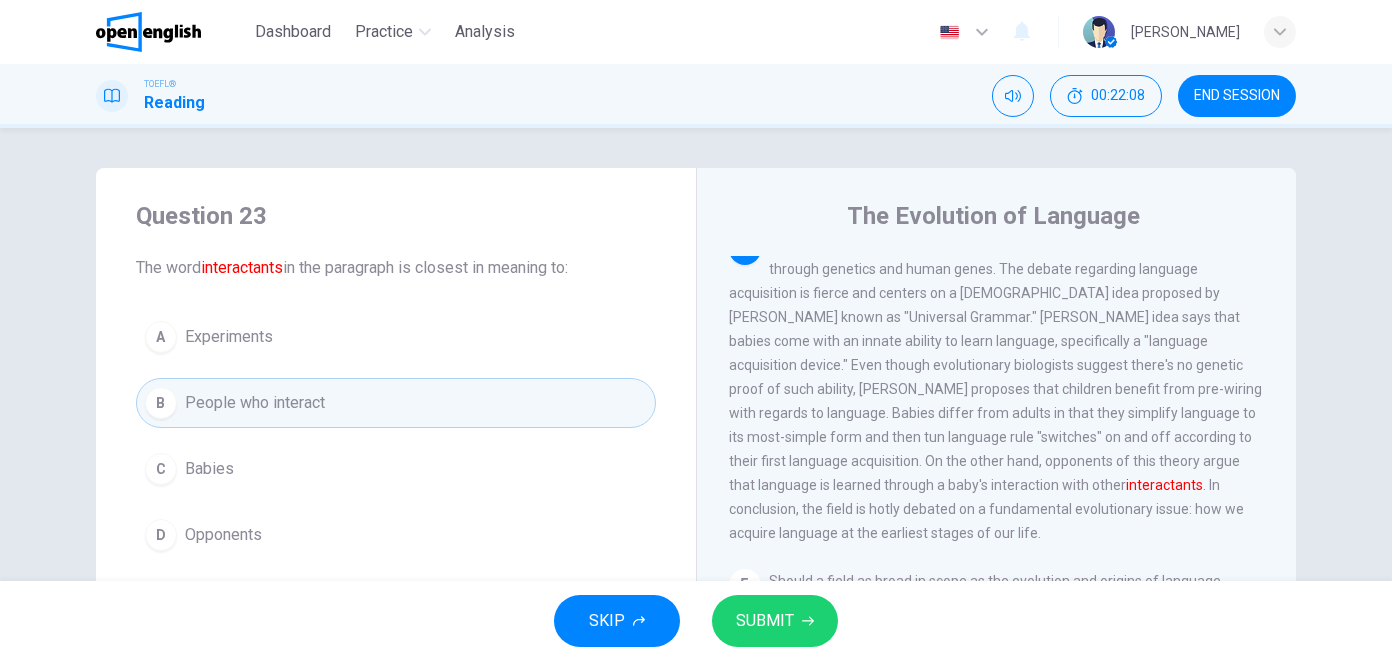 click on "A Experiments B People who interact C Babies D Opponents" at bounding box center (396, 436) 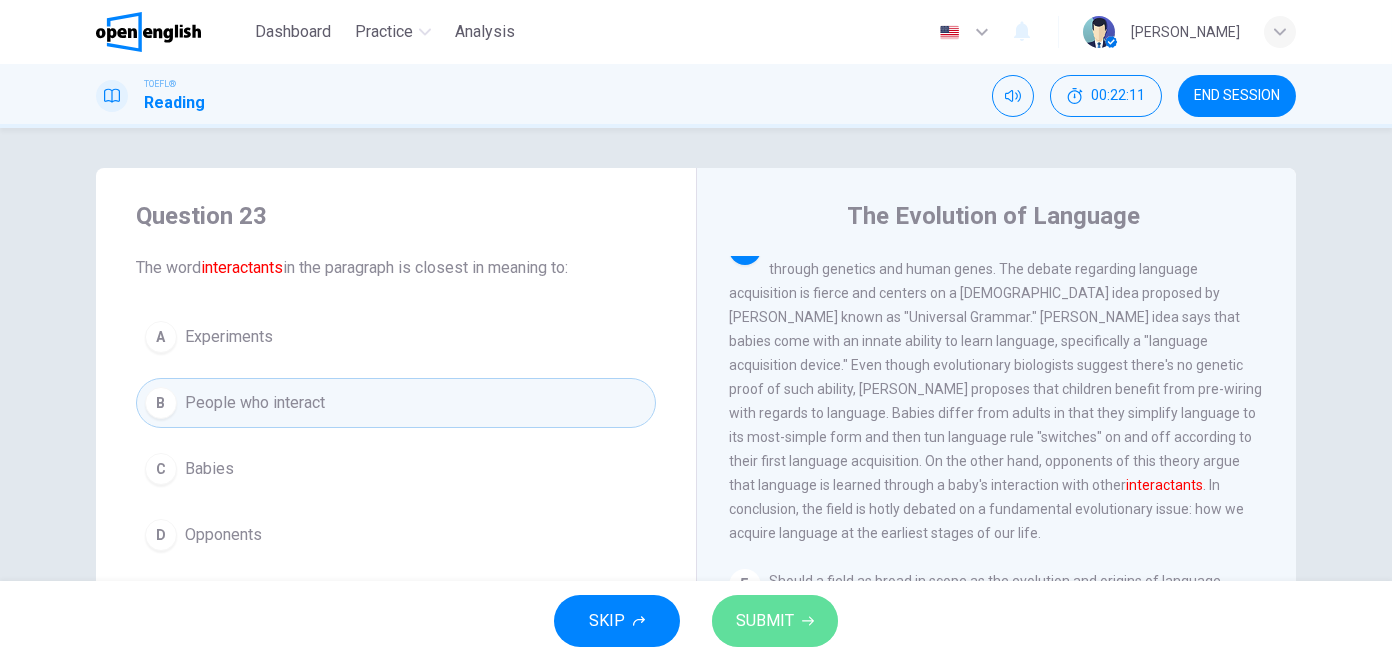 click on "SUBMIT" at bounding box center [765, 621] 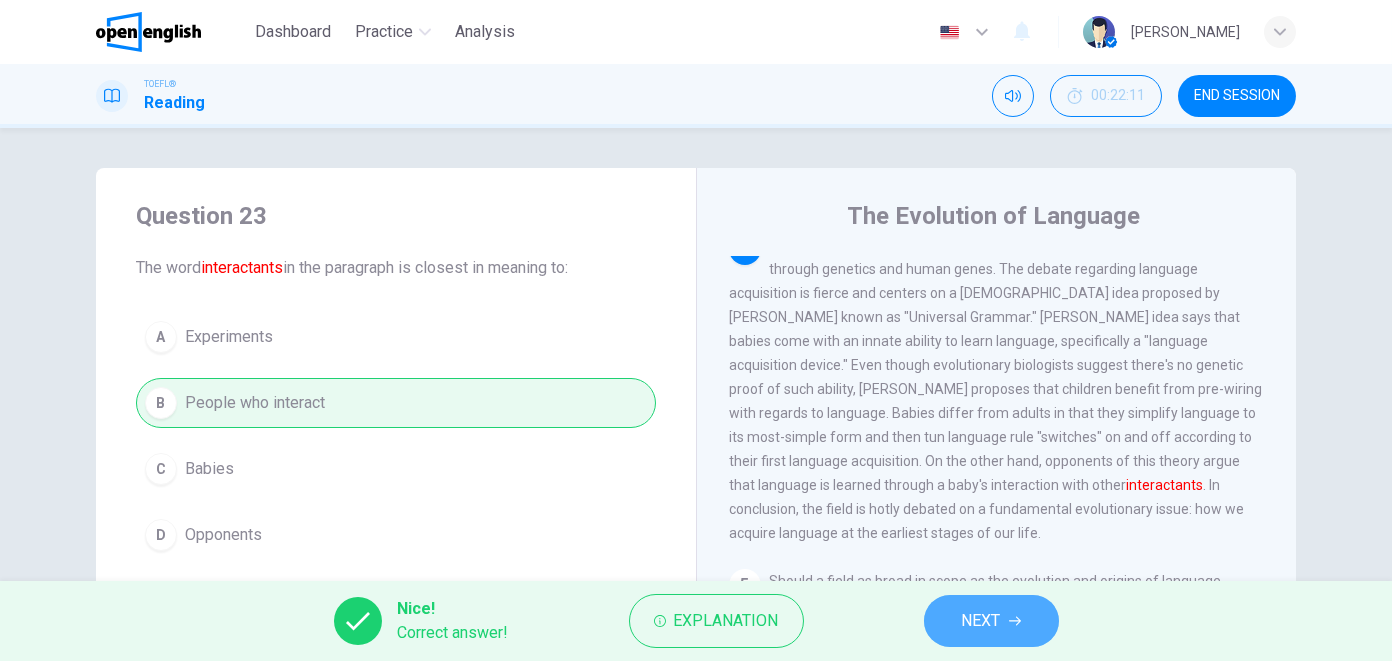 click on "NEXT" at bounding box center [981, 621] 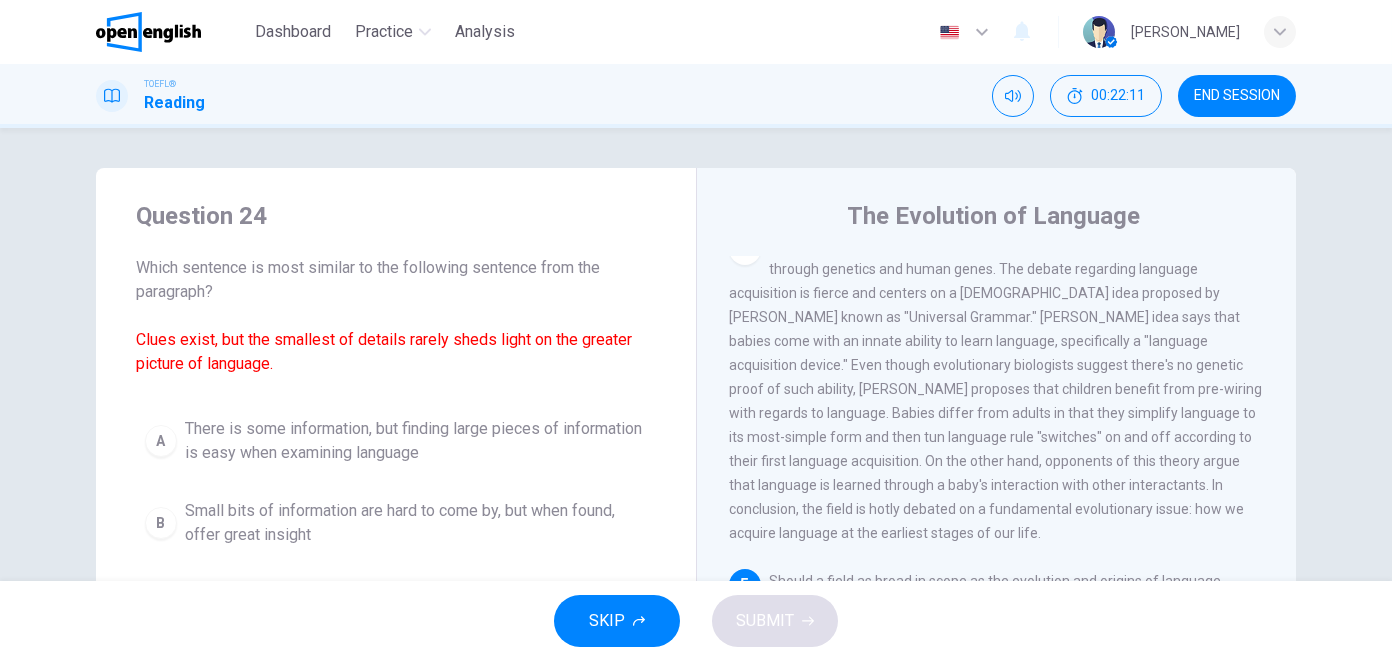 scroll, scrollTop: 954, scrollLeft: 0, axis: vertical 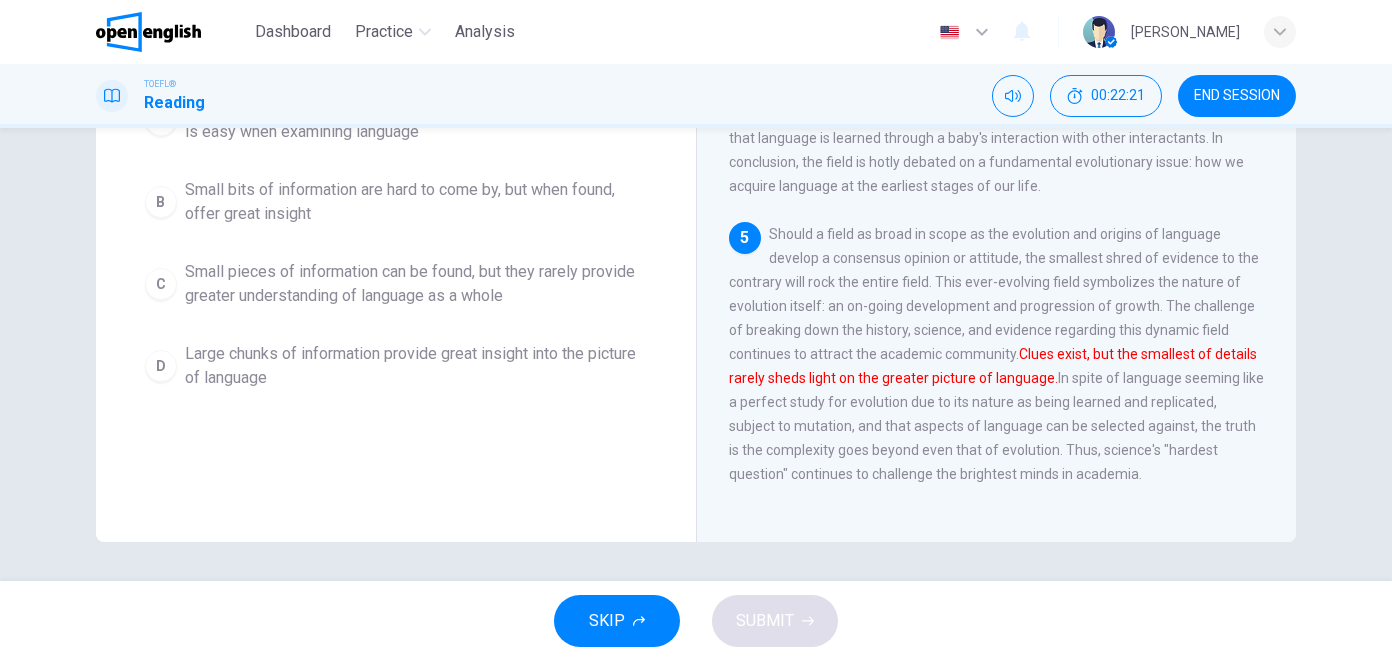 click on "1 Language, possibly one of humanity's greatest and most important capabilities, is perhaps one of the most neglected fields of study with regards to its origins. This is due to the scientific community's long-held beliefs and attitudes regarding the origins of language. The greatest challenge for studying the origins of language is simply the lack of empirical evidence. As a consequence, researchers and academics are constrained to inferences based on other areas of study. For example, making comparisons between human and other animal communication, studying the fossil record, and even archaeology. Therefore, the evolution of language and the origins of language are characterized by fierce debate of contrasting and opposing ideas and theories. 2 3 4 5 Clues exist, but the smallest of details rarely sheds light on the greater picture of language." at bounding box center (1010, 222) 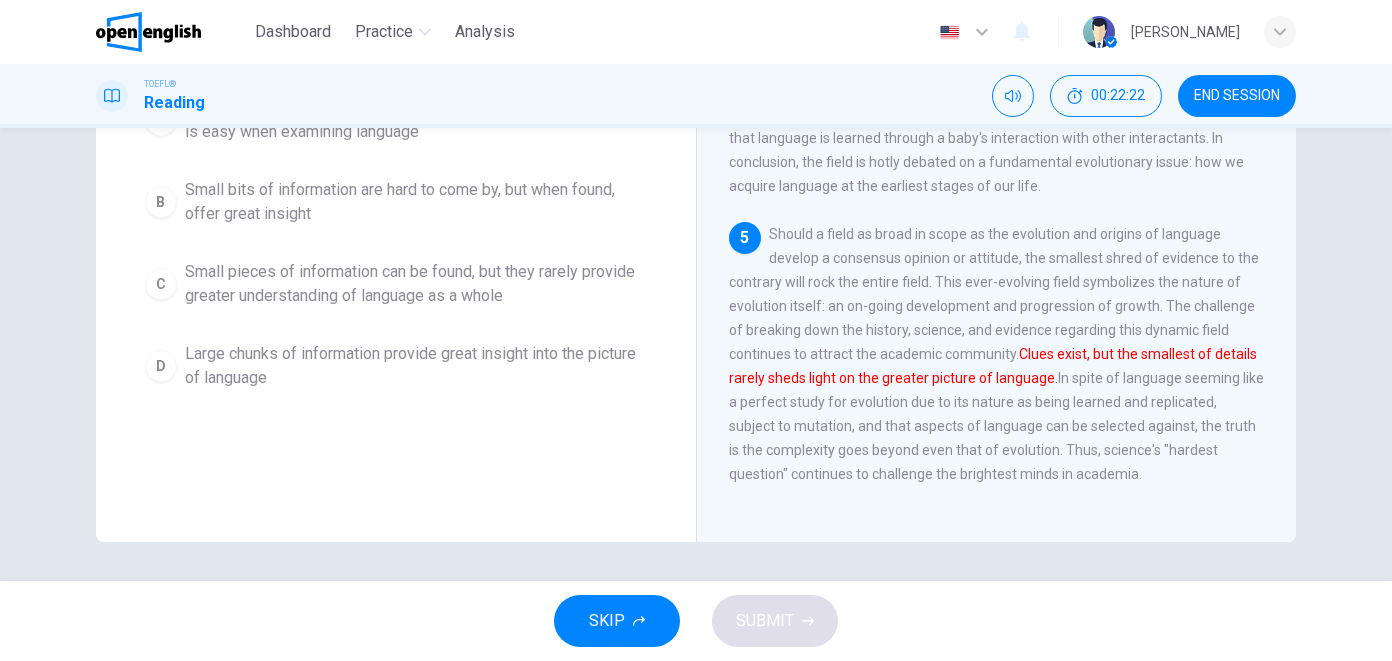 drag, startPoint x: 765, startPoint y: 232, endPoint x: 802, endPoint y: 261, distance: 47.010635 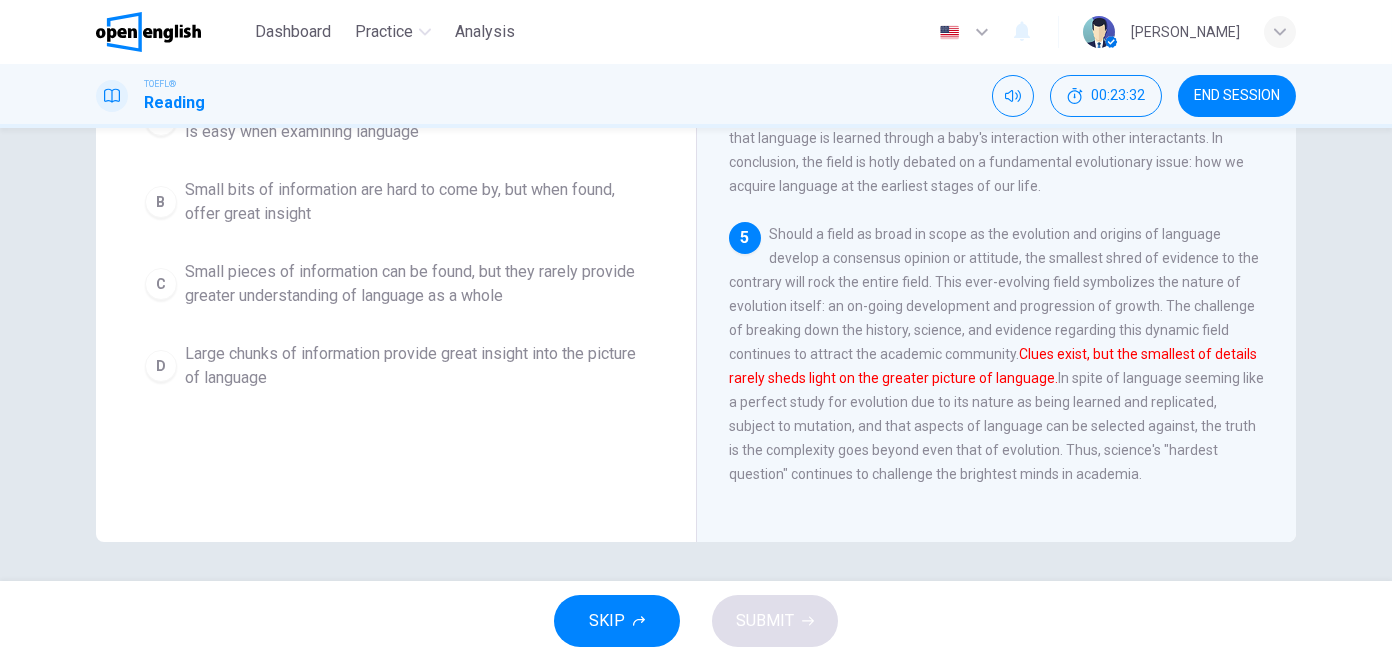 scroll, scrollTop: 0, scrollLeft: 0, axis: both 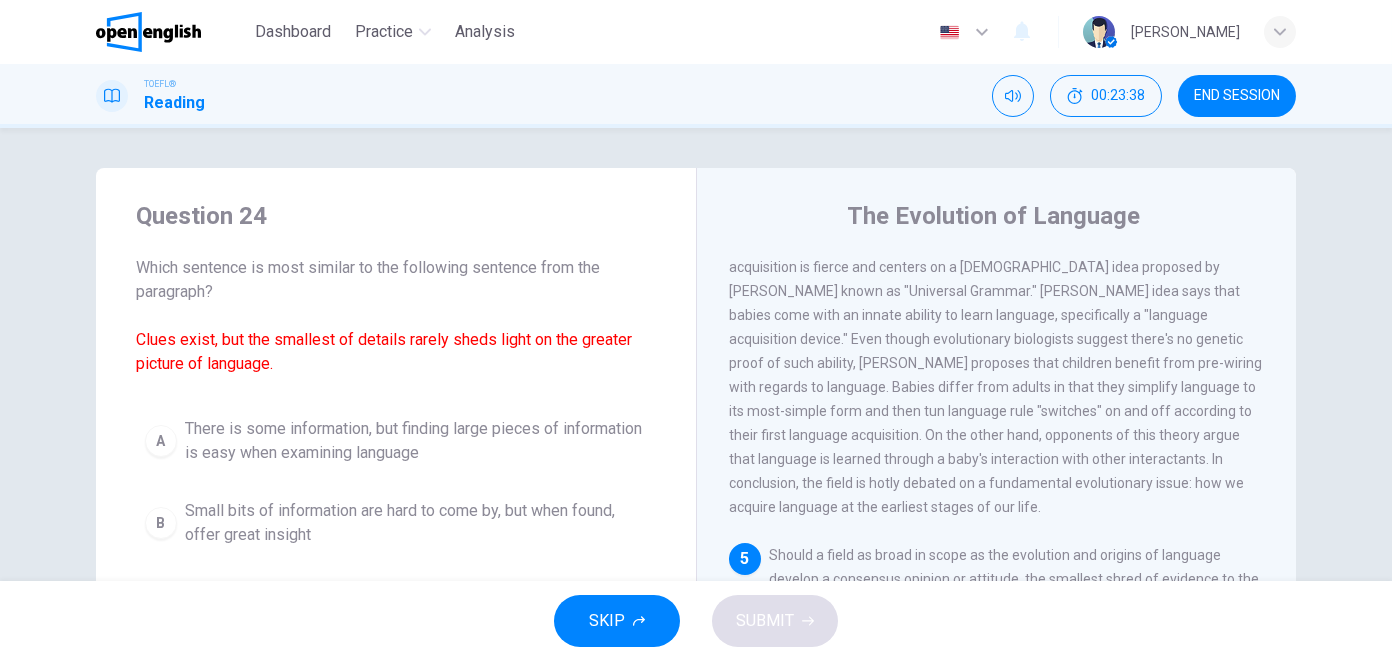 click on "There is some information, but finding large pieces of information is easy when examining language" at bounding box center [416, 441] 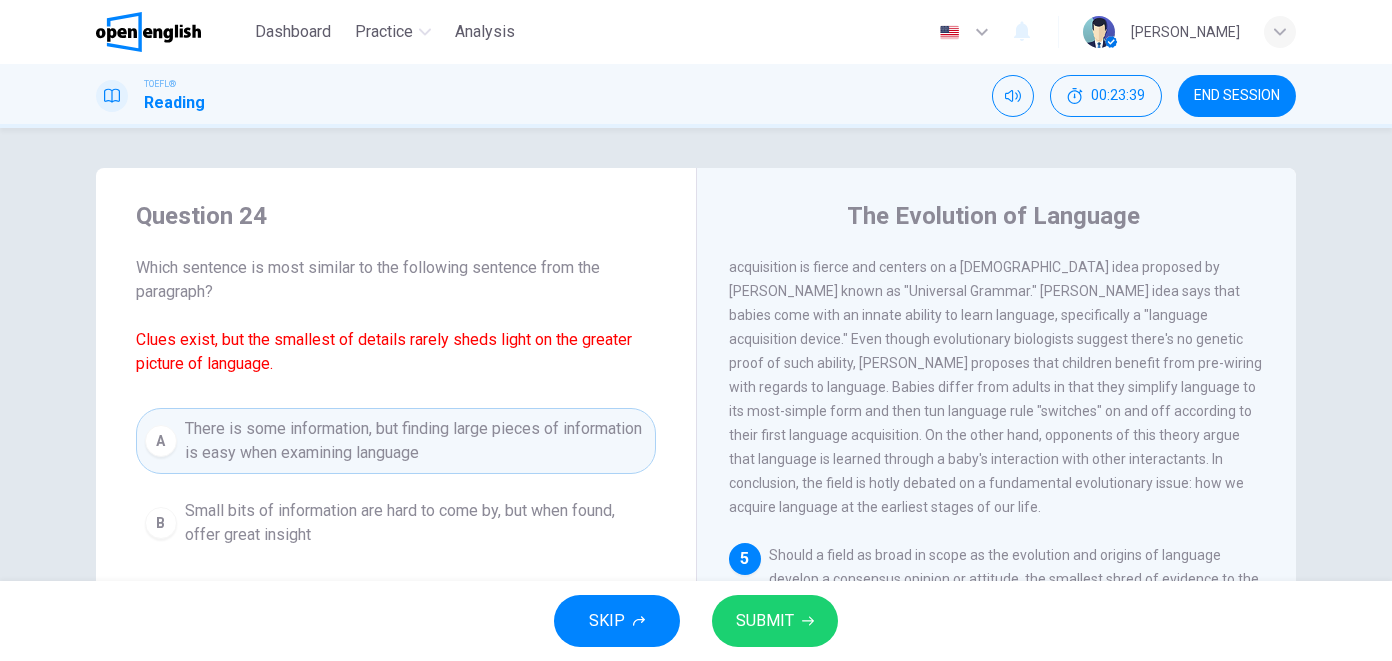 scroll, scrollTop: 321, scrollLeft: 0, axis: vertical 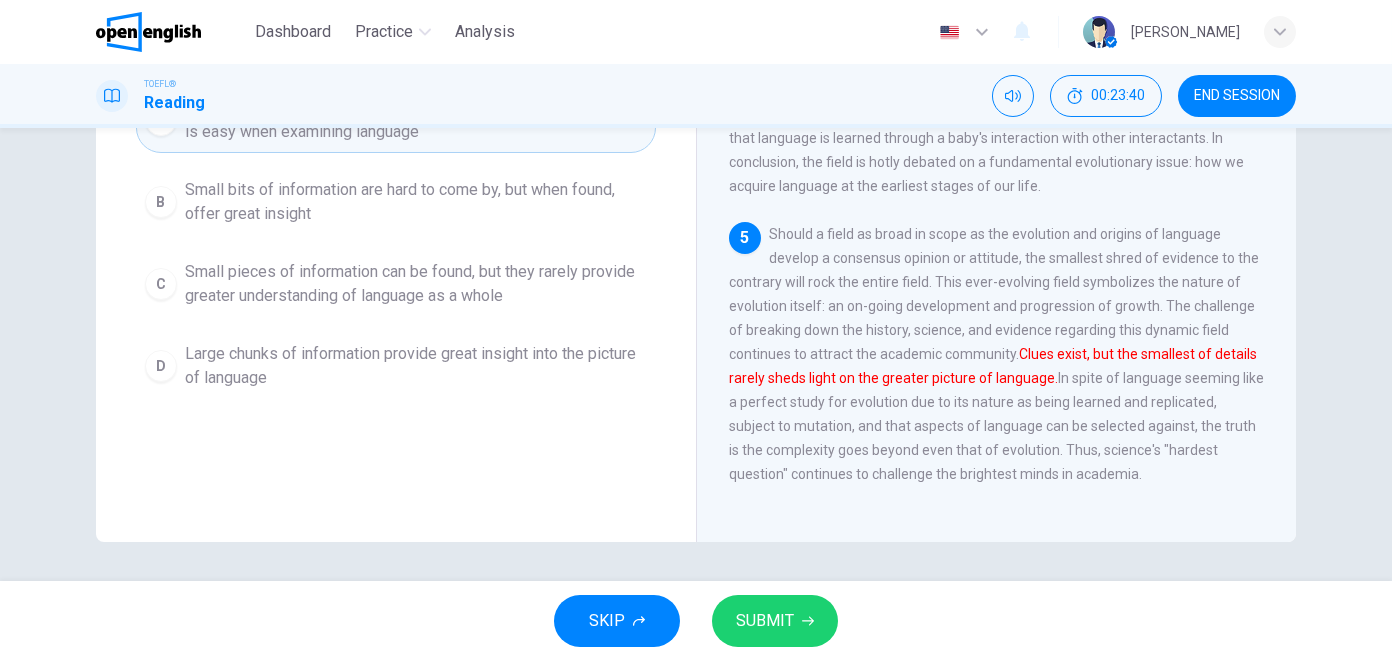 click on "C Small pieces of information can be found, but they rarely provide greater understanding of language as a whole" at bounding box center [396, 284] 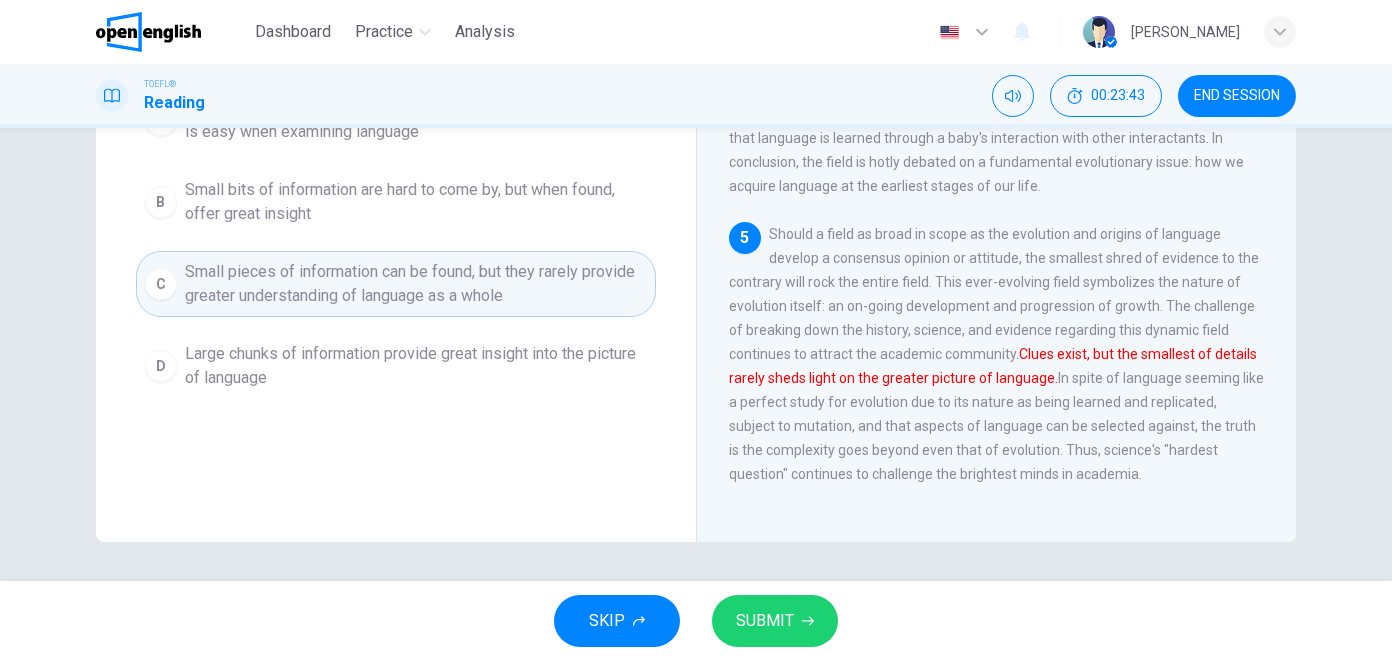 click on "SUBMIT" at bounding box center [765, 621] 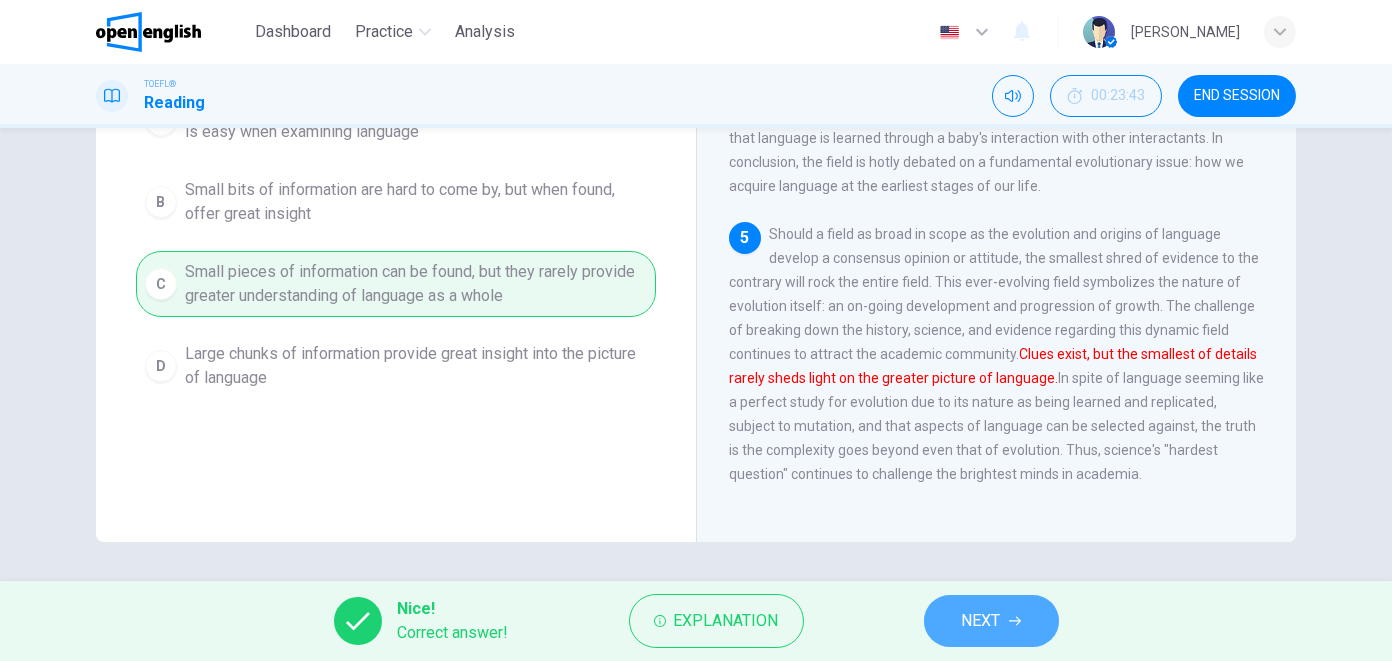 click on "NEXT" at bounding box center (991, 621) 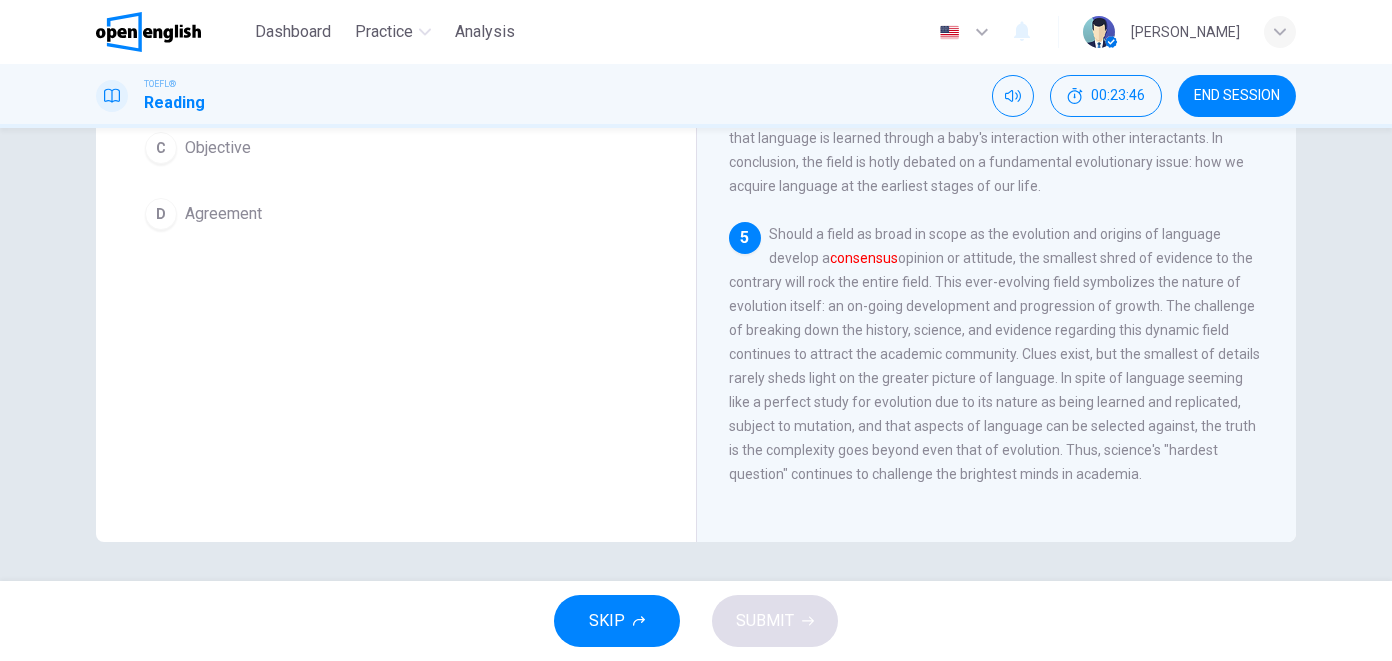 scroll, scrollTop: 0, scrollLeft: 0, axis: both 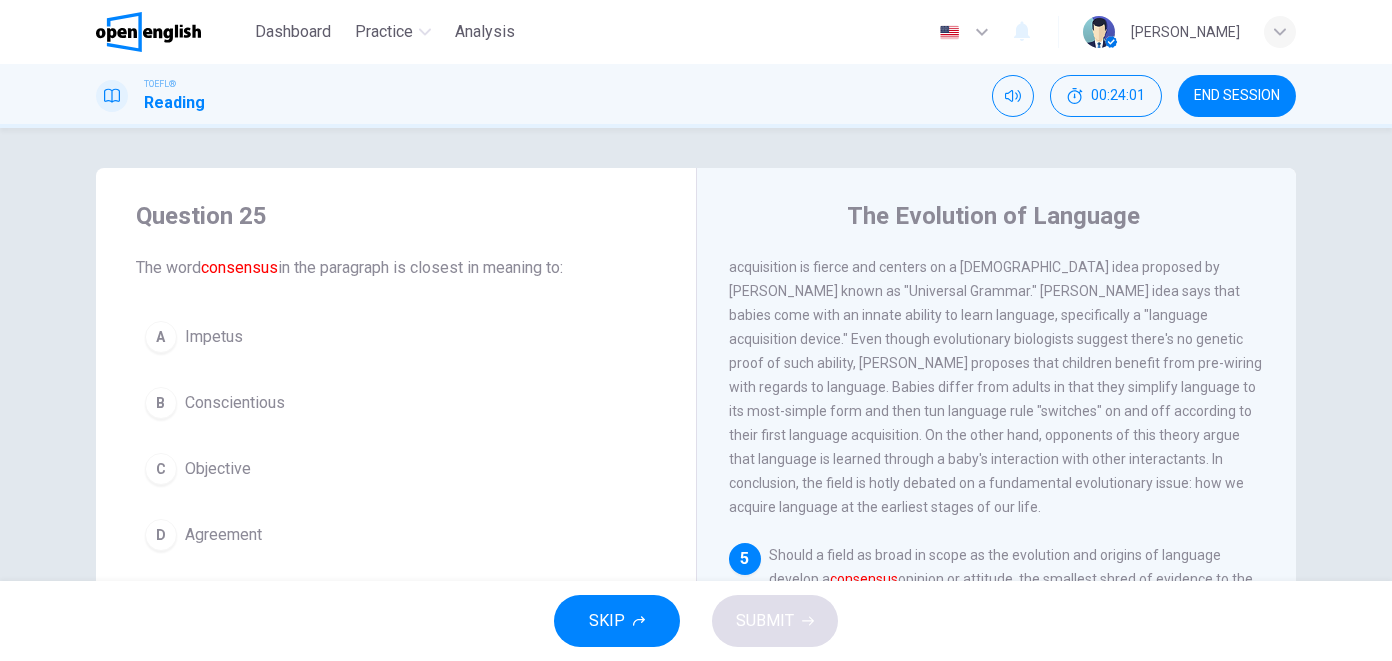 click on "A Impetus B Conscientious C Objective D Agreement" at bounding box center [396, 436] 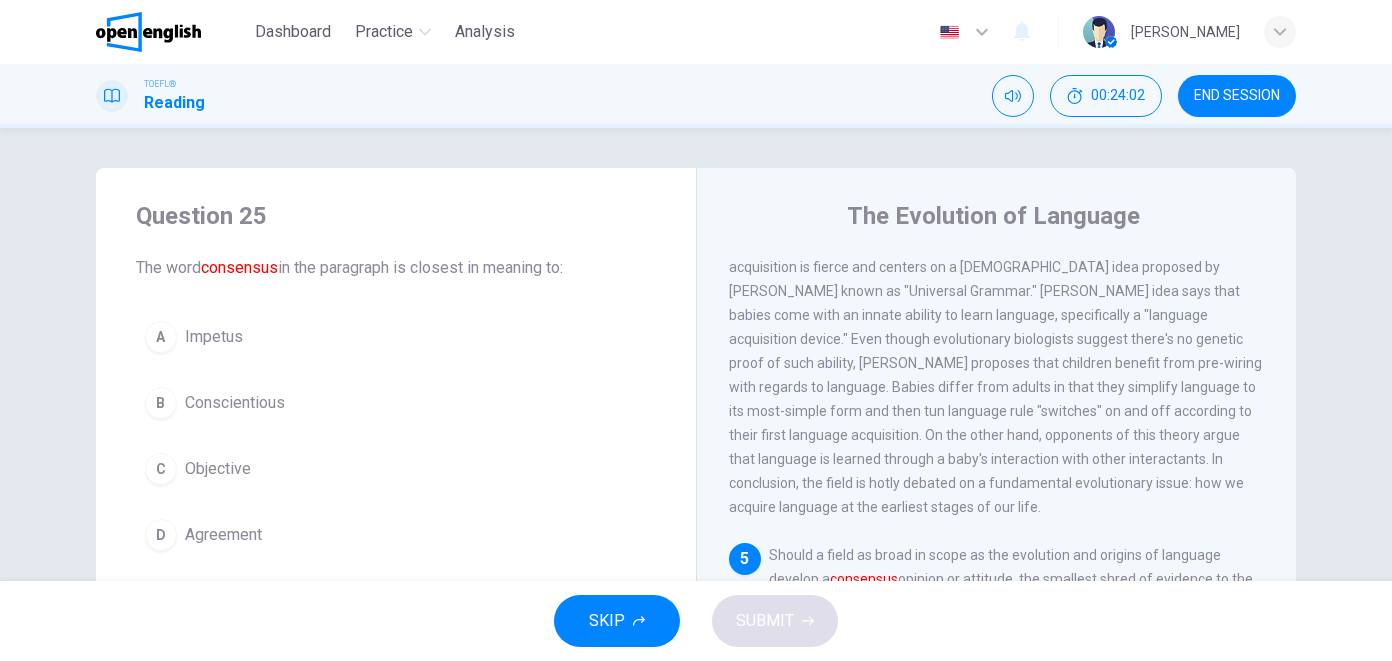 click on "C Objective" at bounding box center [396, 469] 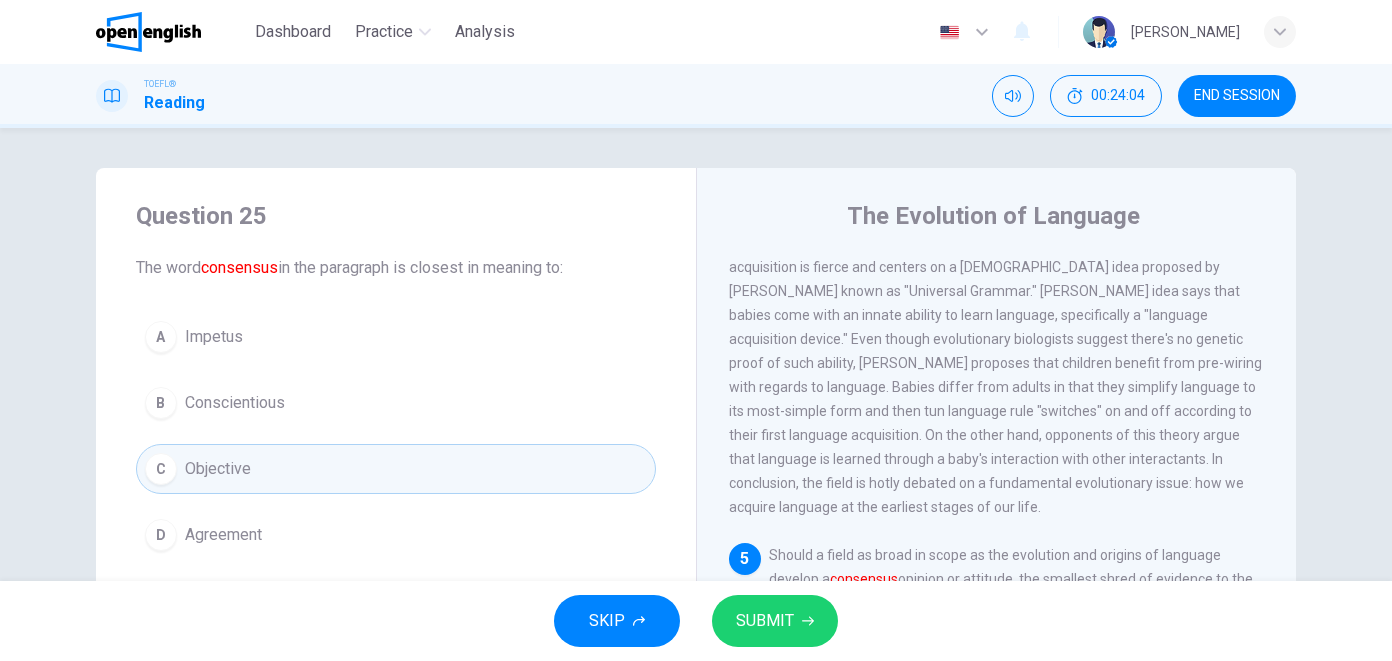 click on "SUBMIT" at bounding box center [775, 621] 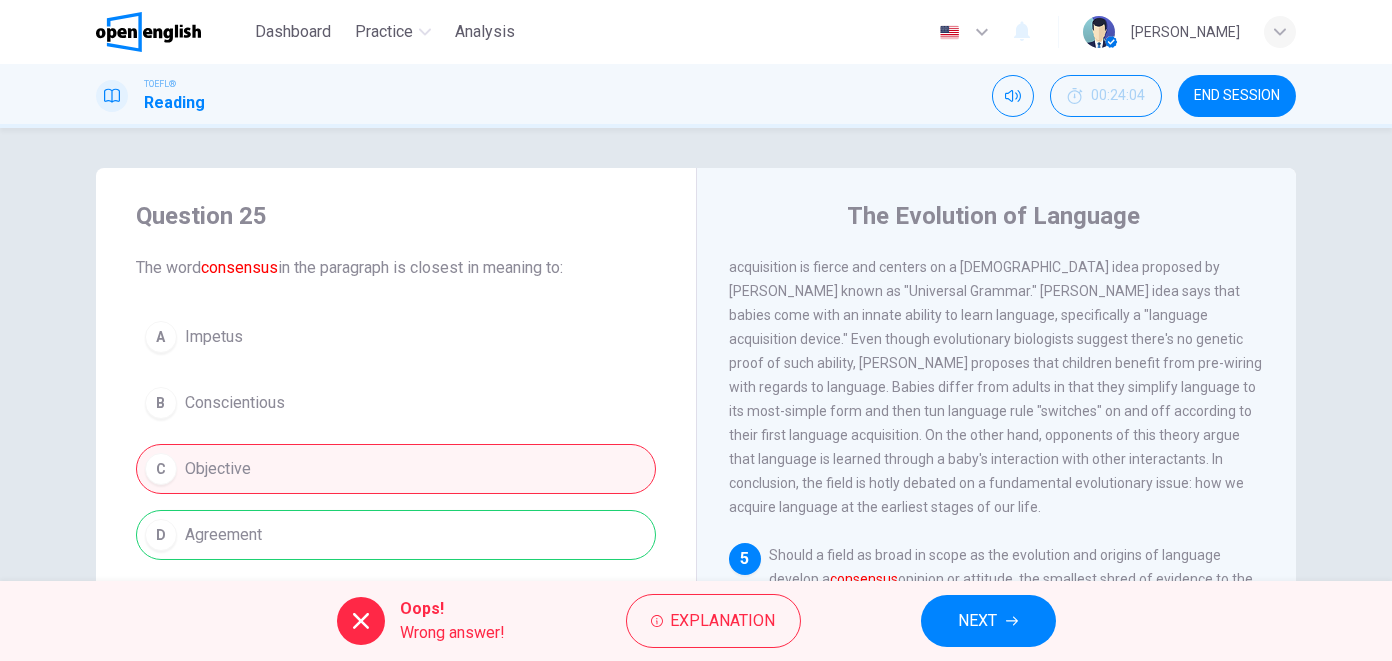 scroll, scrollTop: 321, scrollLeft: 0, axis: vertical 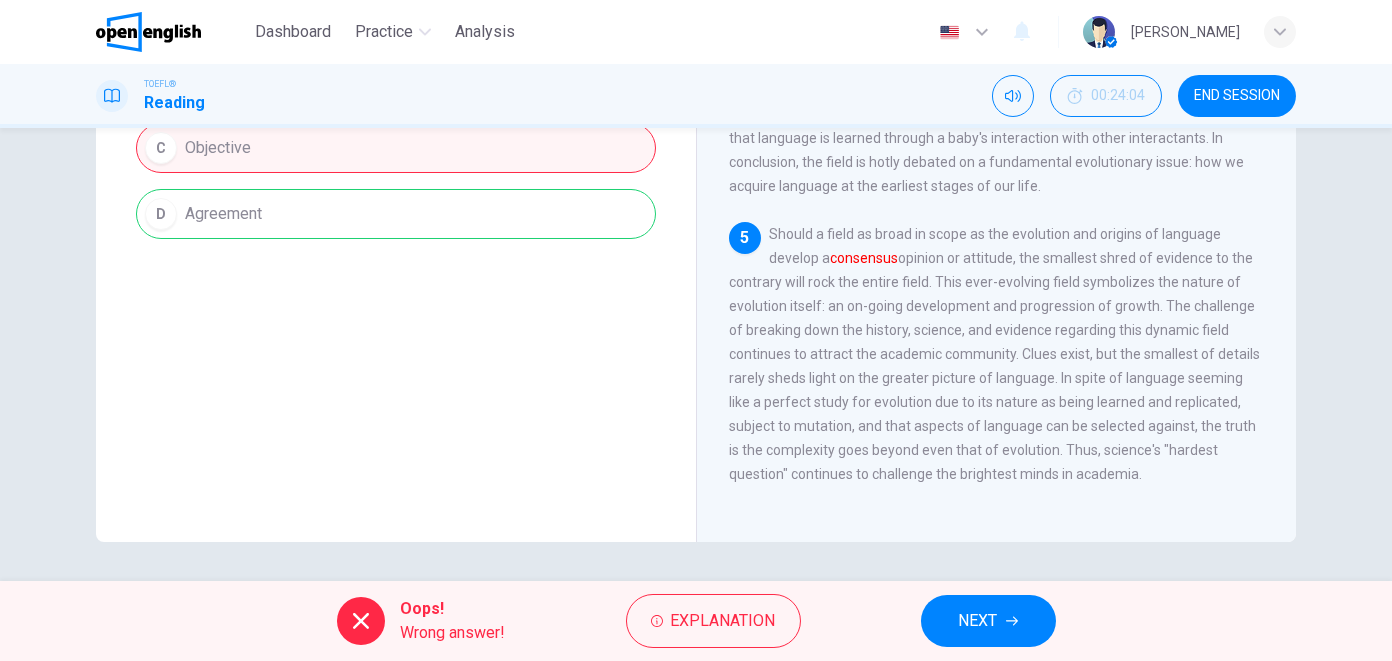 click on "NEXT" at bounding box center [988, 621] 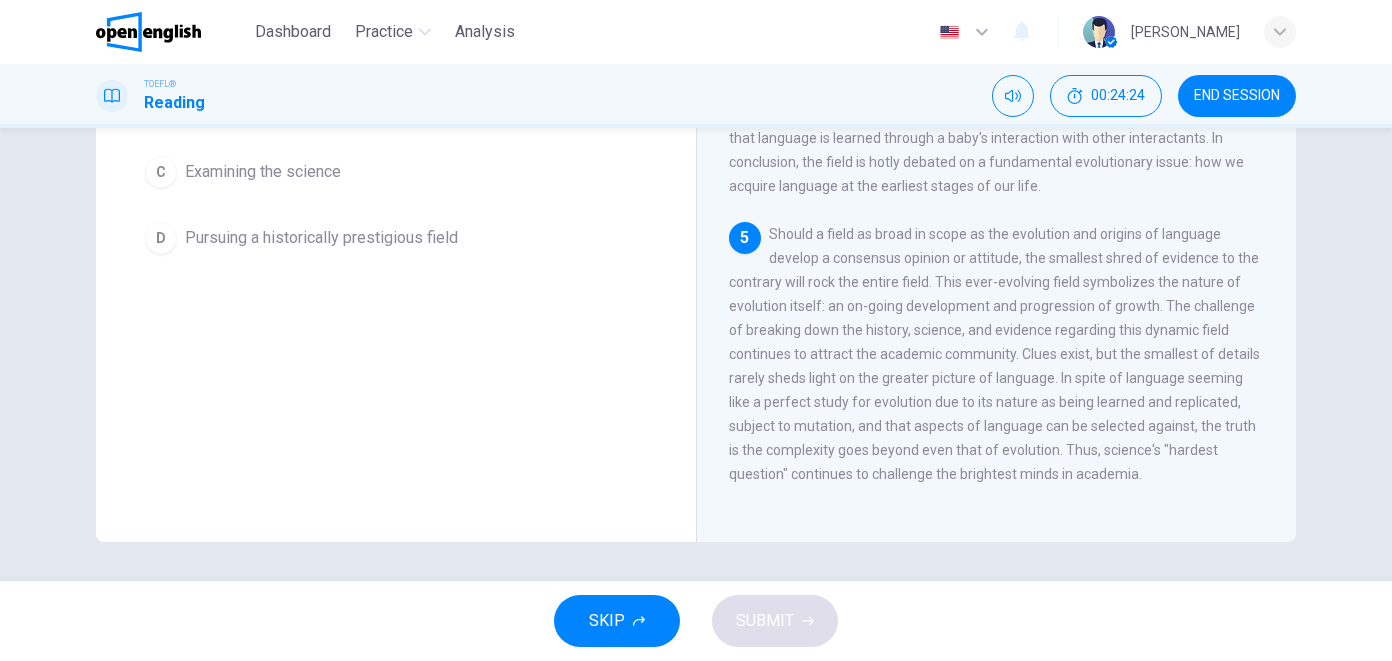 scroll, scrollTop: 0, scrollLeft: 0, axis: both 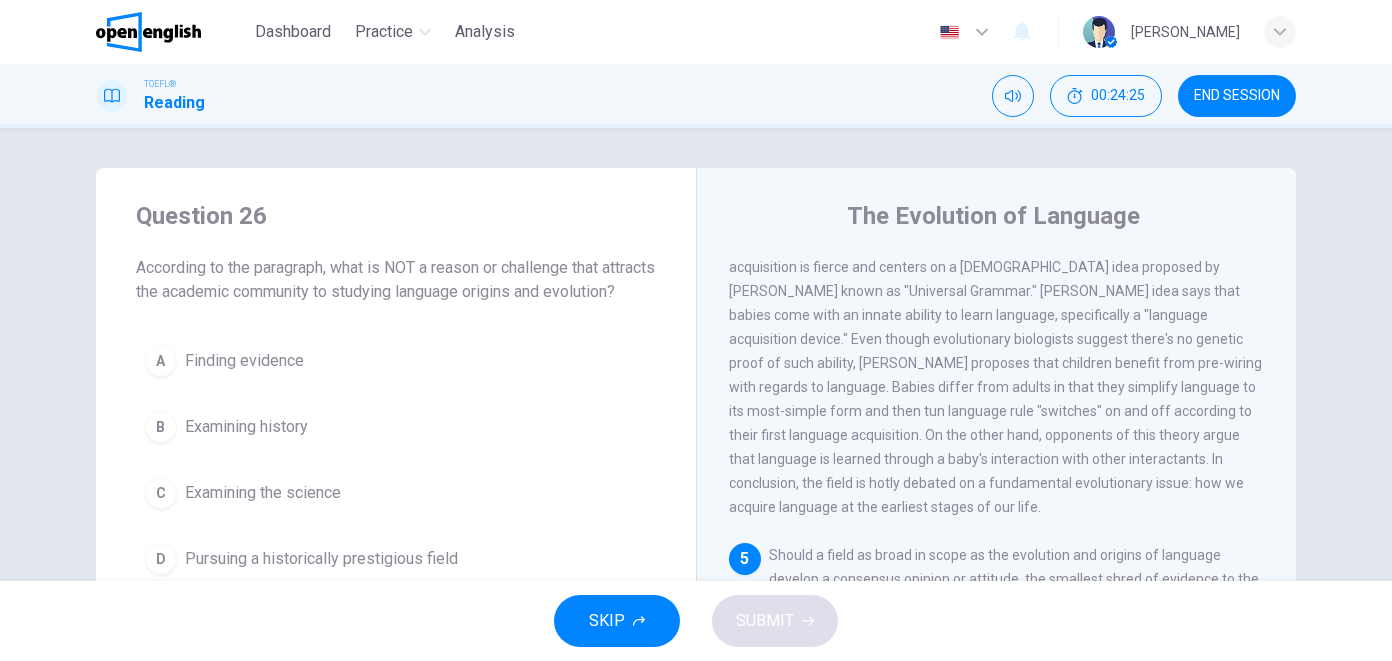 click on "A Finding evidence B Examining history C Examining the science D Pursuing a historically prestigious field" at bounding box center [396, 460] 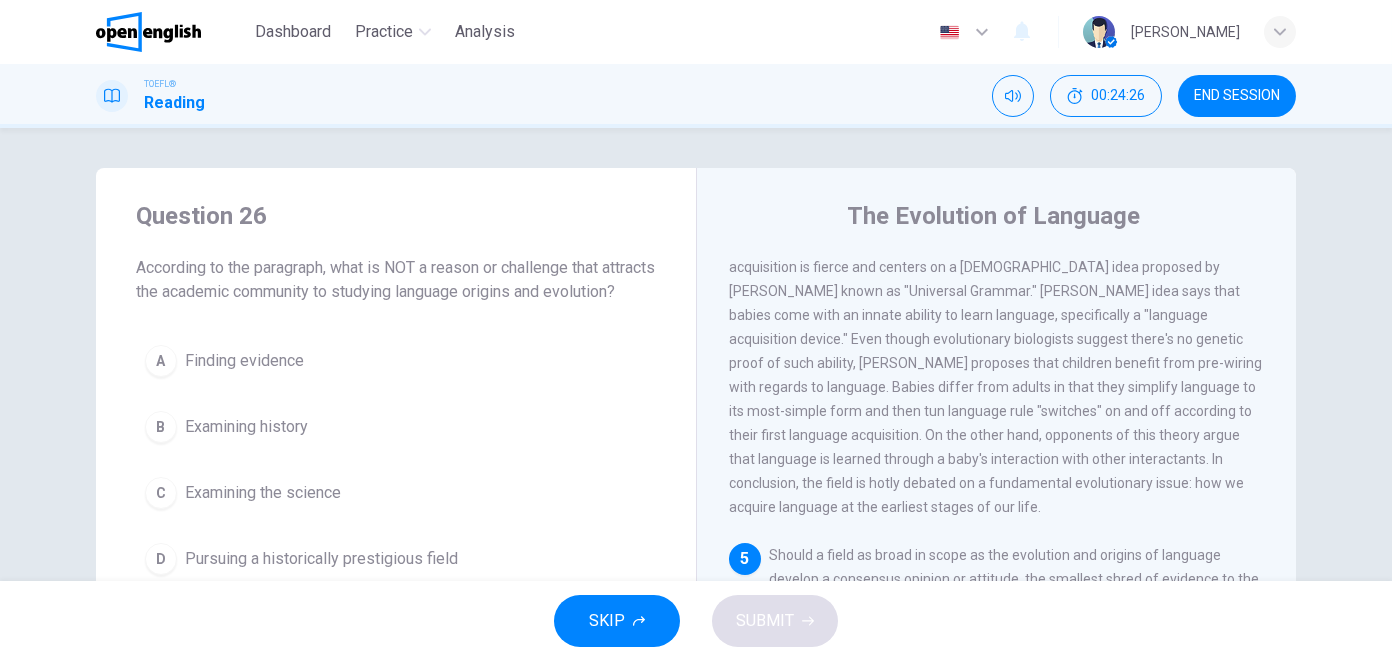 click on "A Finding evidence" at bounding box center [396, 361] 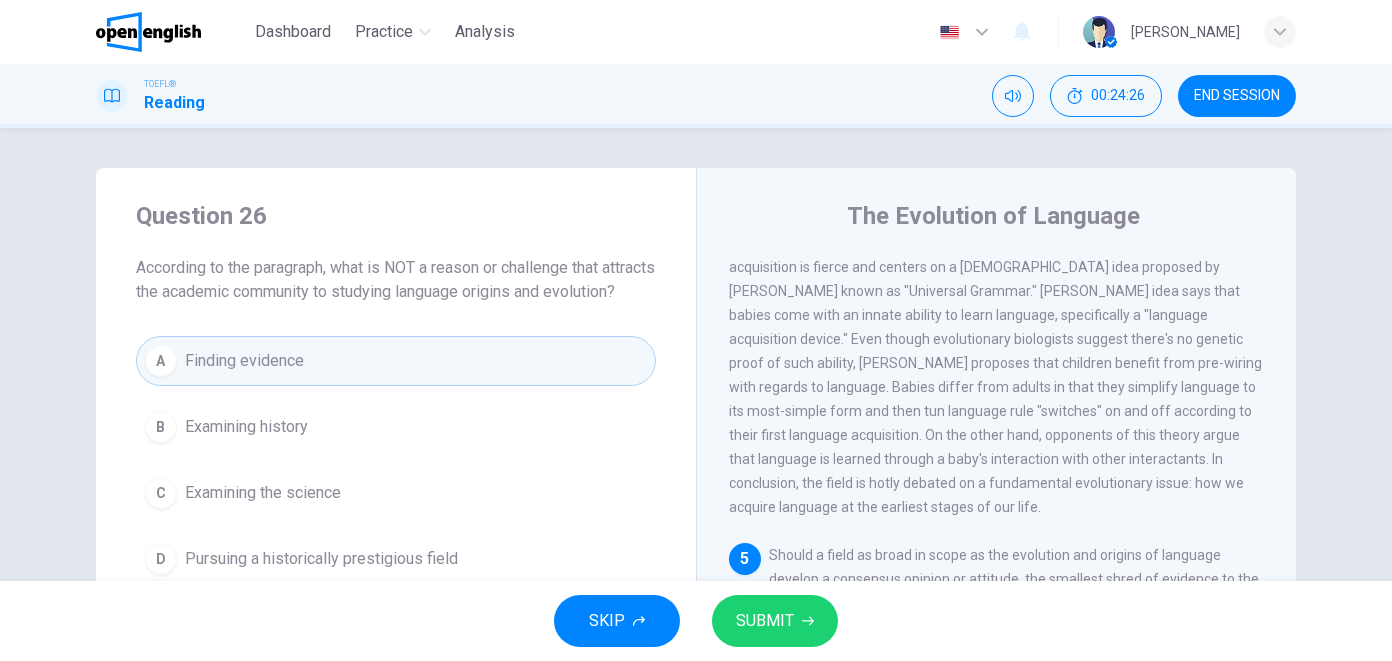 click on "B Examining history" at bounding box center [396, 427] 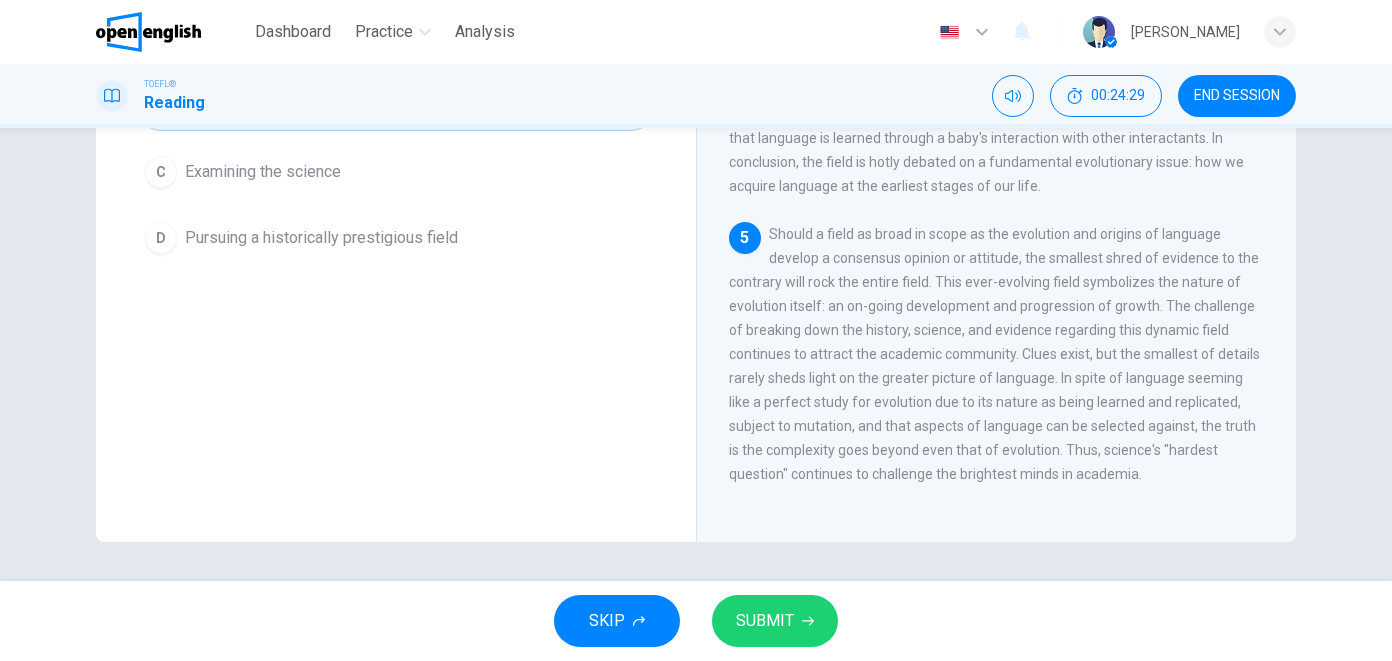 scroll, scrollTop: 0, scrollLeft: 0, axis: both 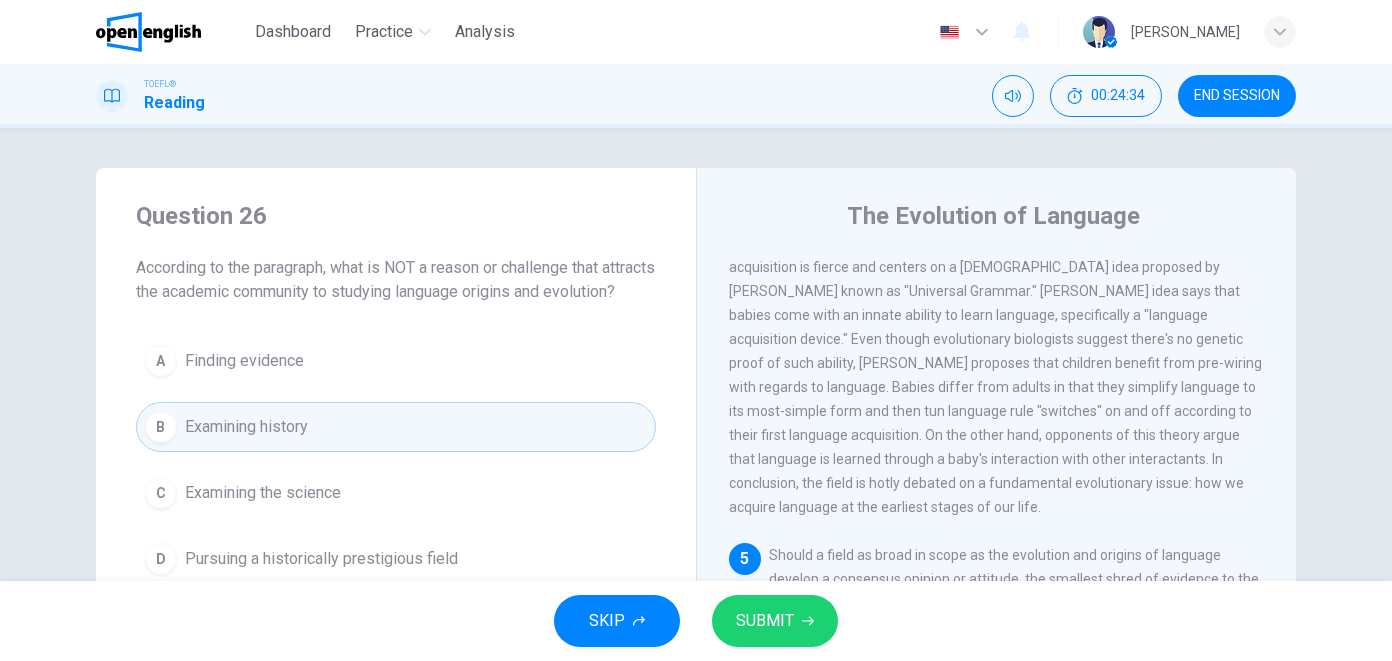 click on "A Finding evidence" at bounding box center (396, 361) 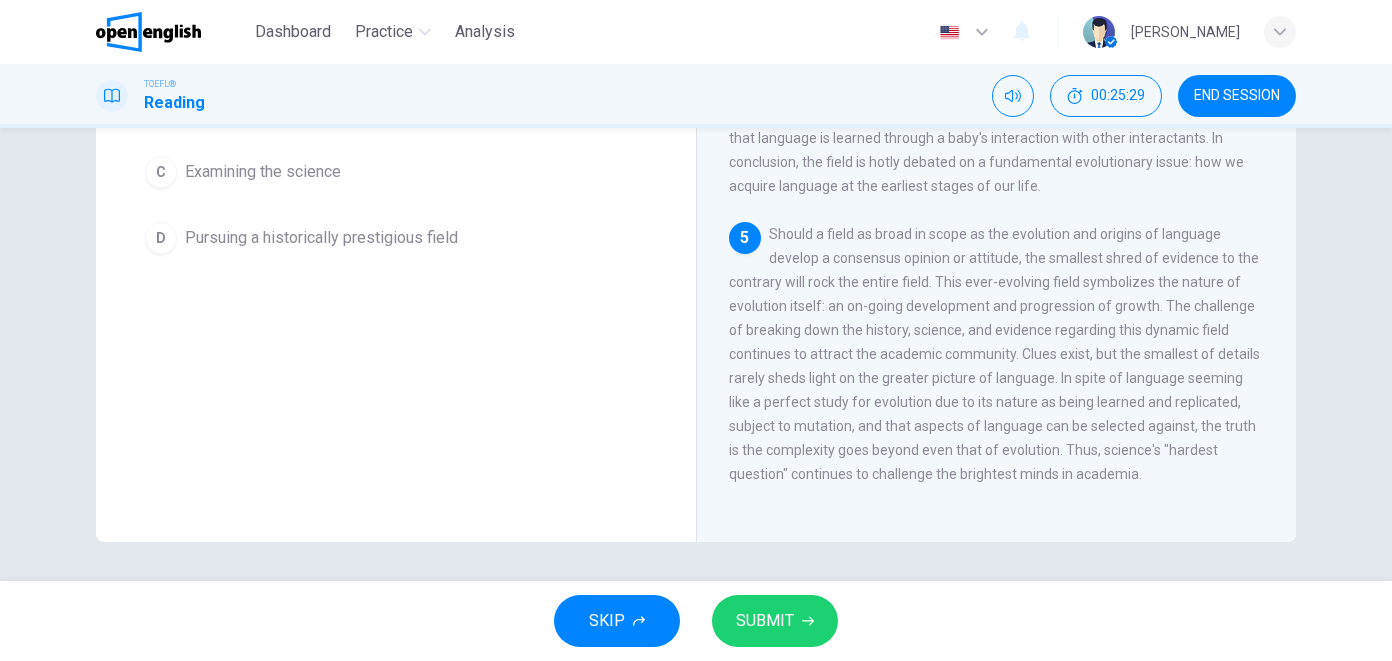 scroll, scrollTop: 0, scrollLeft: 0, axis: both 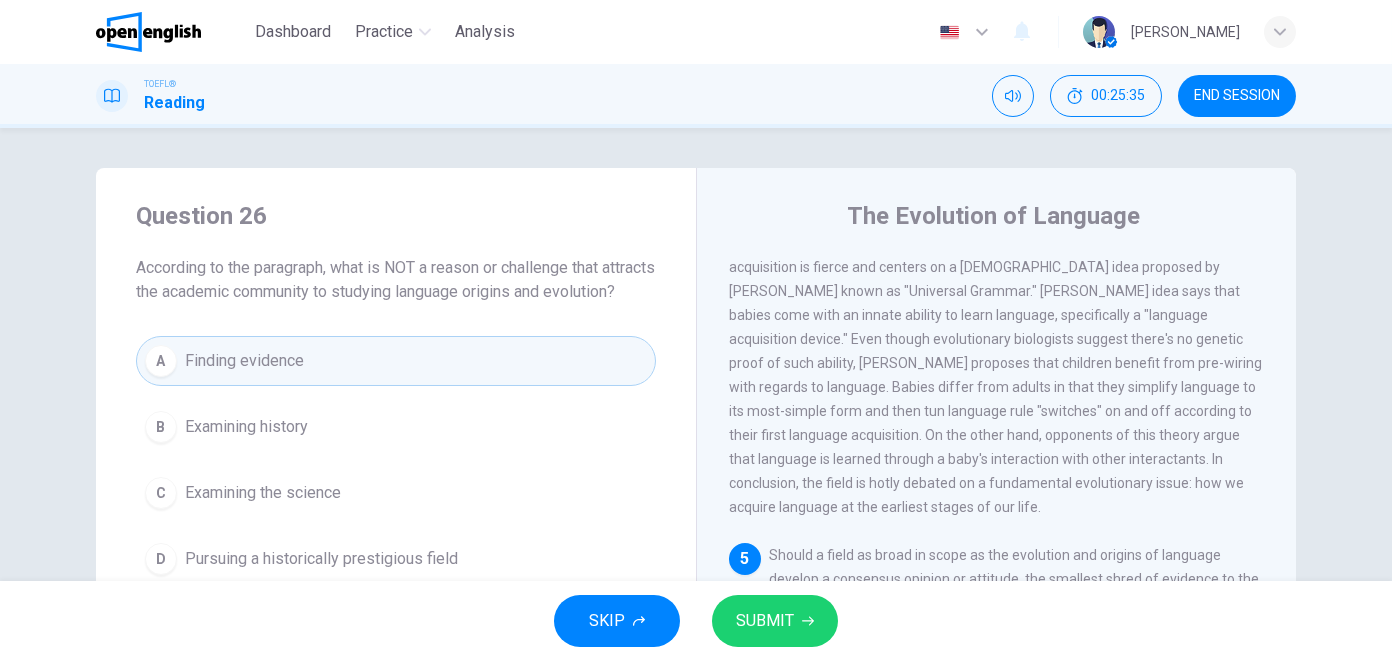 click on "B Examining history" at bounding box center [396, 427] 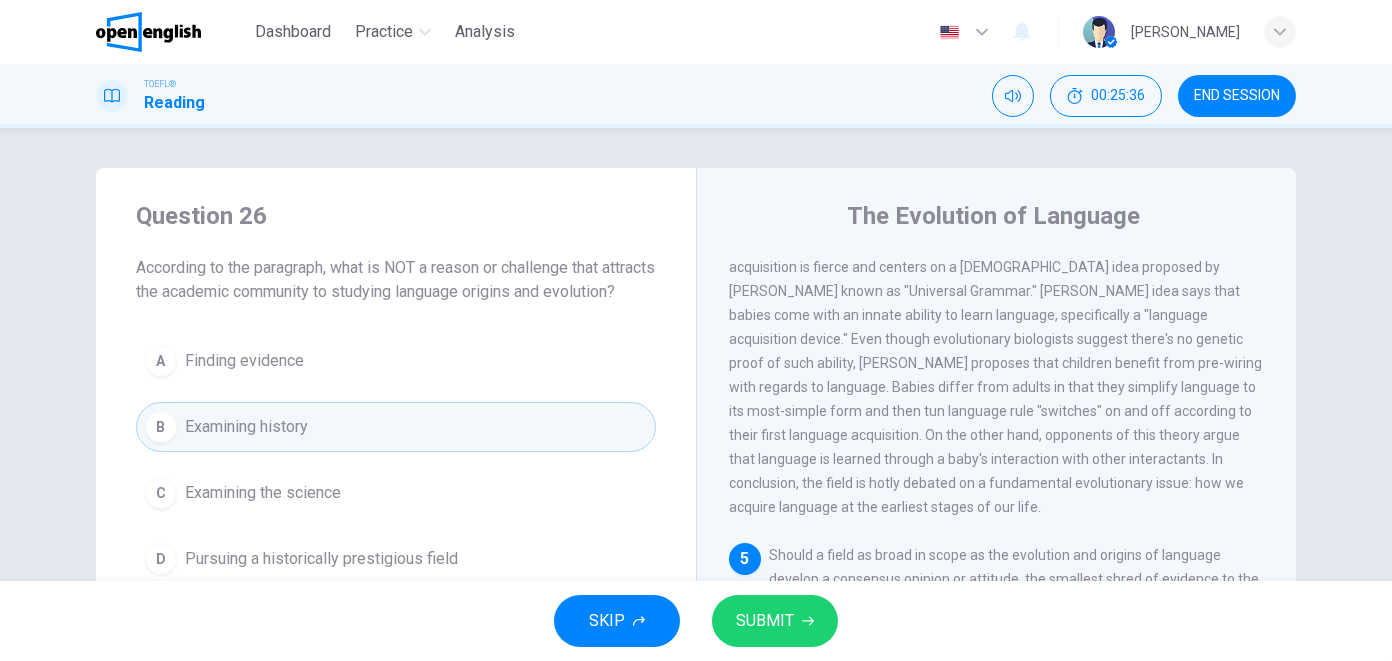 scroll, scrollTop: 321, scrollLeft: 0, axis: vertical 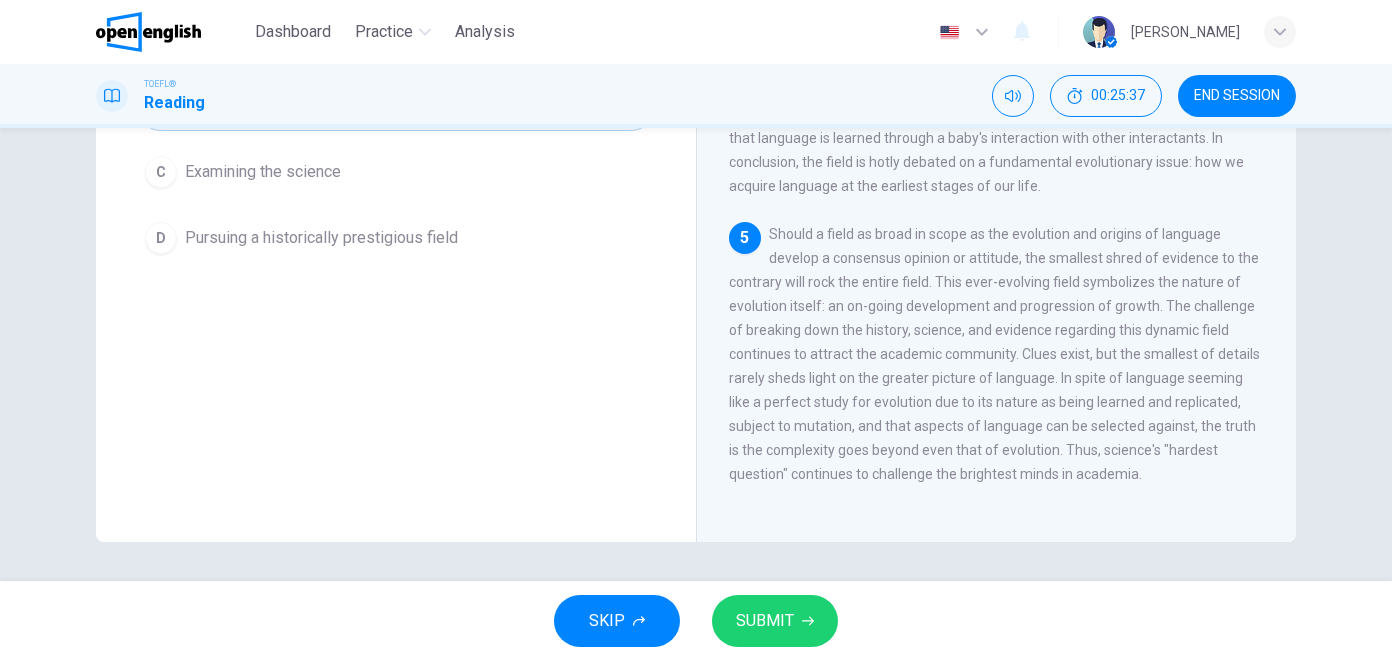 click on "D Pursuing a historically prestigious field" at bounding box center [396, 238] 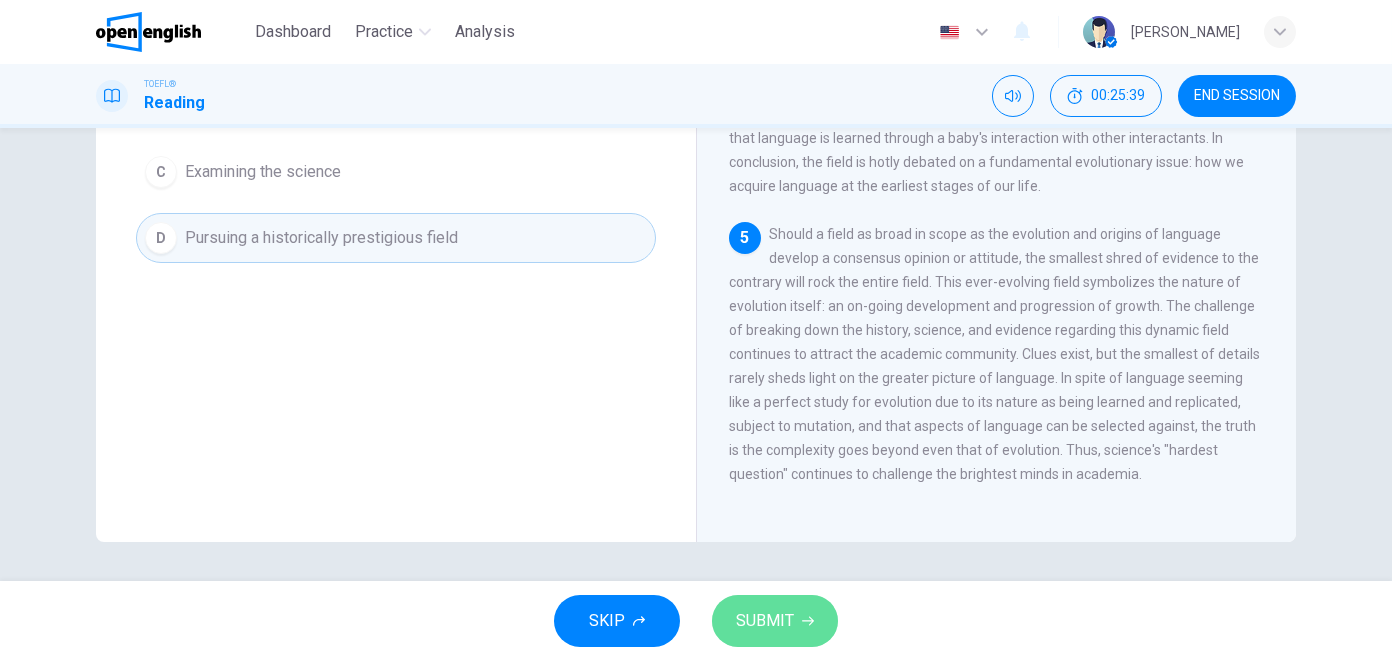 click on "SUBMIT" at bounding box center [775, 621] 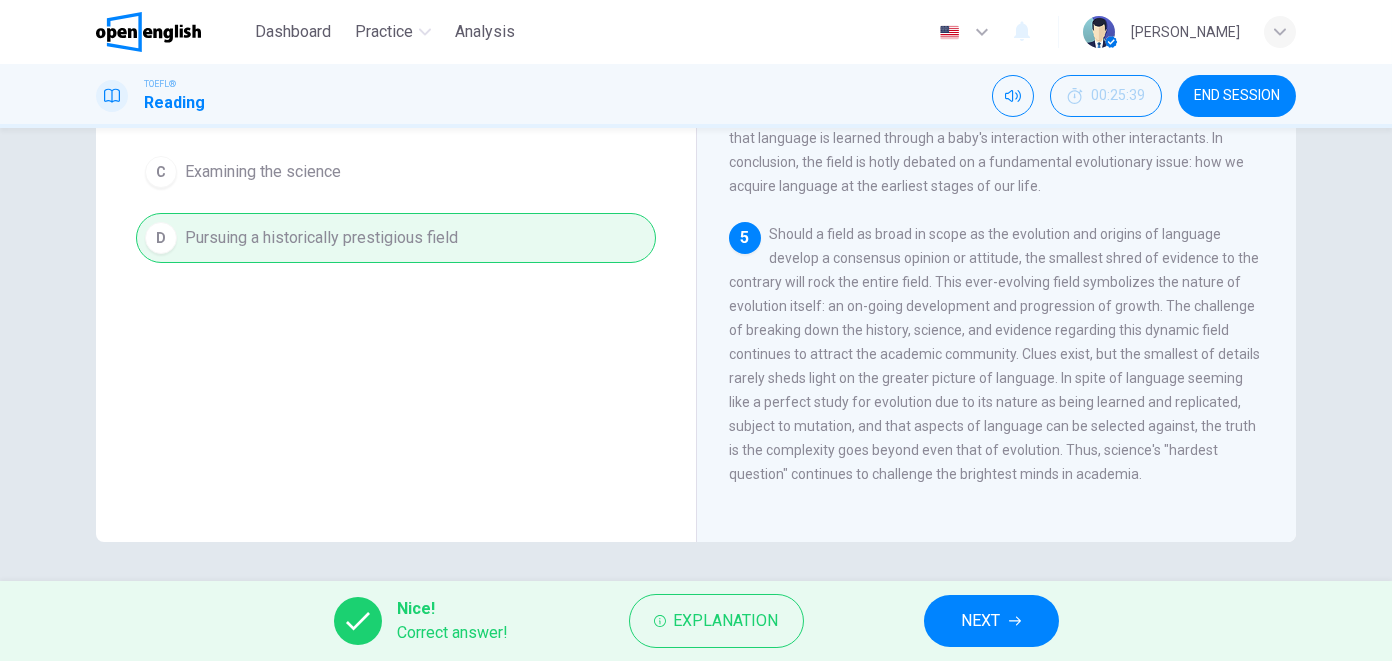 click on "NEXT" at bounding box center (991, 621) 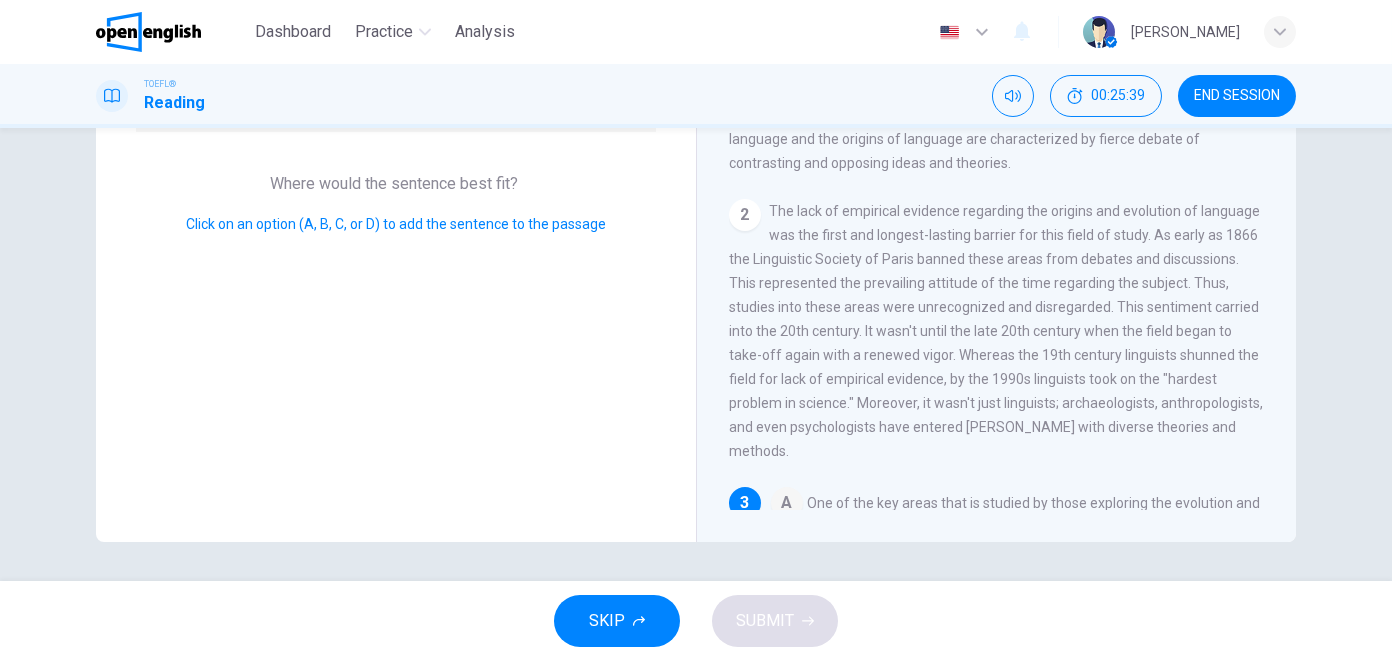 scroll, scrollTop: 336, scrollLeft: 0, axis: vertical 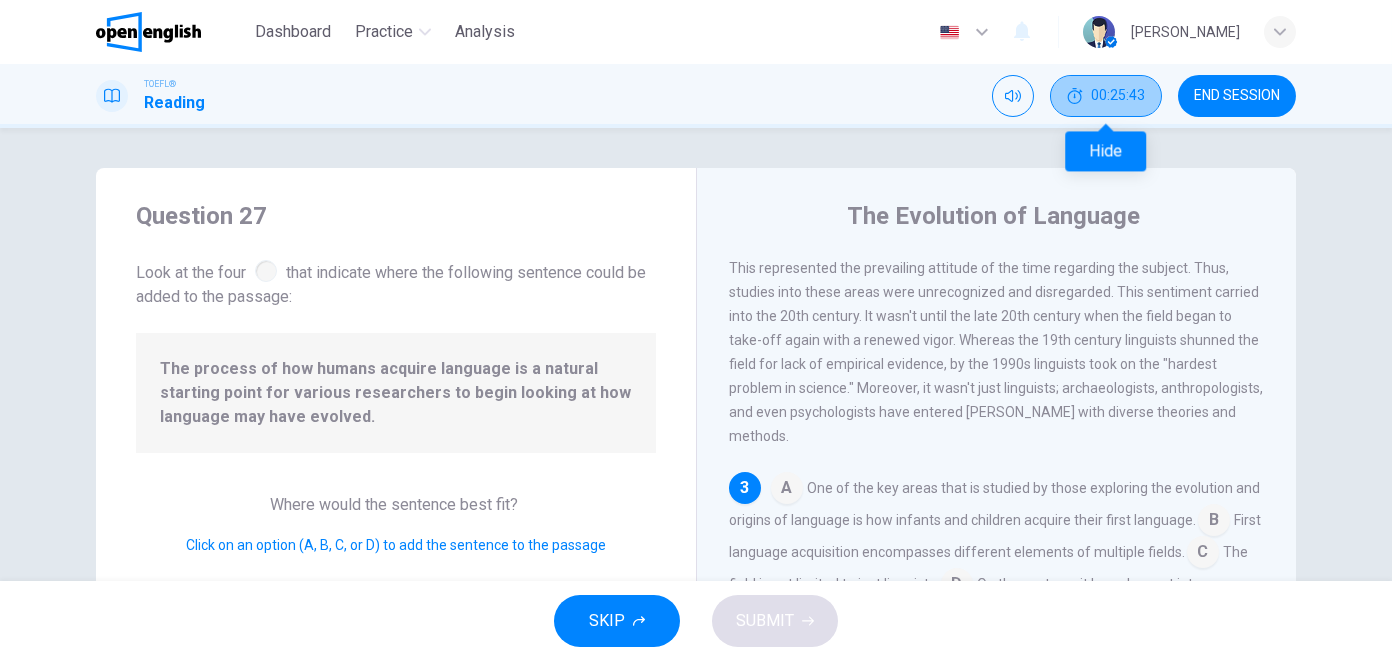 click on "00:25:43" at bounding box center [1106, 96] 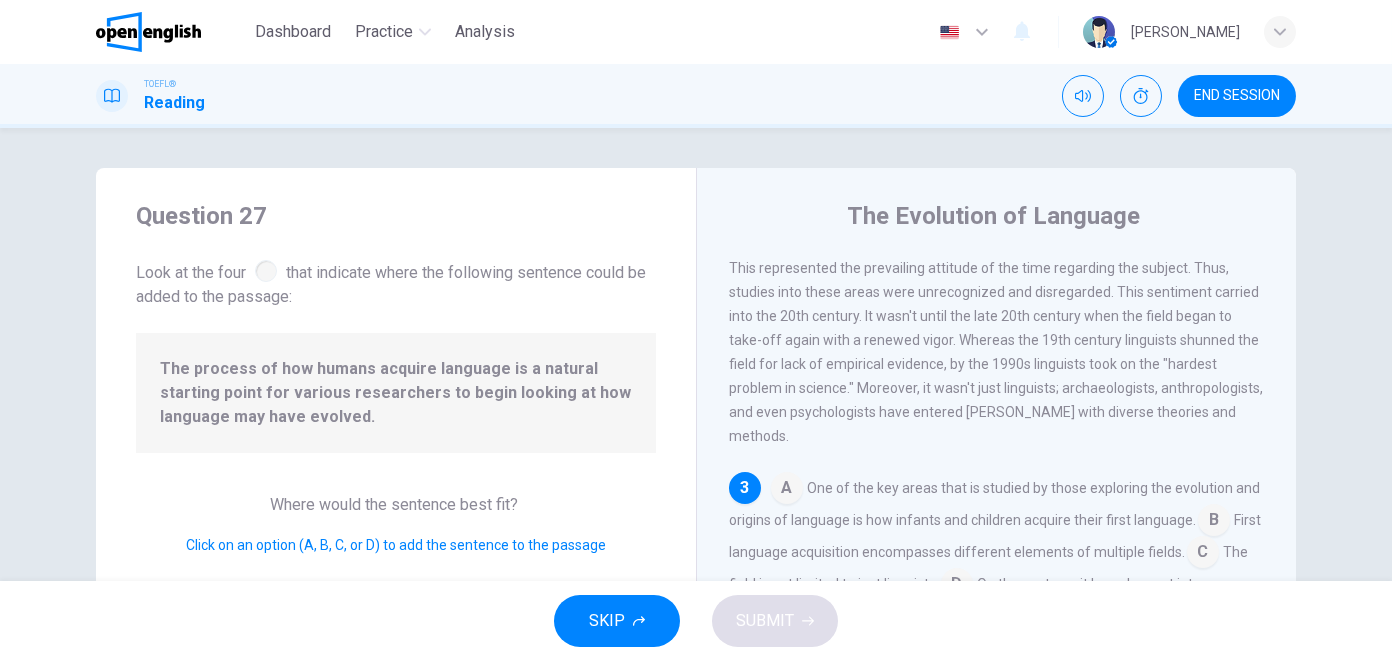 scroll, scrollTop: 321, scrollLeft: 0, axis: vertical 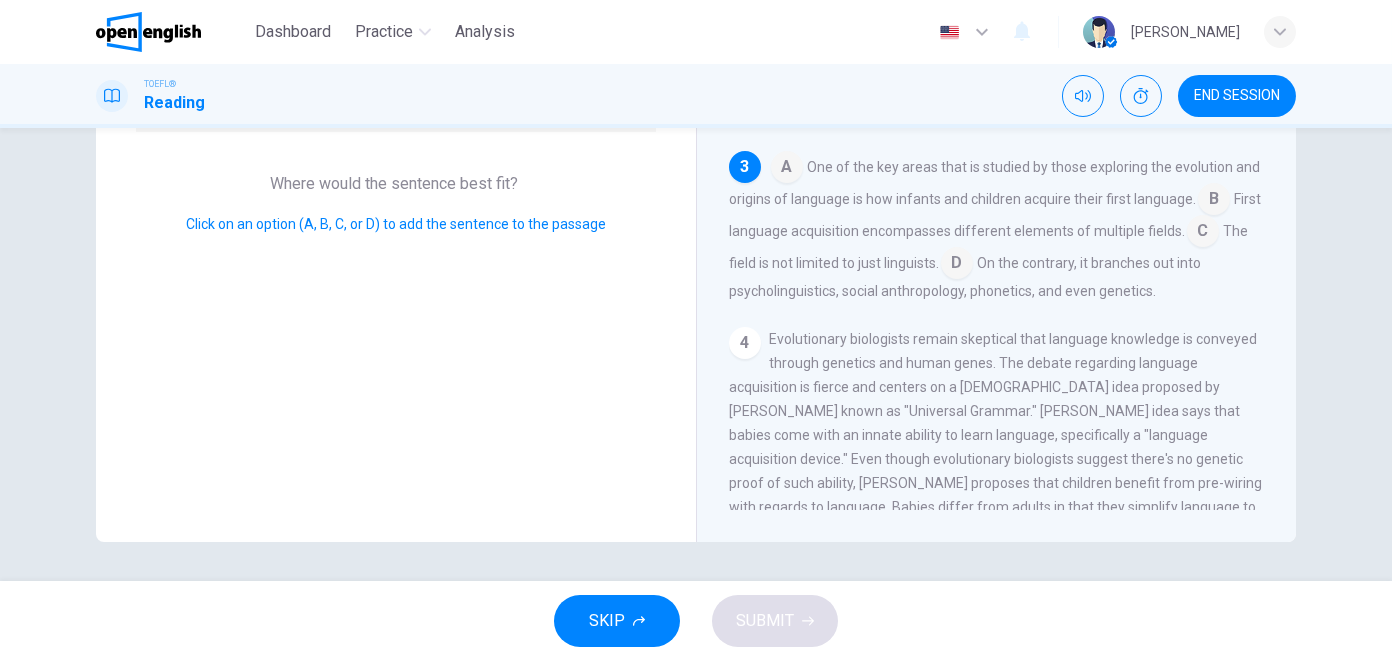 click on "END SESSION" at bounding box center [1237, 96] 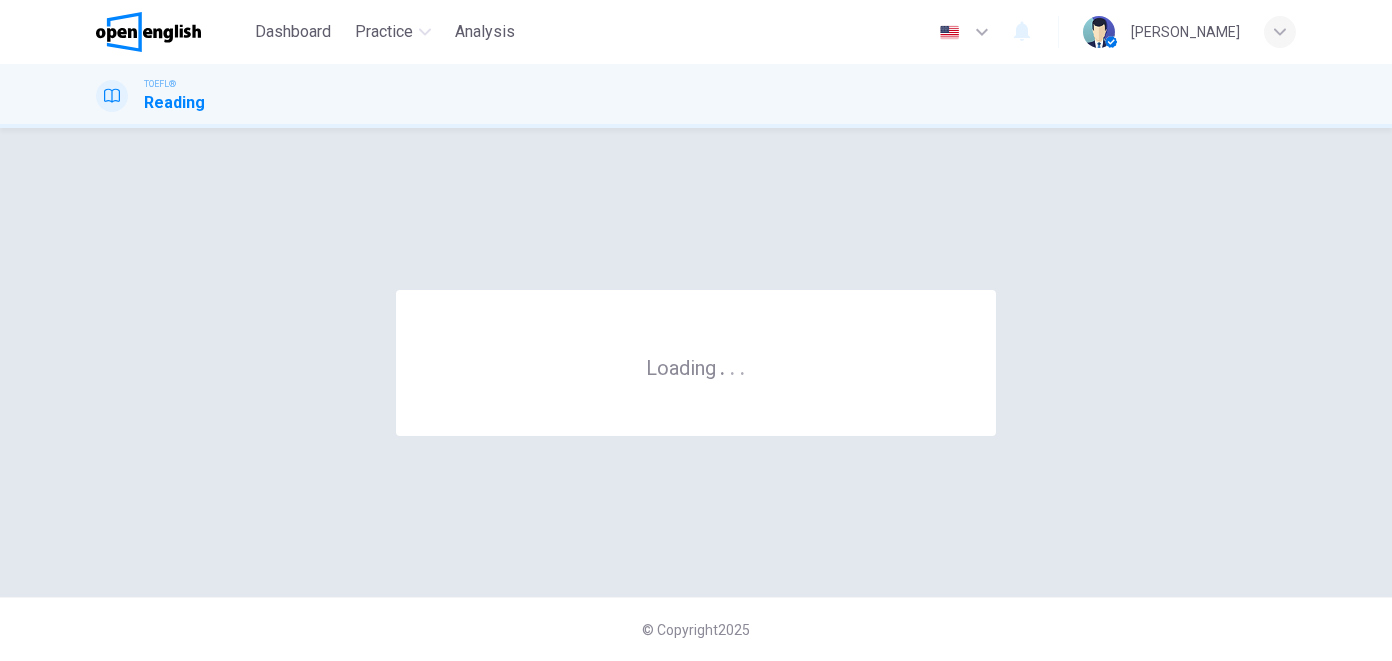 scroll, scrollTop: 0, scrollLeft: 0, axis: both 